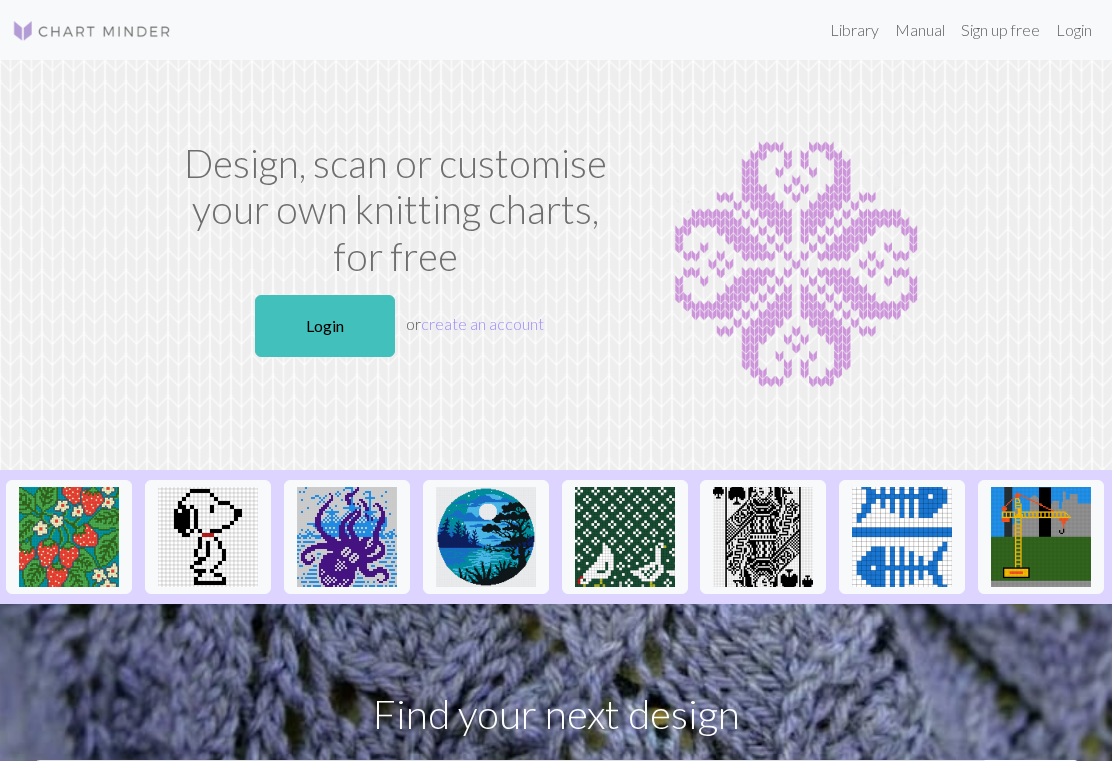 scroll, scrollTop: 0, scrollLeft: 0, axis: both 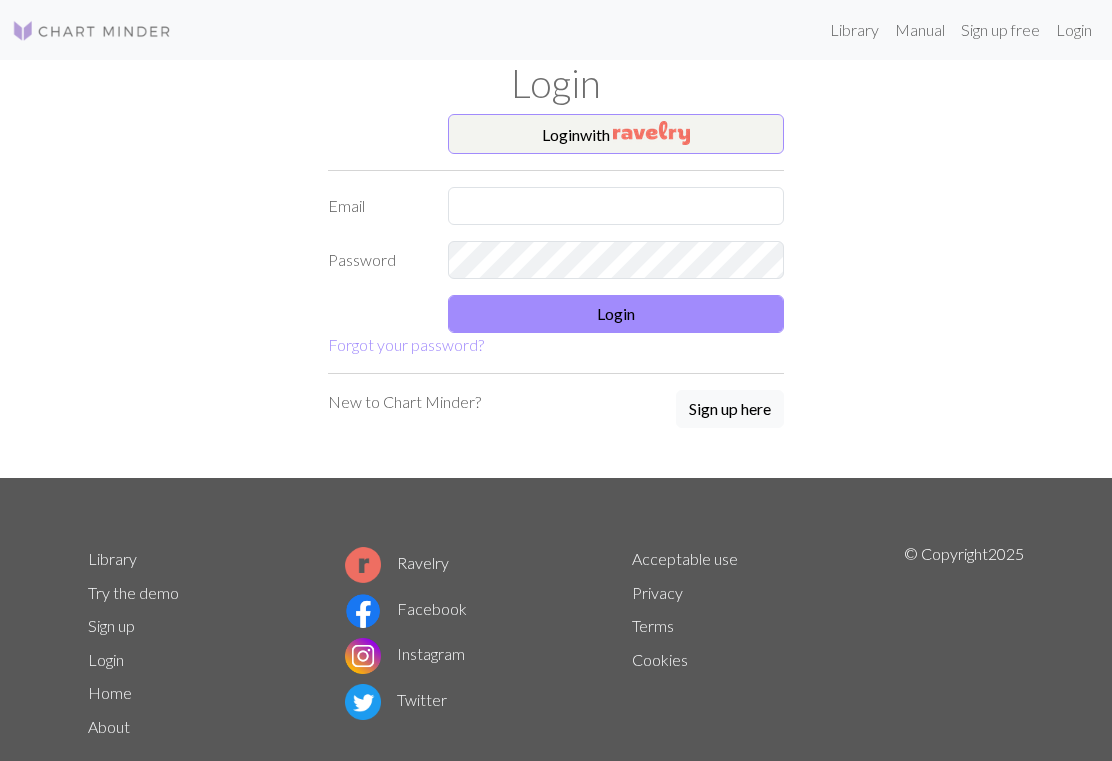 click on "Email" at bounding box center [376, 206] 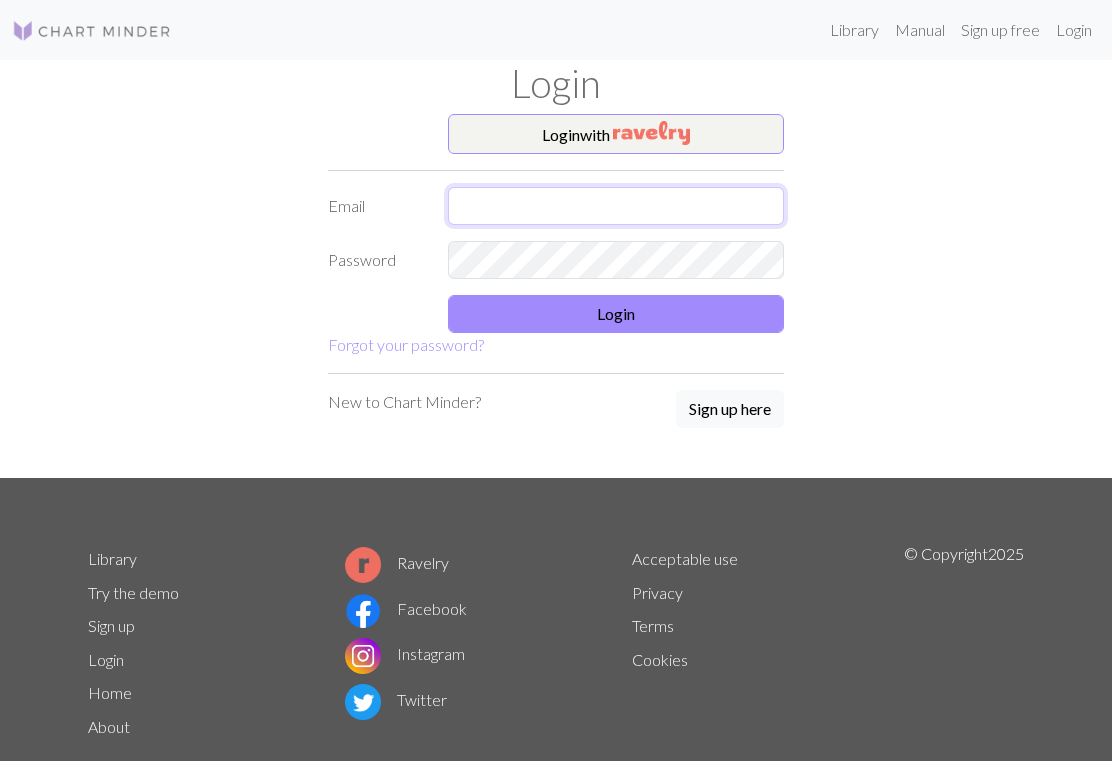 click at bounding box center (616, 206) 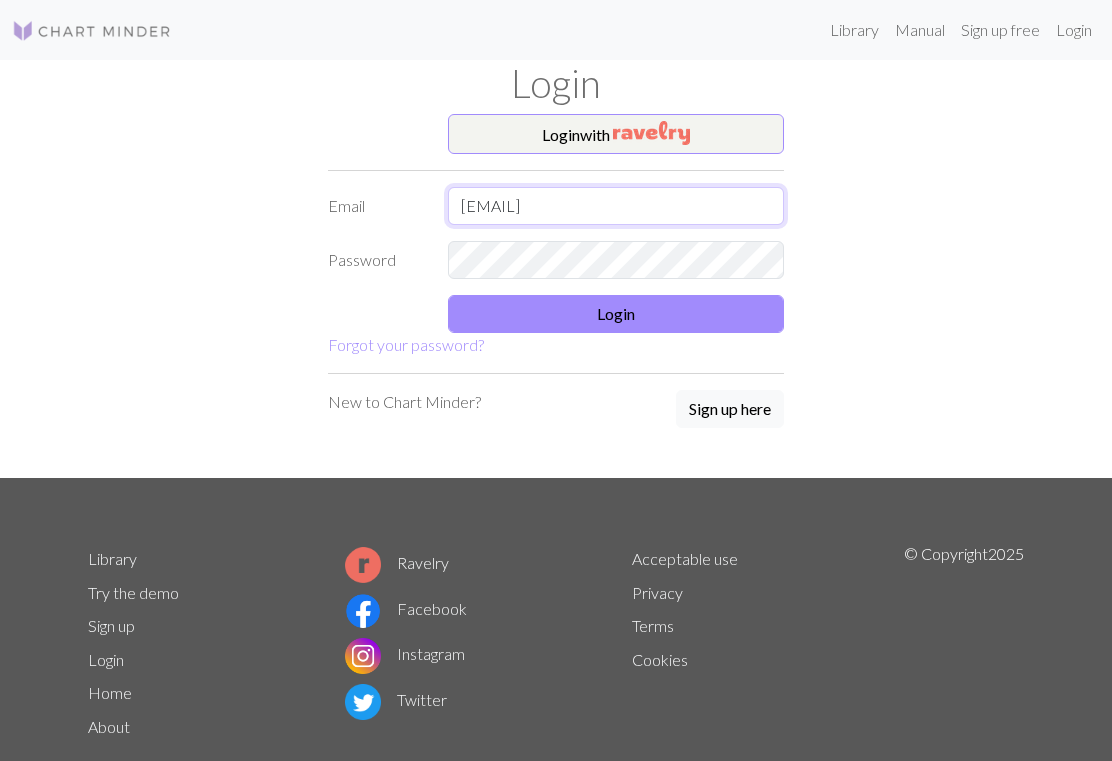type on "attyfox612@outlook.com" 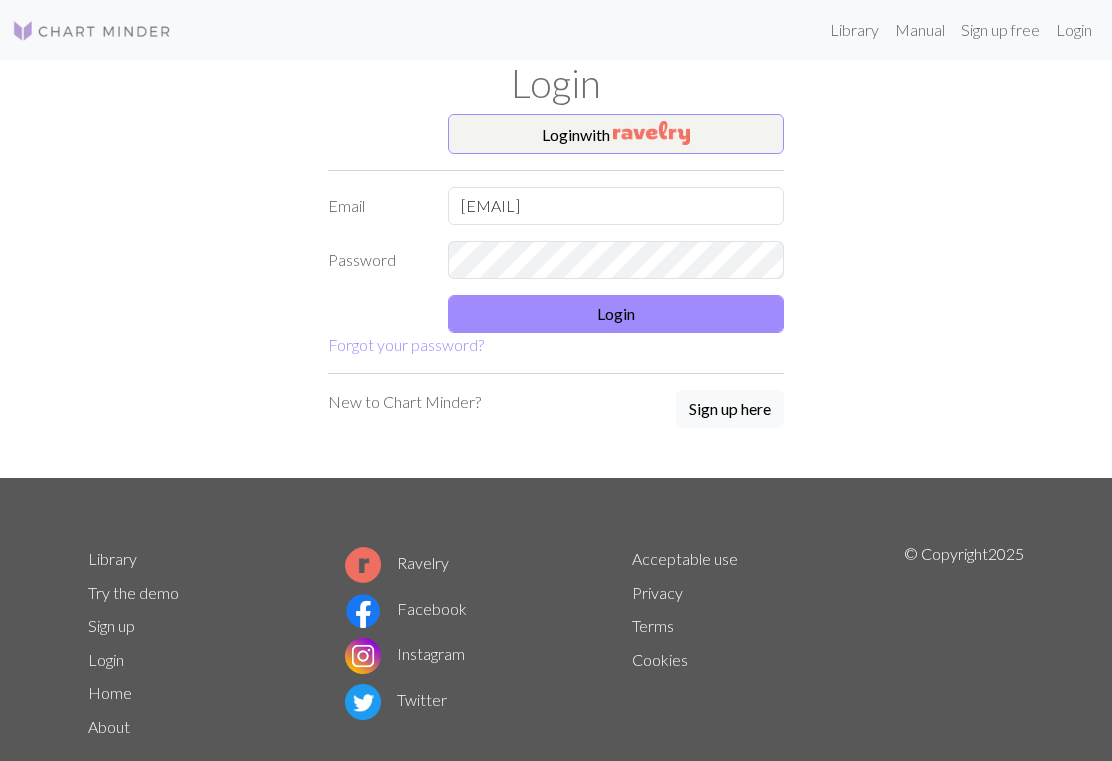 click on "Login" at bounding box center (616, 314) 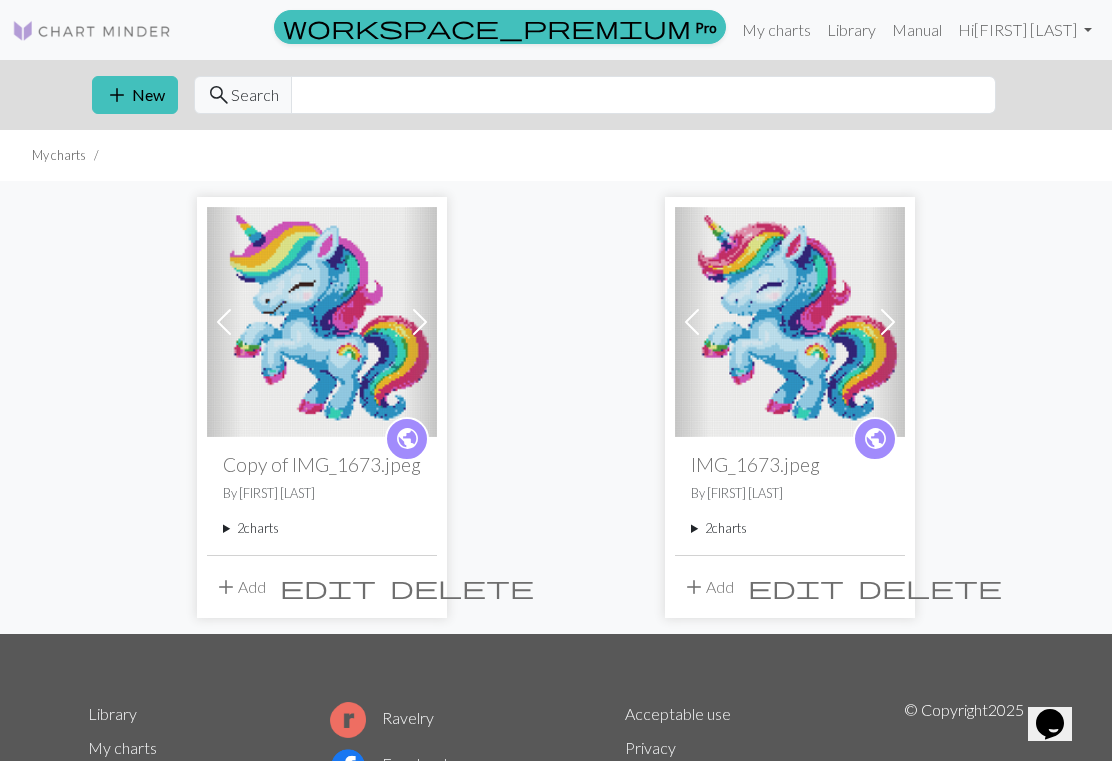 click at bounding box center [790, 322] 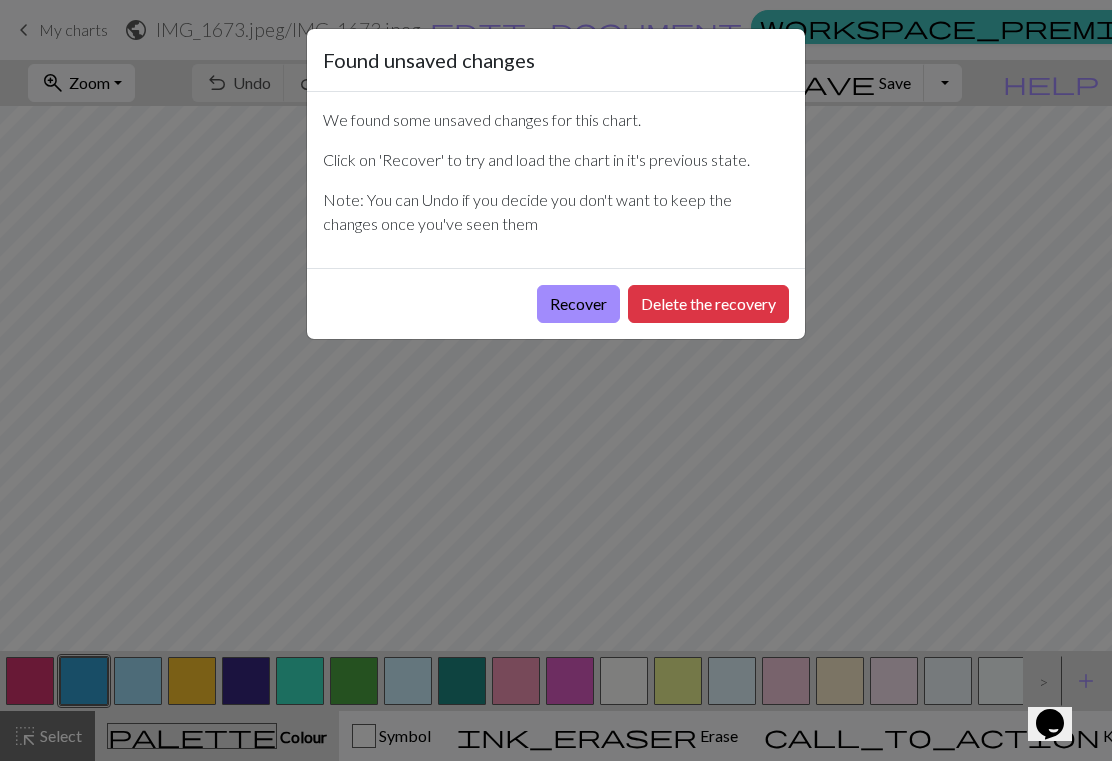 click on "Recover" at bounding box center (578, 304) 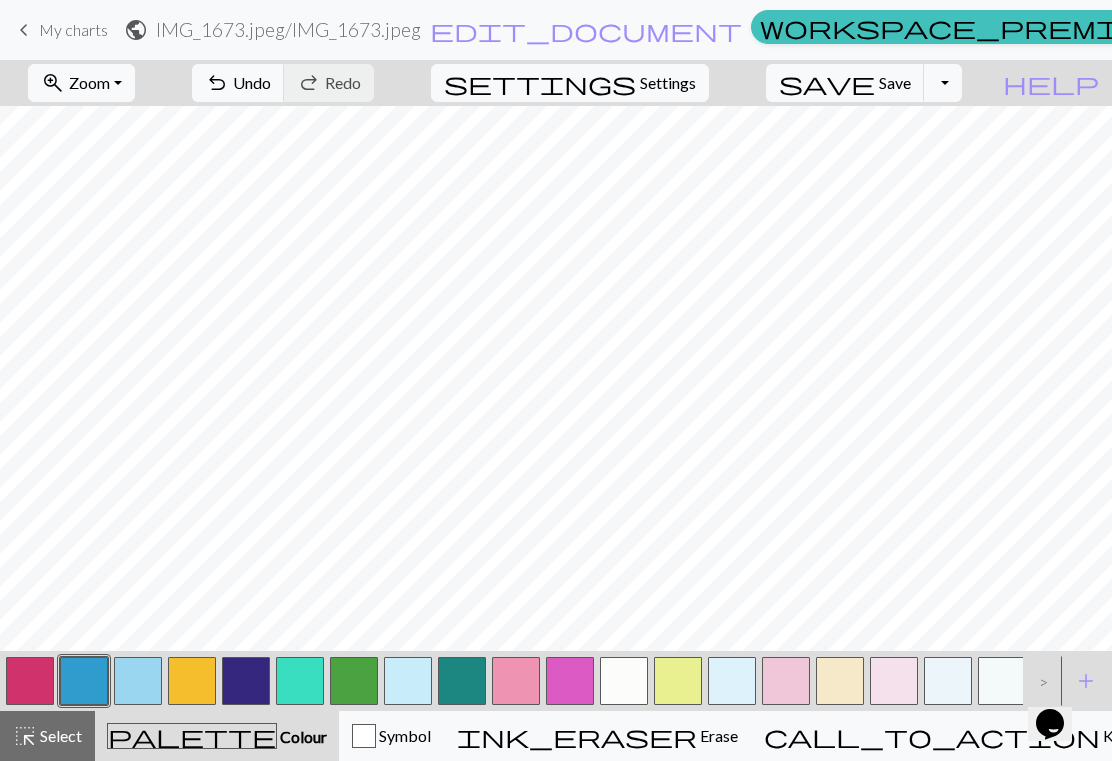 click on "Settings" at bounding box center [668, 83] 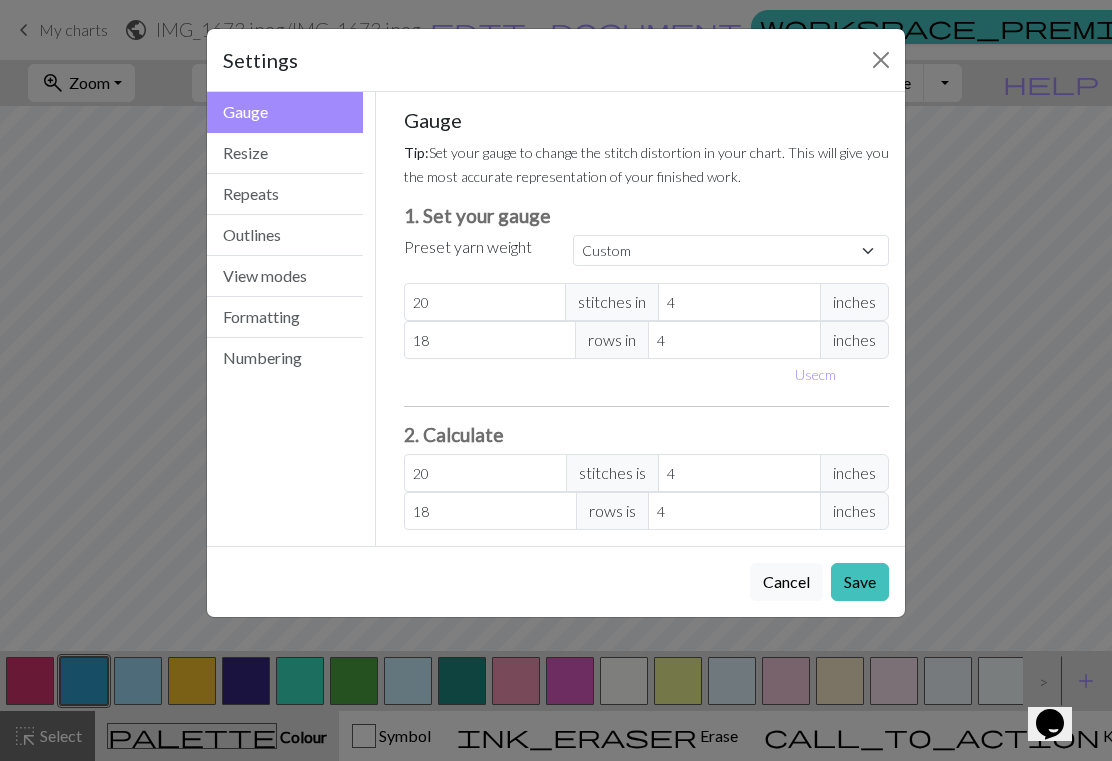 click on "Resize" at bounding box center [285, 153] 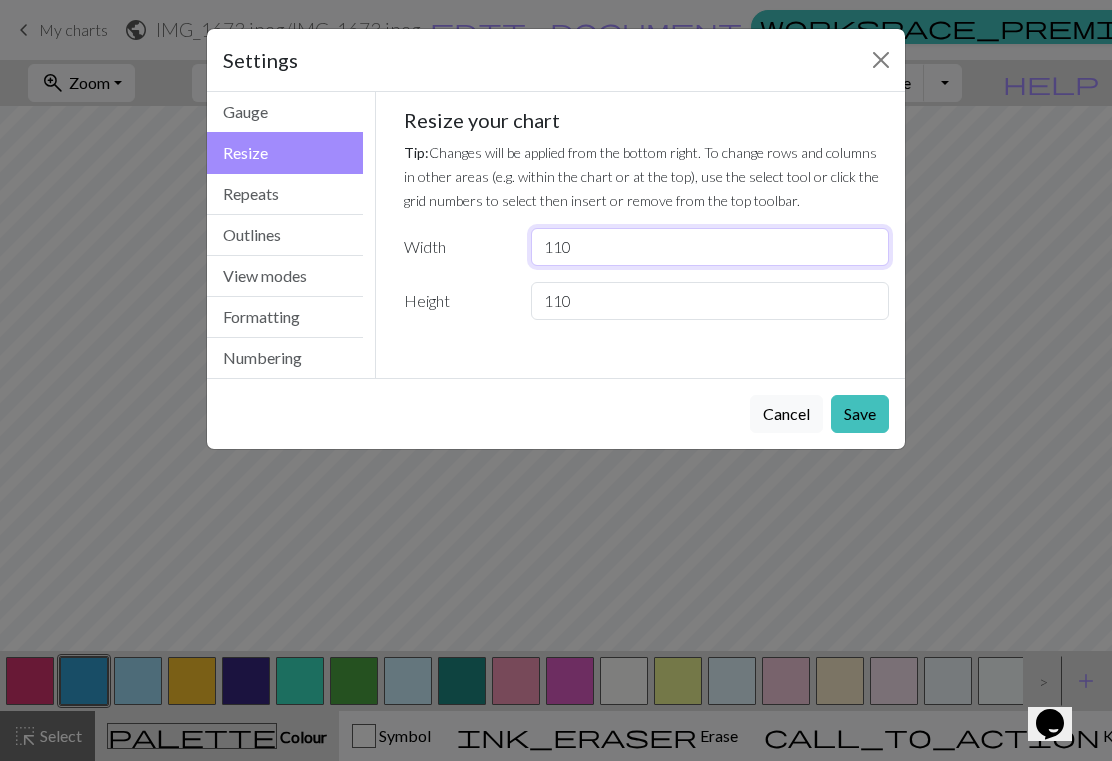 click on "110" at bounding box center (710, 247) 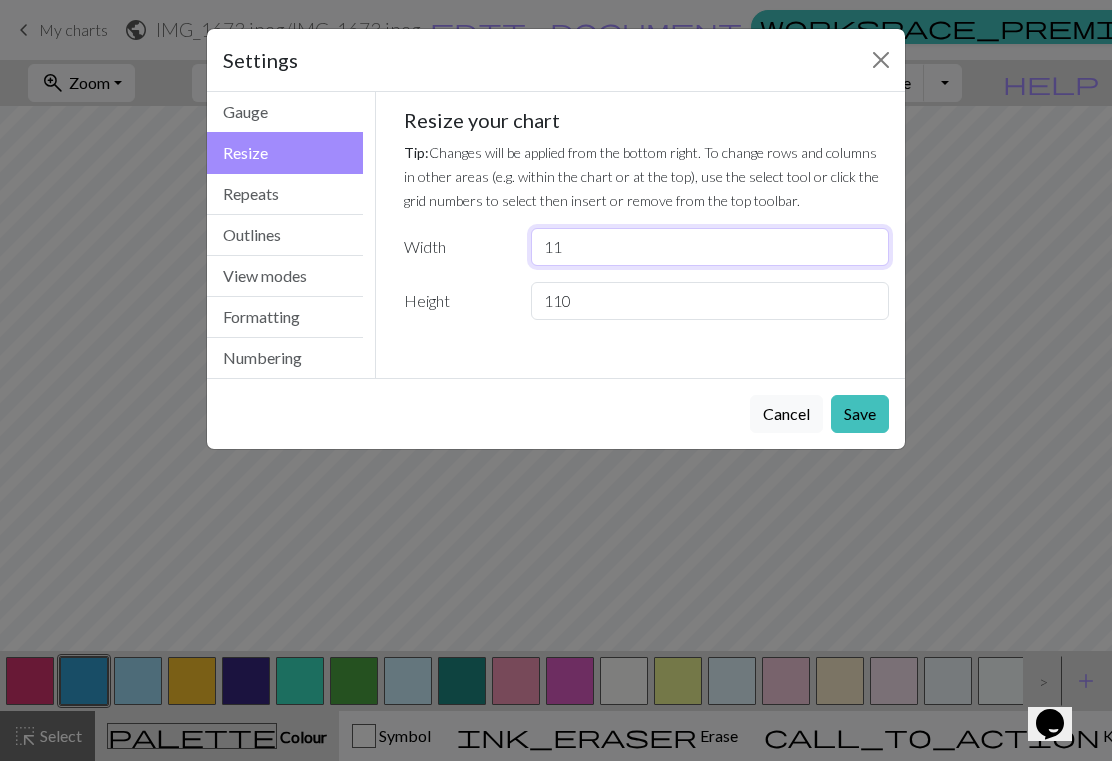 type on "1" 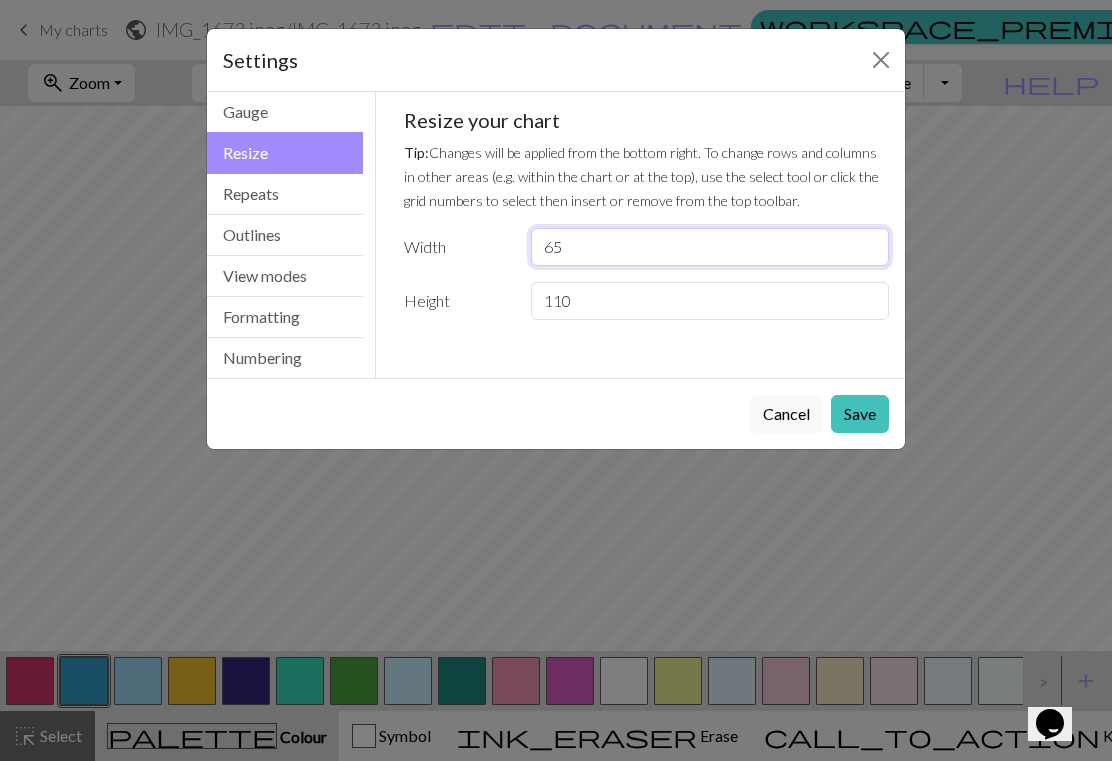 type on "65" 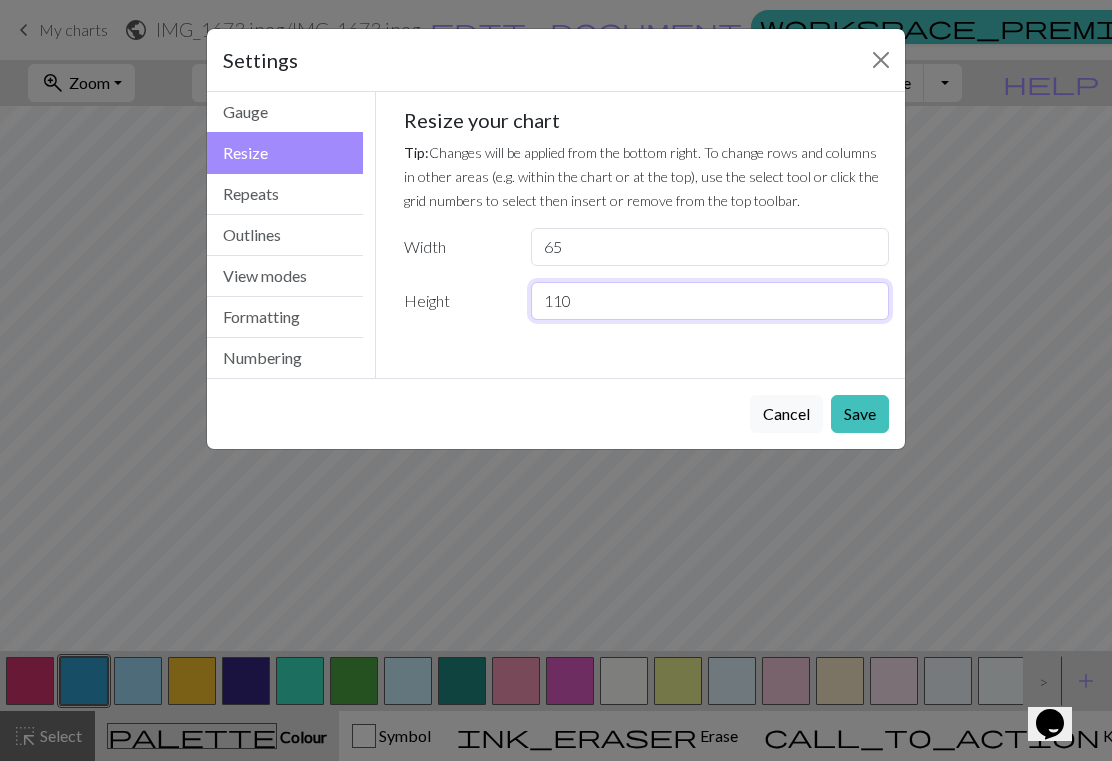 click on "110" at bounding box center [710, 301] 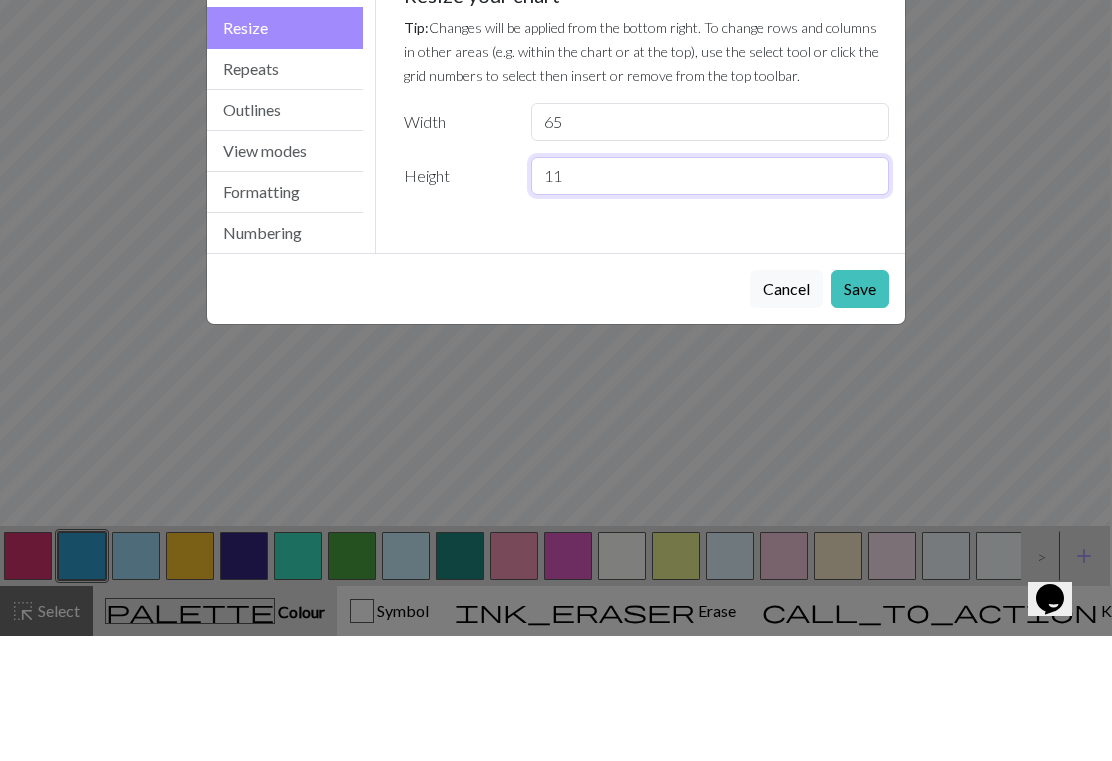 type on "1" 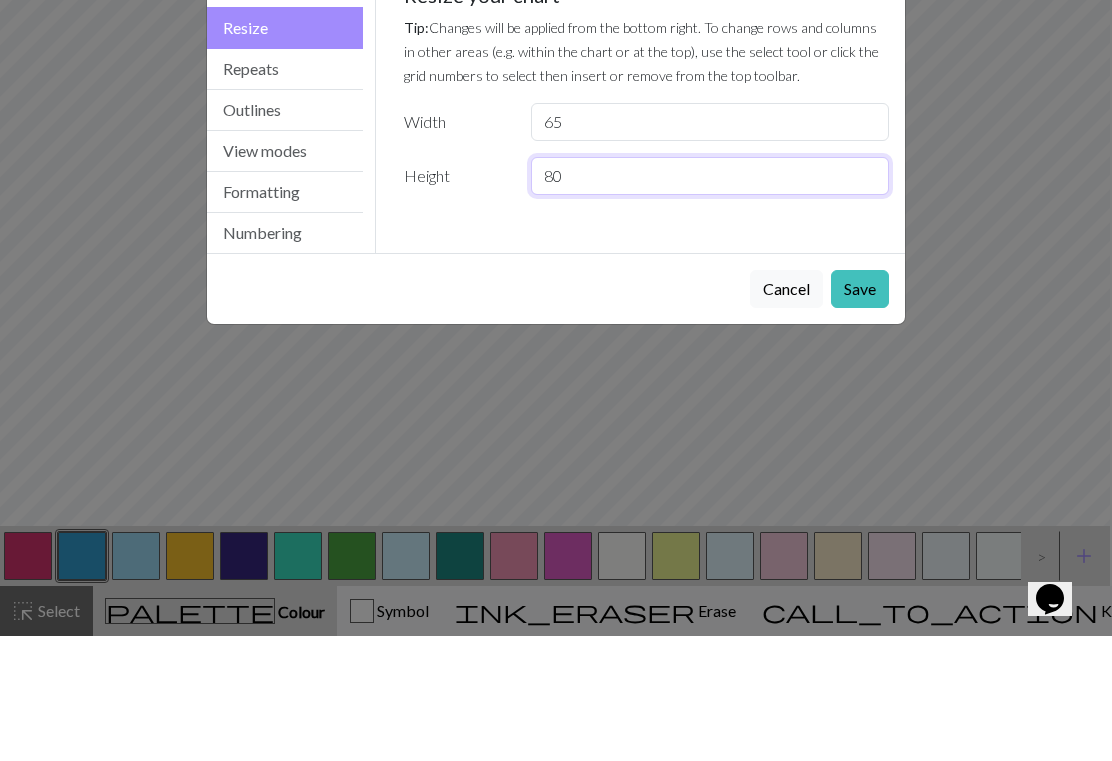 type on "80" 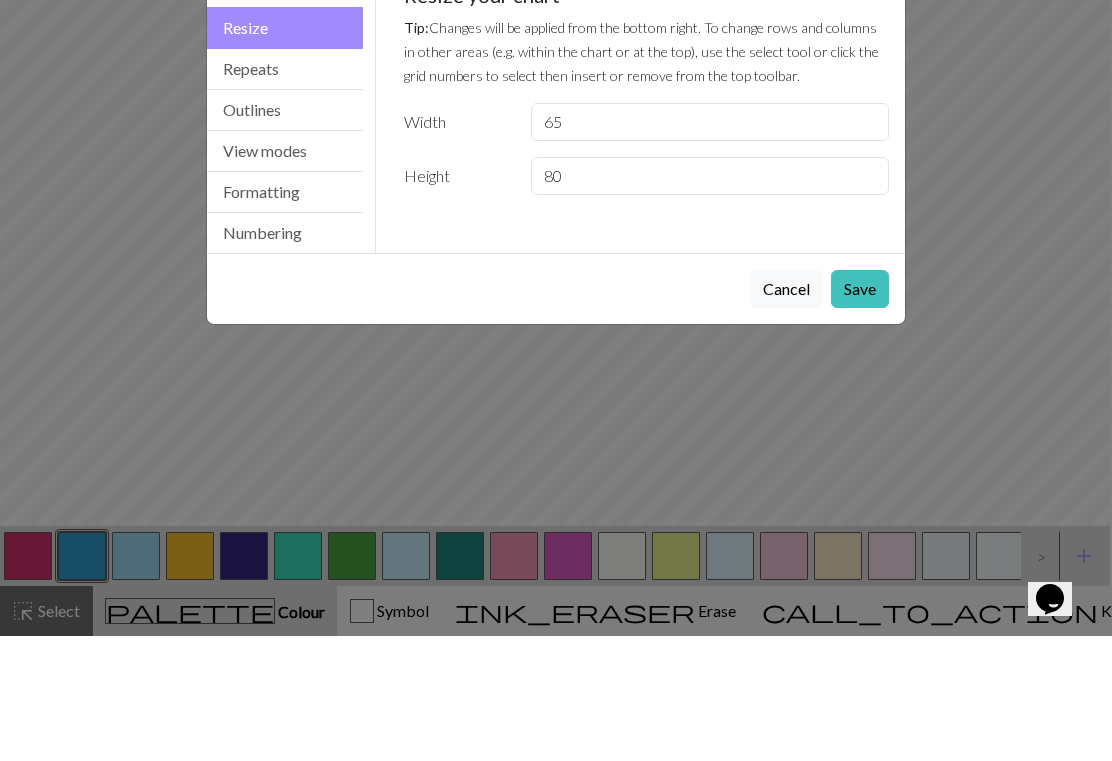 click on "Save" at bounding box center (860, 414) 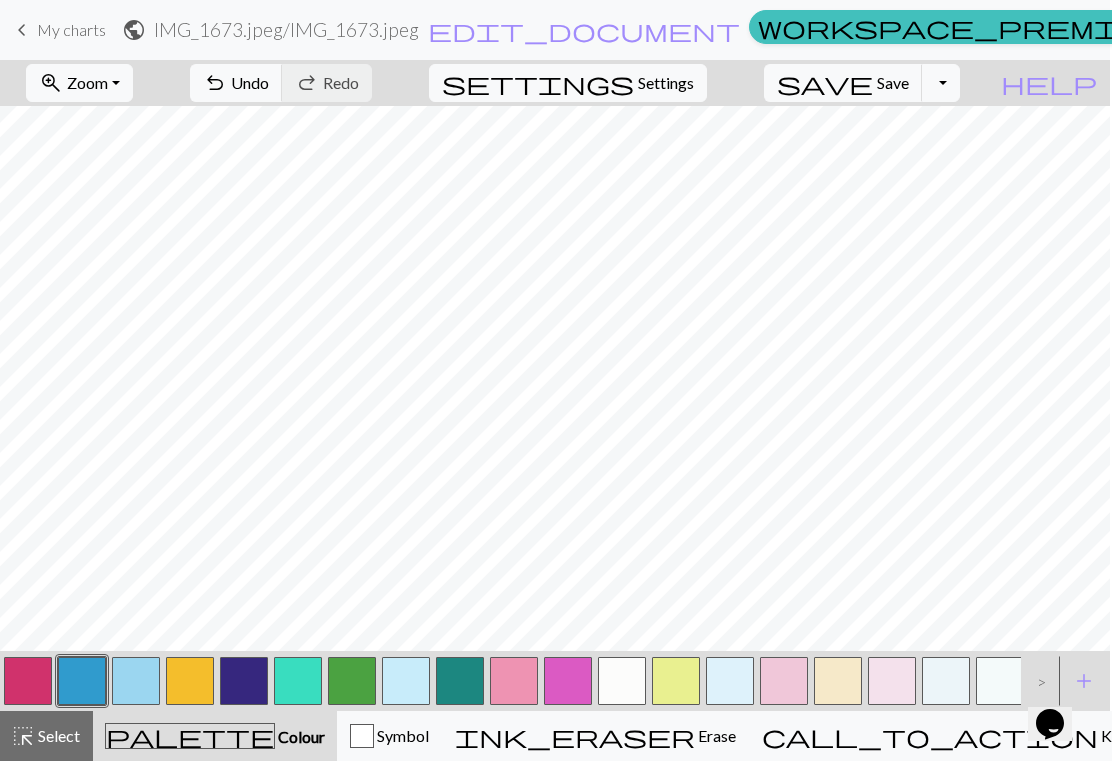 click on "zoom_in Zoom Zoom" at bounding box center [79, 83] 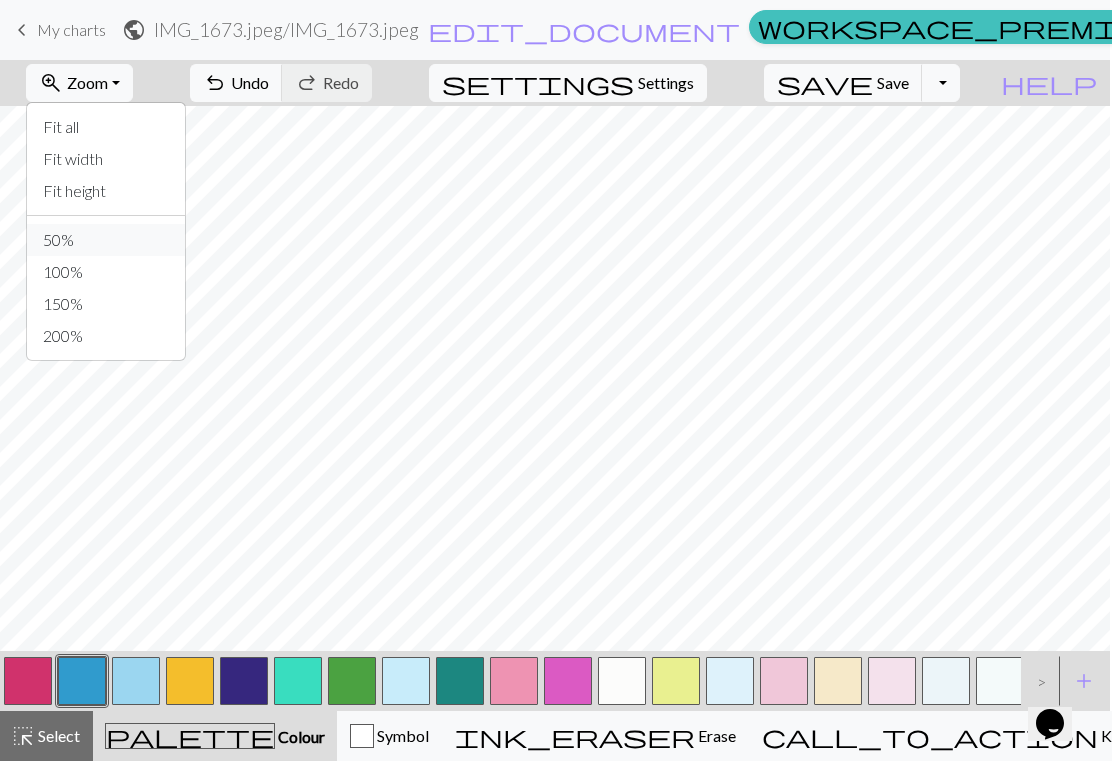 click on "50%" at bounding box center [106, 240] 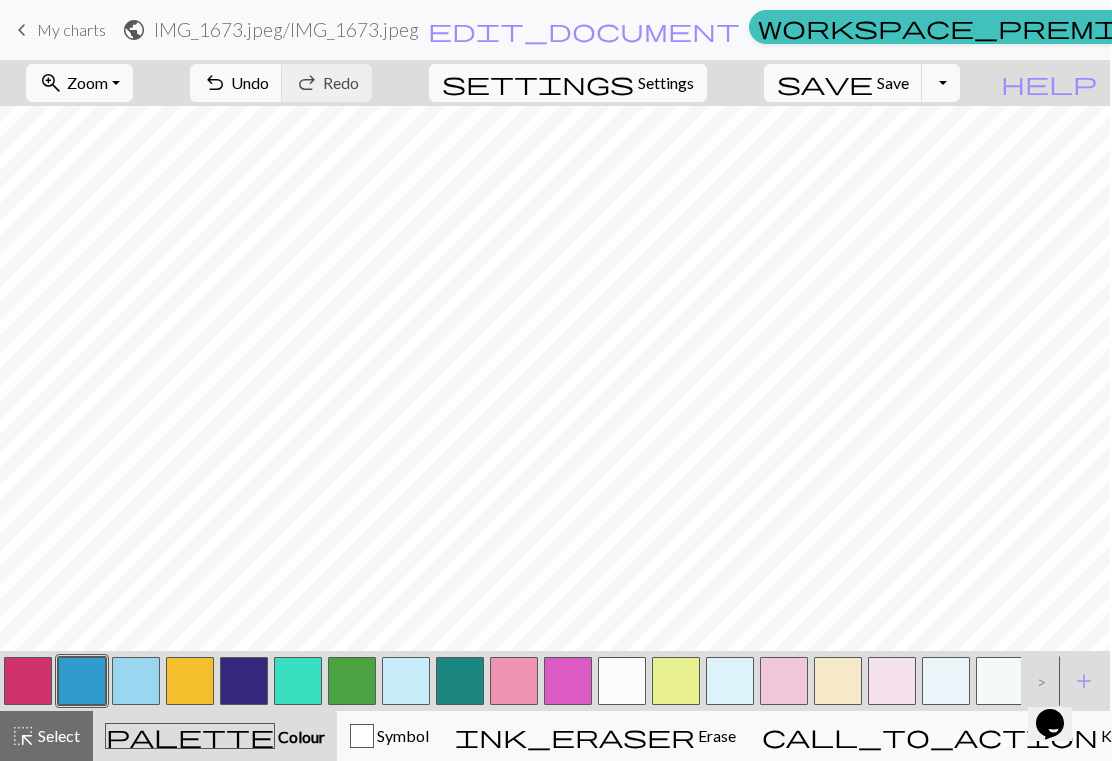 click on "My charts" at bounding box center [71, 29] 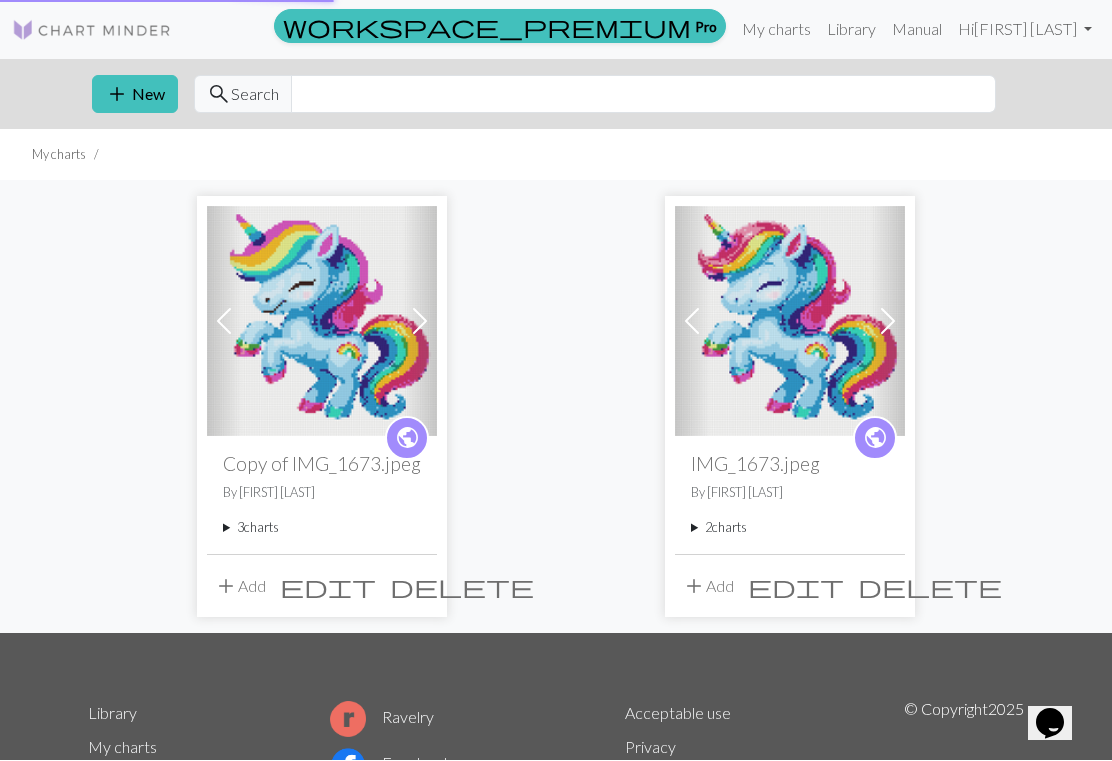 scroll, scrollTop: 1, scrollLeft: 0, axis: vertical 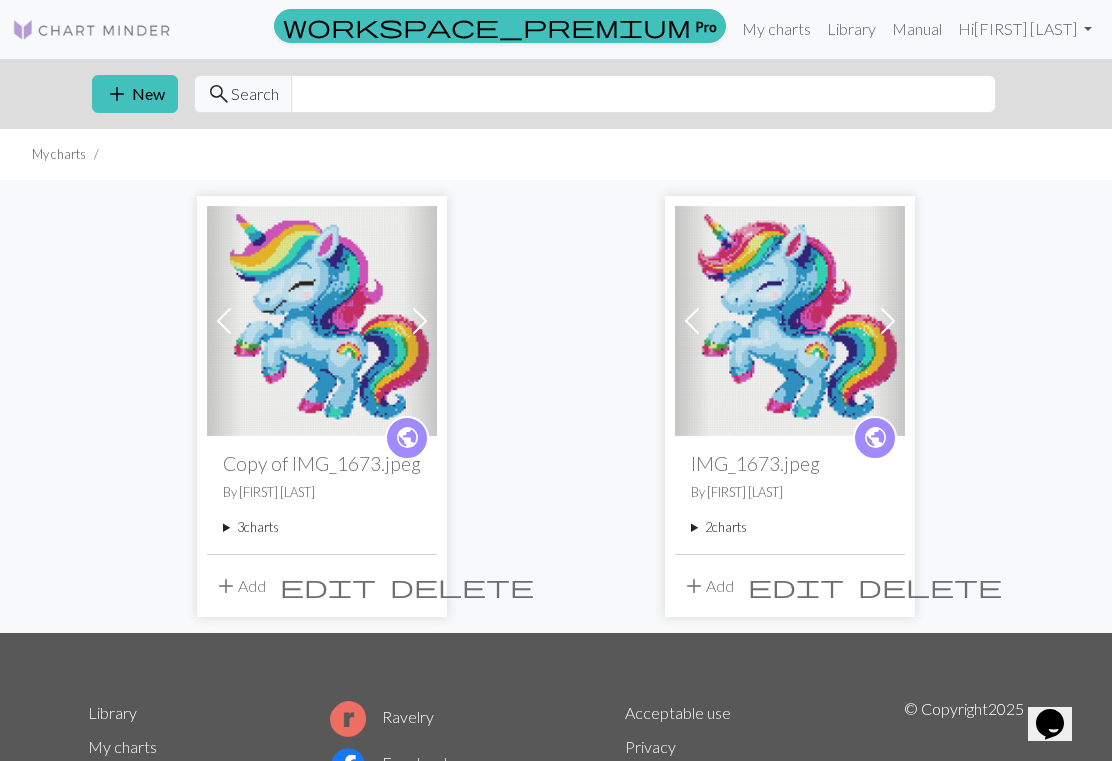 click on "add" at bounding box center (694, 586) 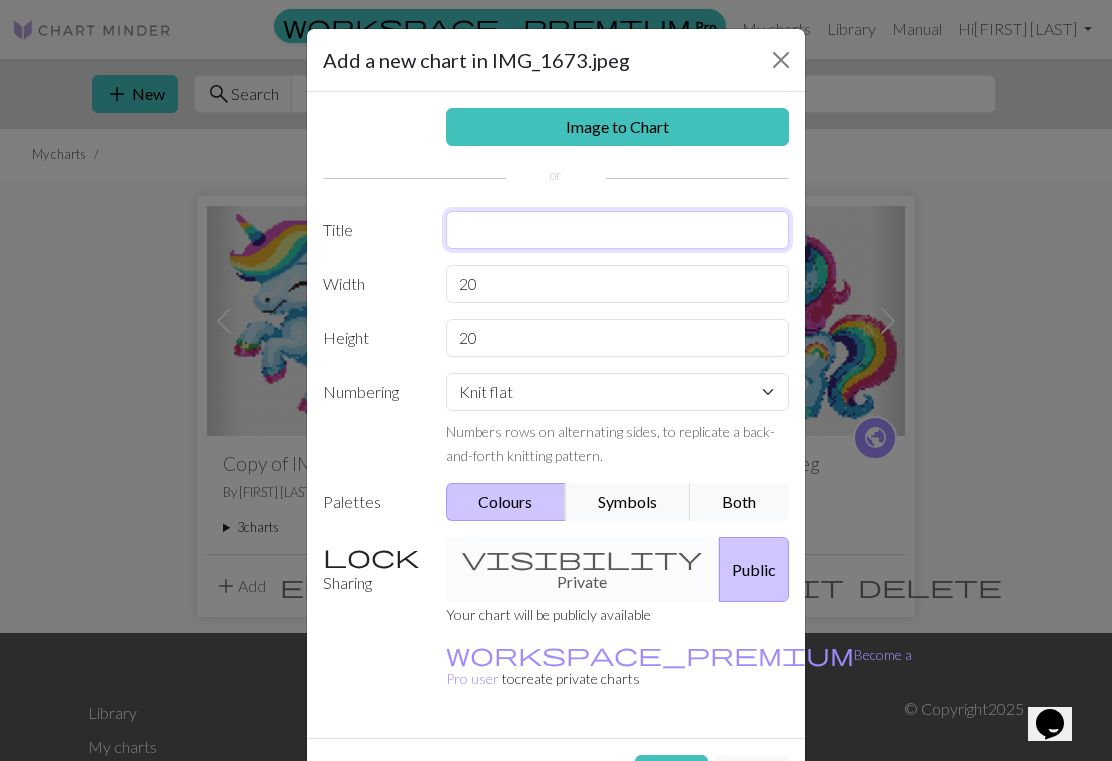 click at bounding box center (618, 230) 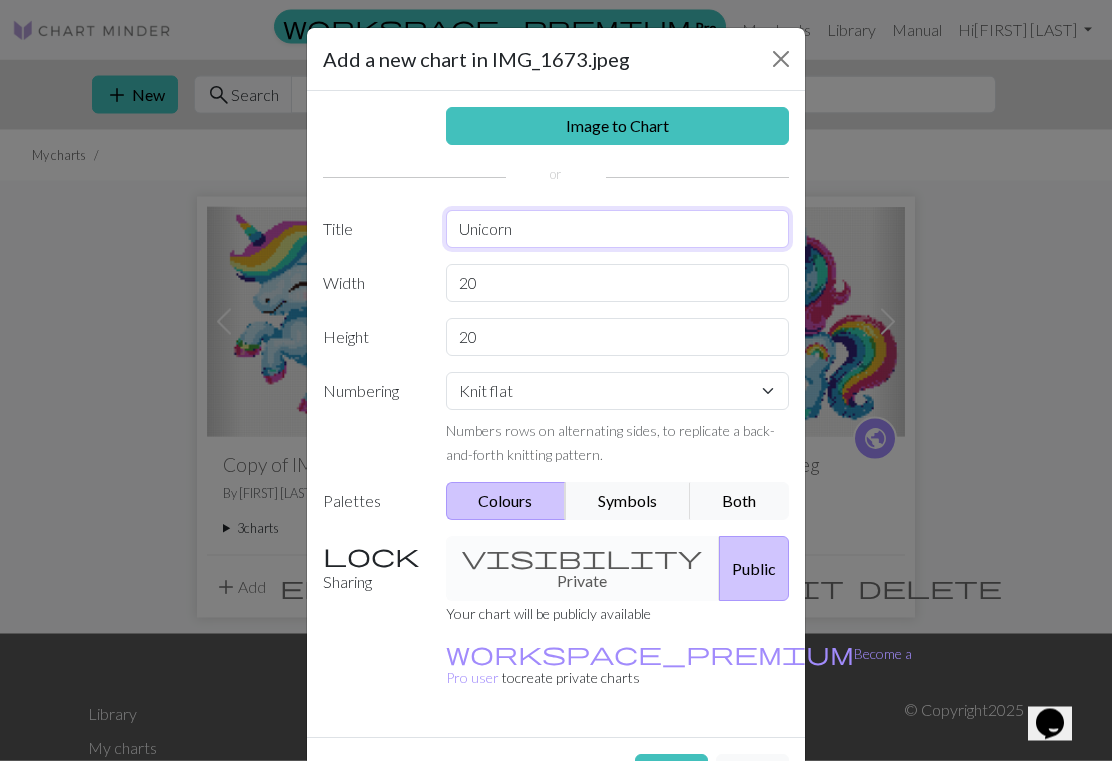 type on "Unicorn" 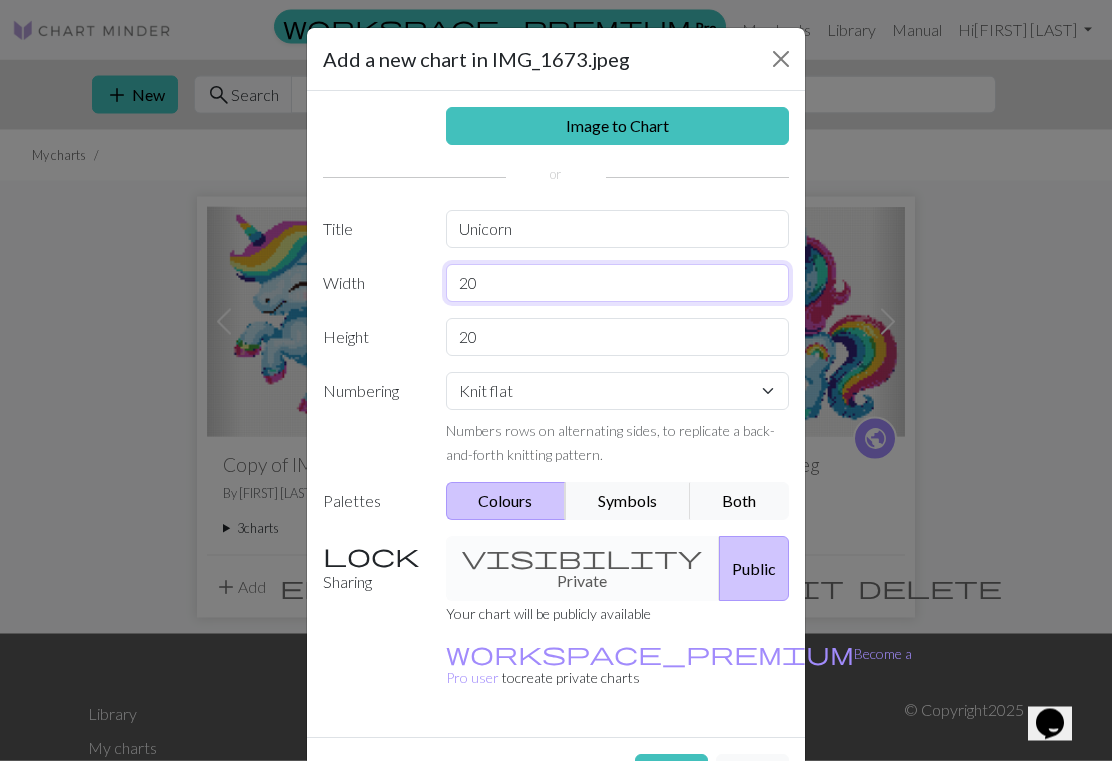 click on "20" at bounding box center [618, 284] 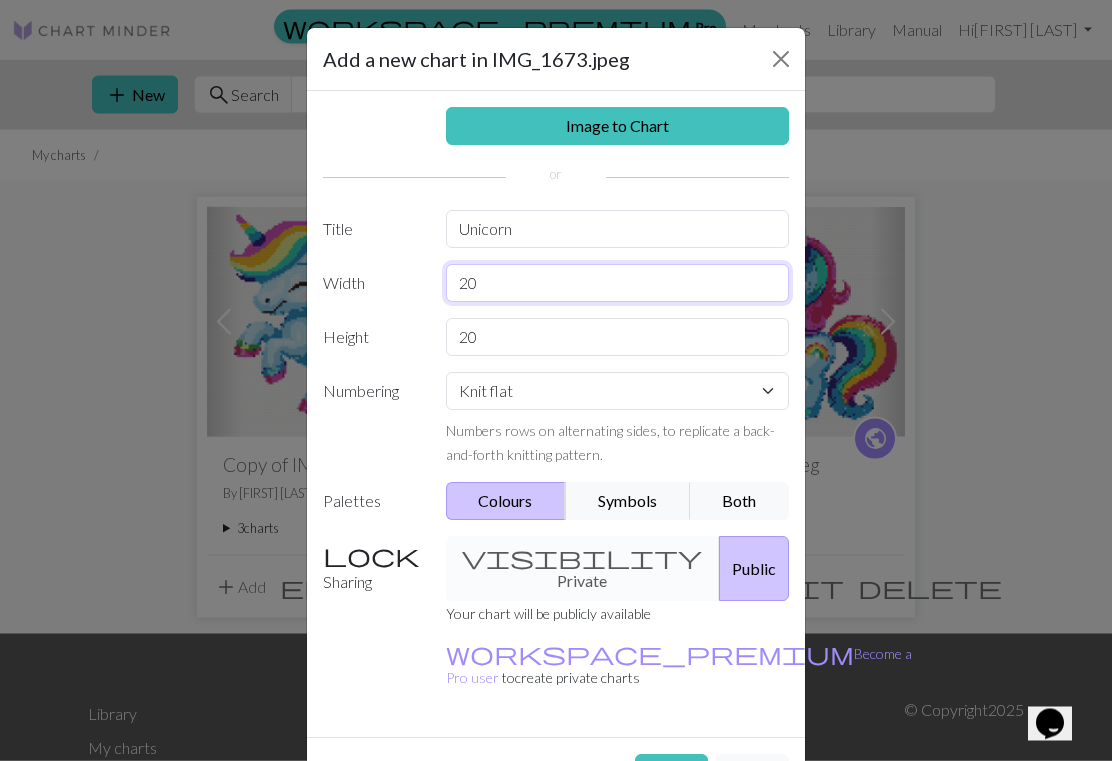 type on "2" 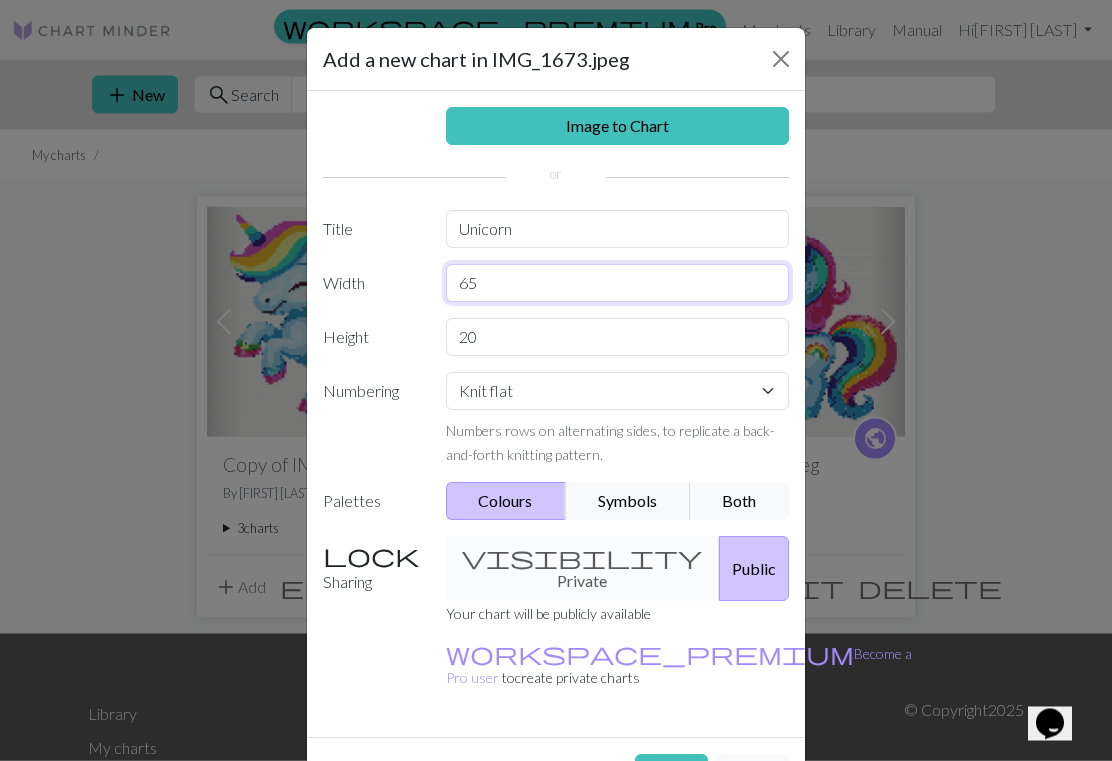 type on "65" 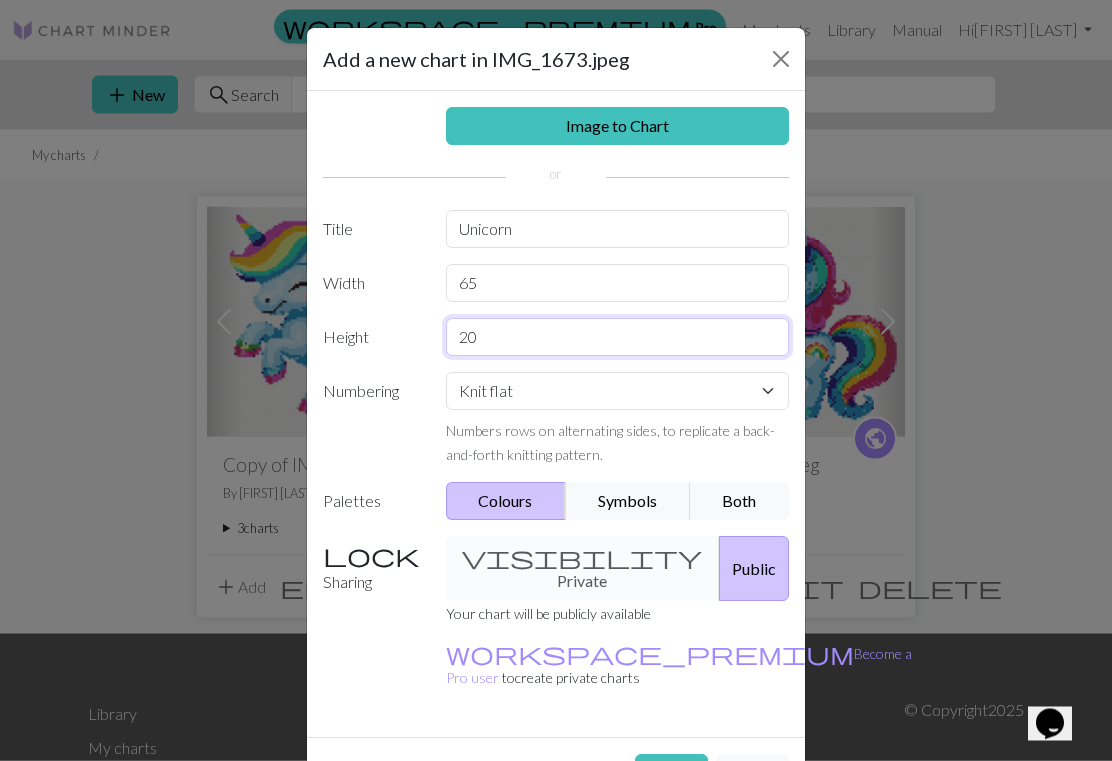 click on "20" at bounding box center [618, 338] 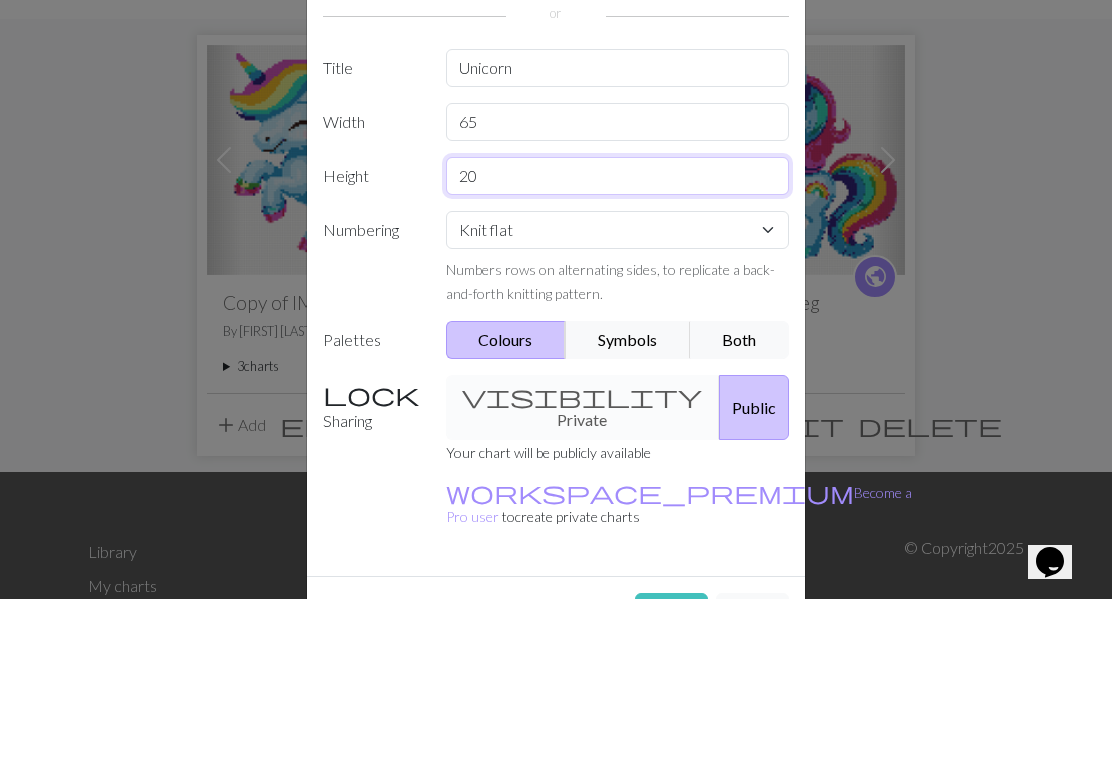 type on "2" 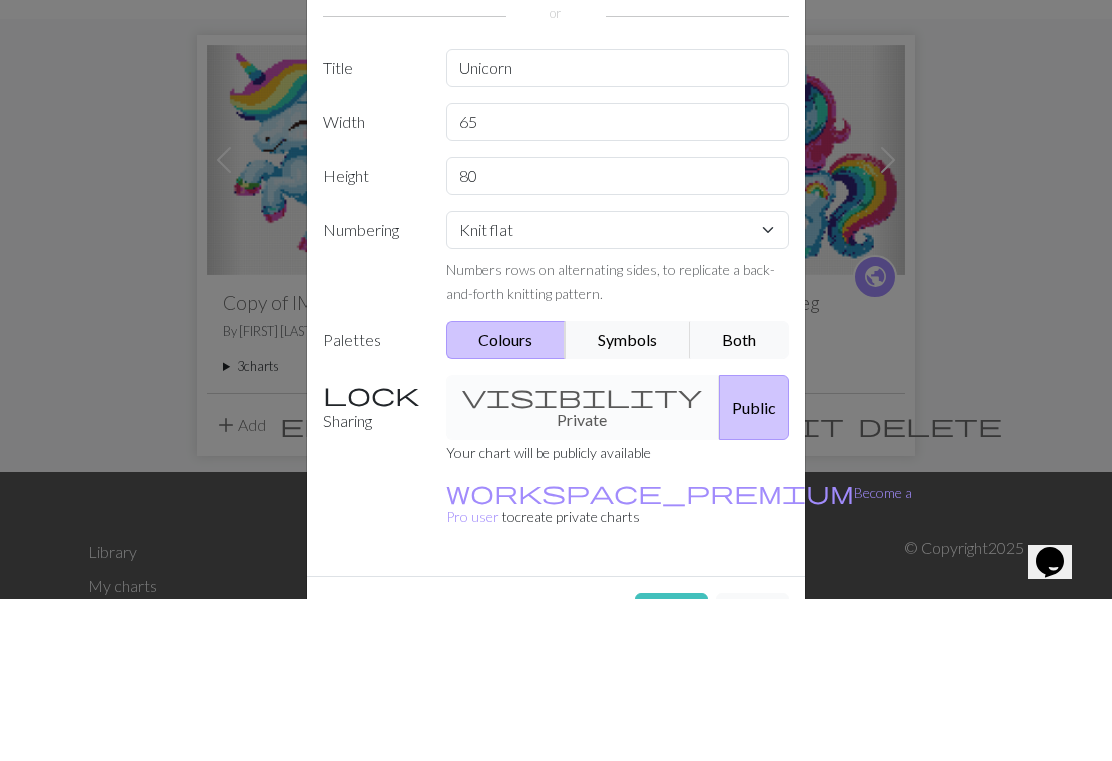scroll, scrollTop: 162, scrollLeft: 0, axis: vertical 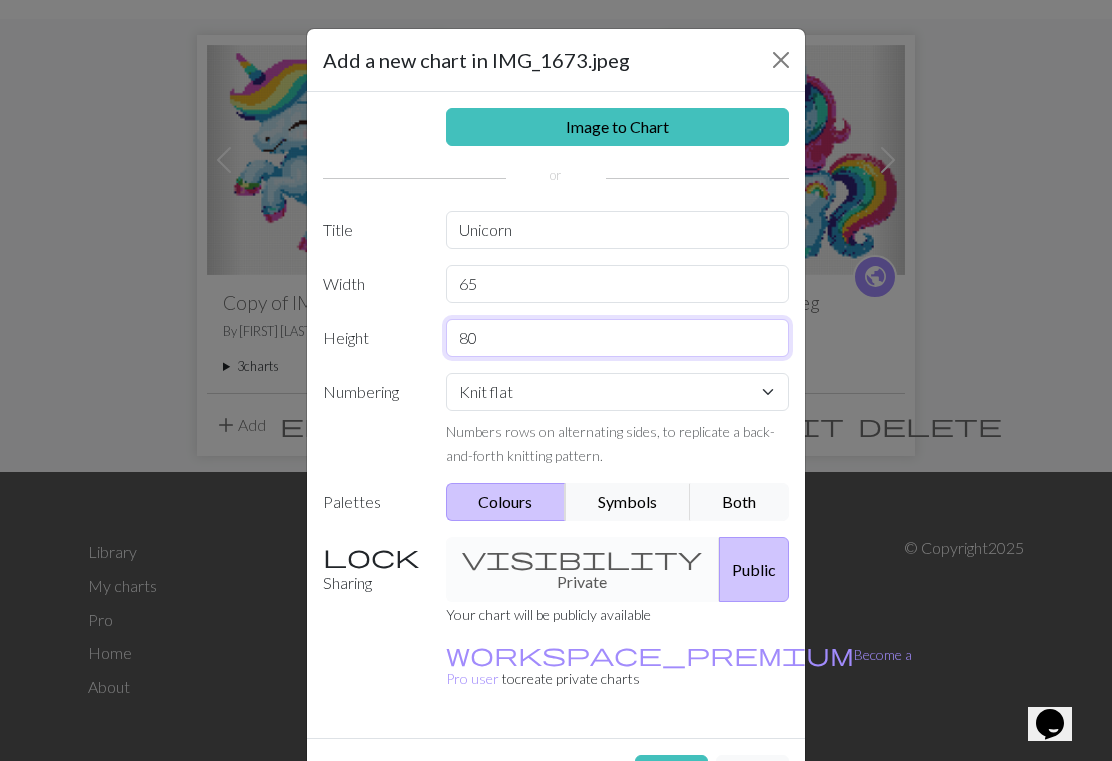 type on "80" 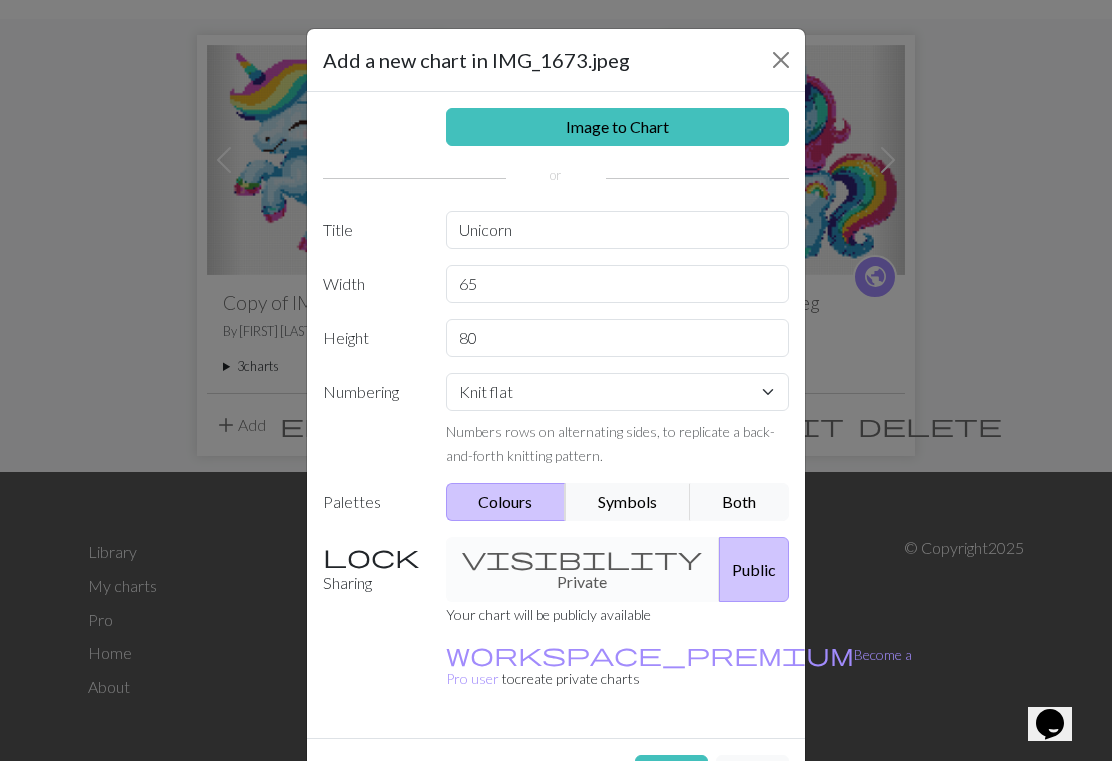 click on "visibility  Private Public" at bounding box center (618, 569) 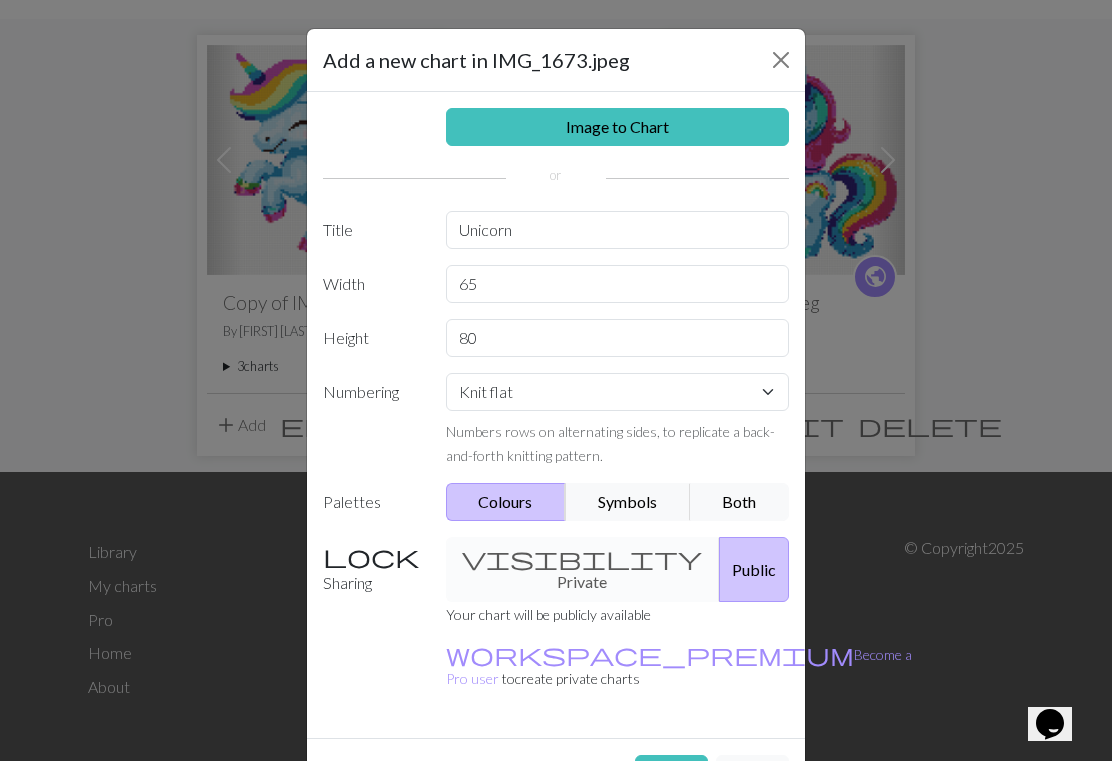 click on "visibility  Private Public" at bounding box center (618, 569) 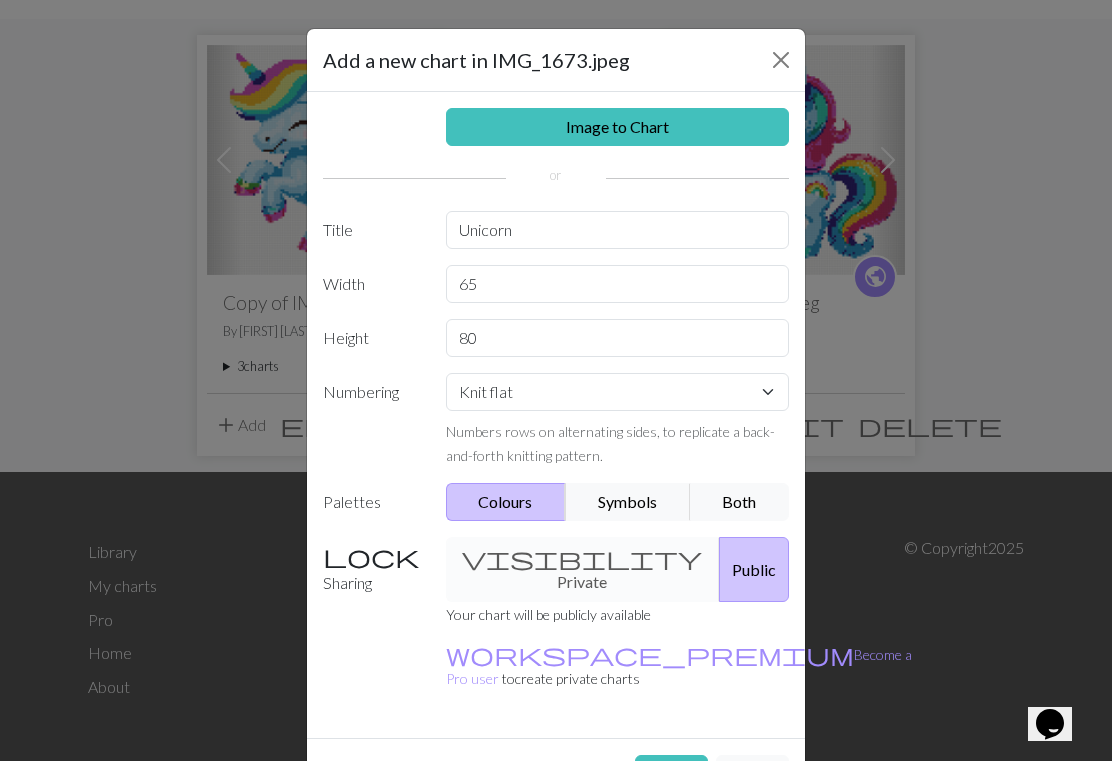 click on "Create" at bounding box center (671, 774) 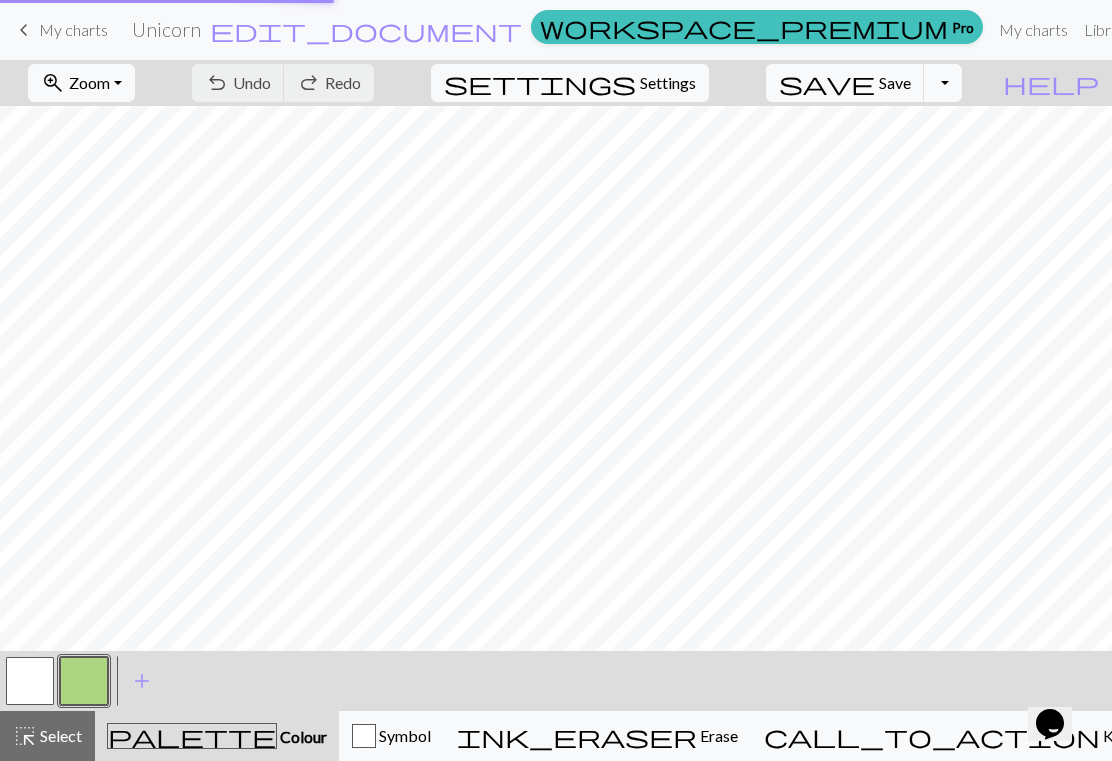 scroll, scrollTop: 0, scrollLeft: 0, axis: both 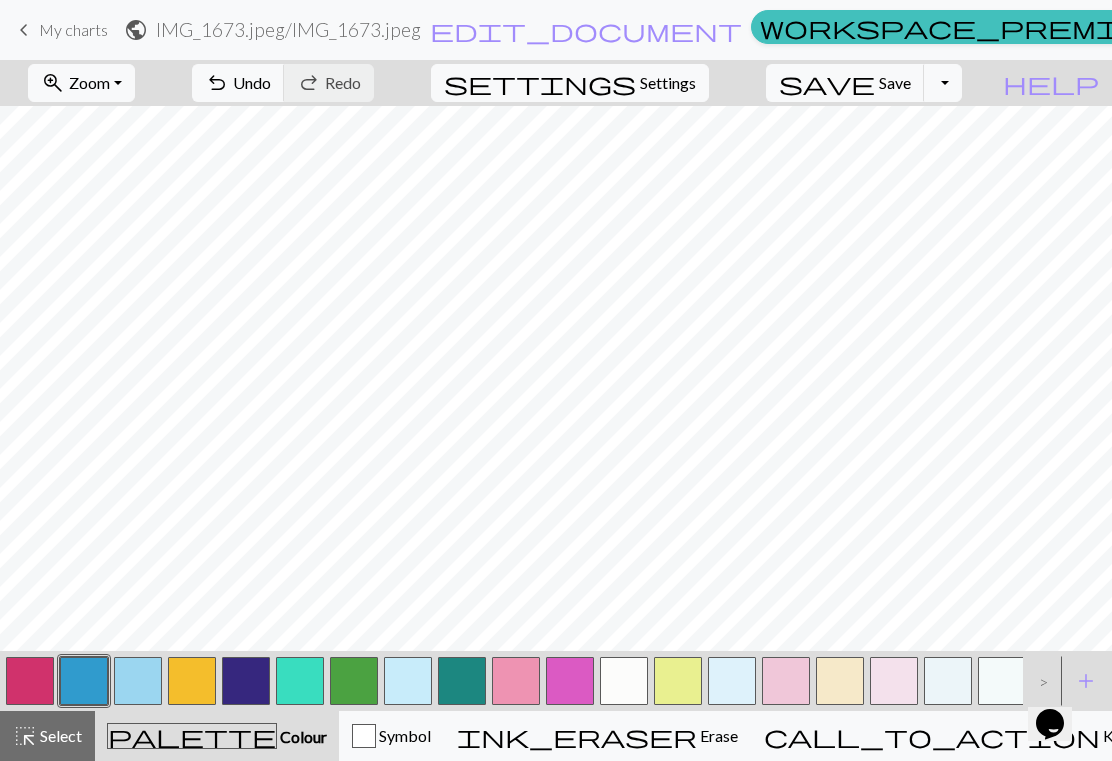 click on "keyboard_arrow_left" at bounding box center [24, 30] 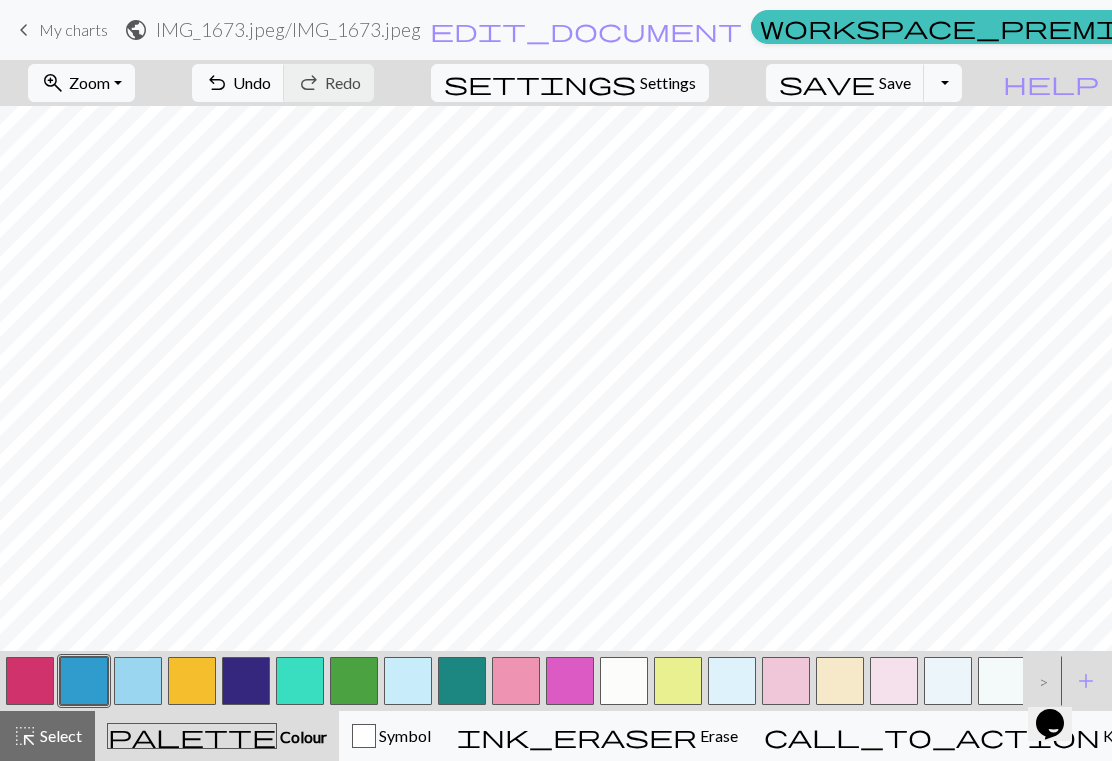 click on "keyboard_arrow_left" at bounding box center [24, 30] 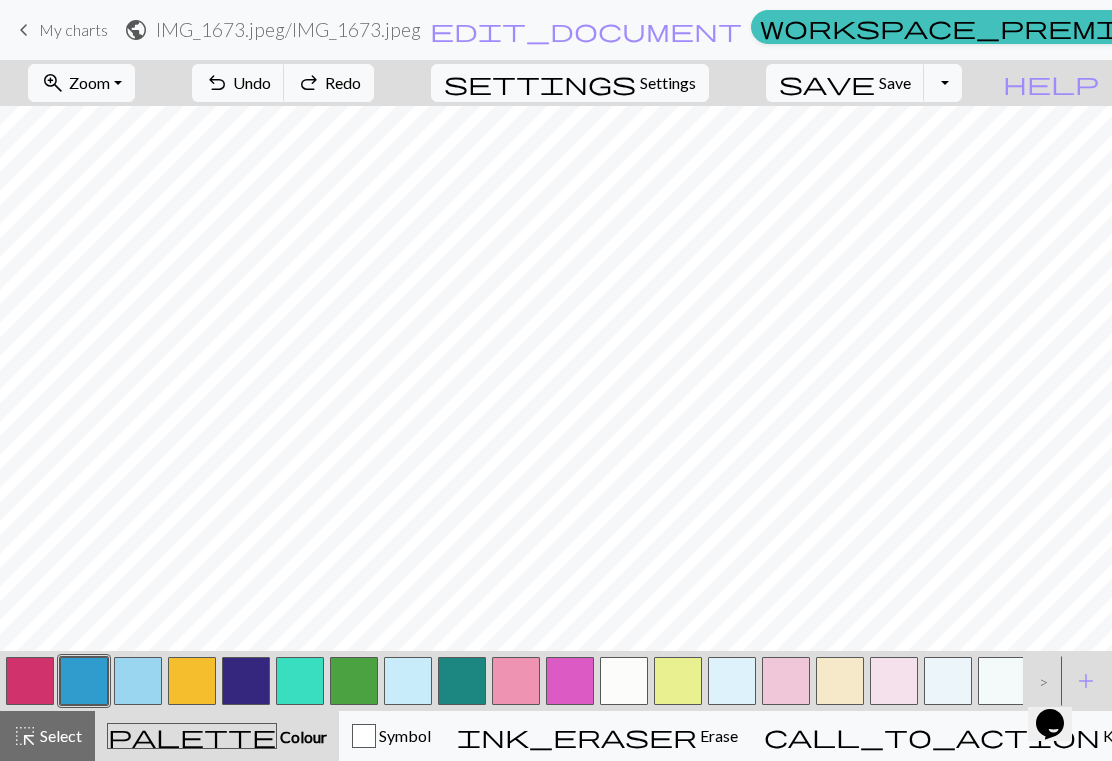 click on "My charts" at bounding box center (73, 29) 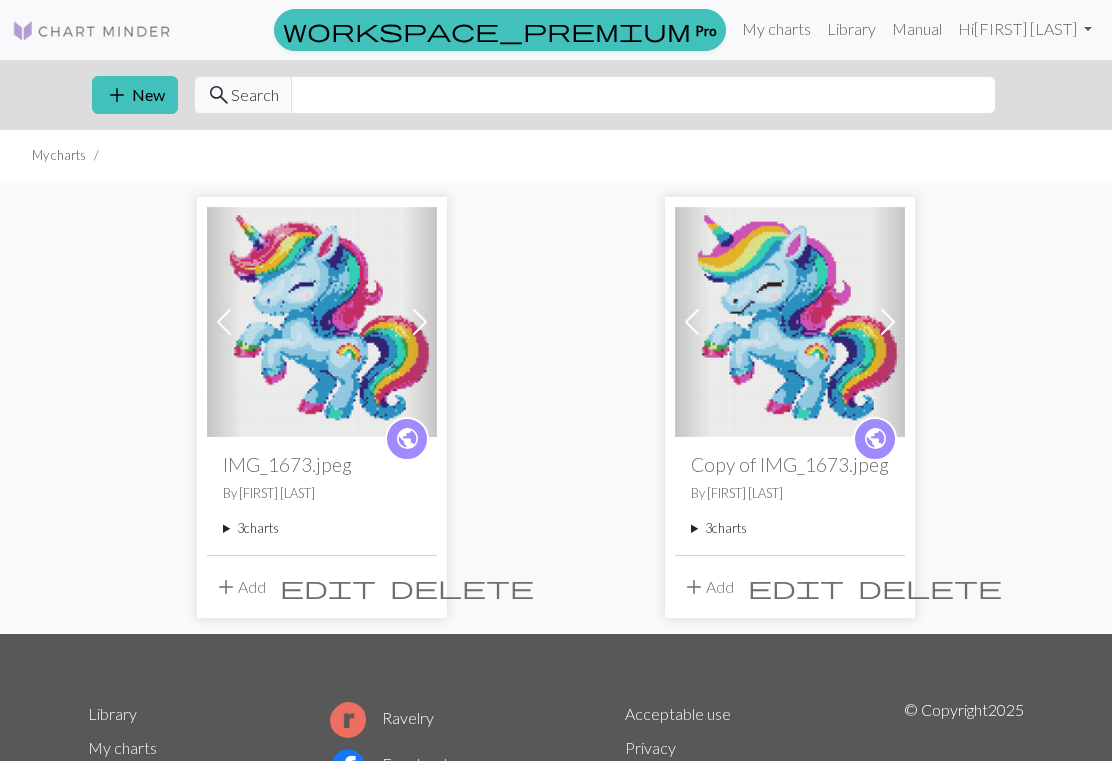 scroll, scrollTop: 74, scrollLeft: 0, axis: vertical 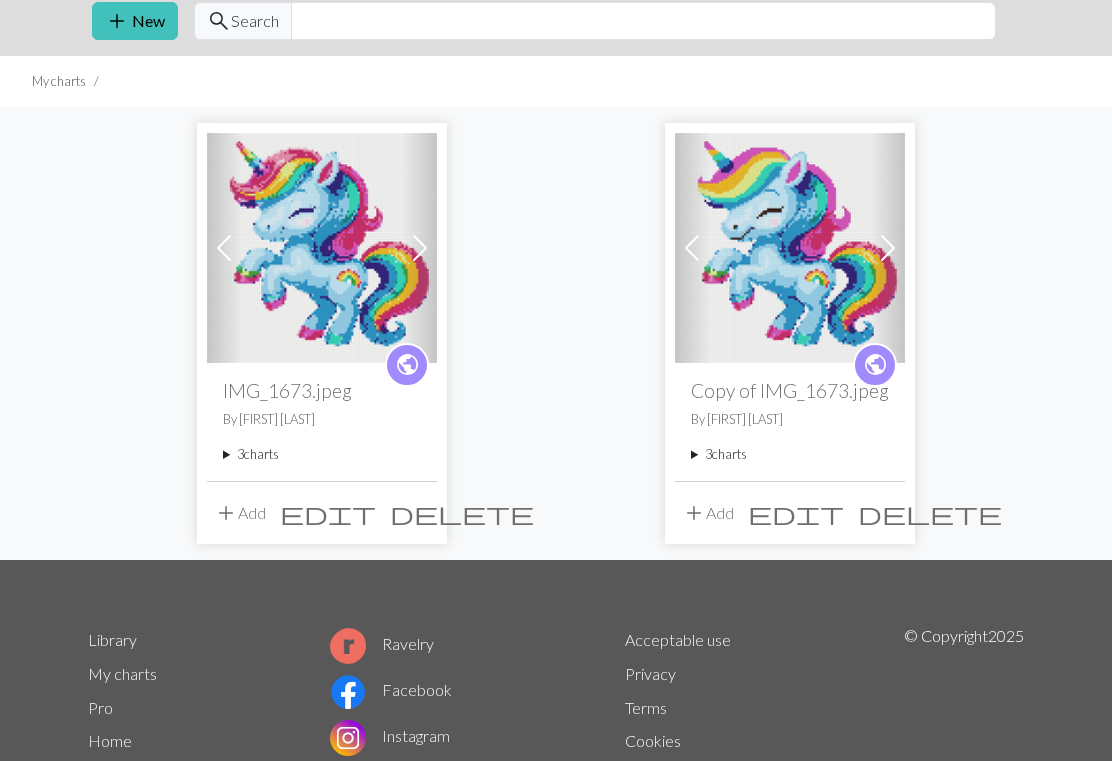 click on "add" at bounding box center (694, 513) 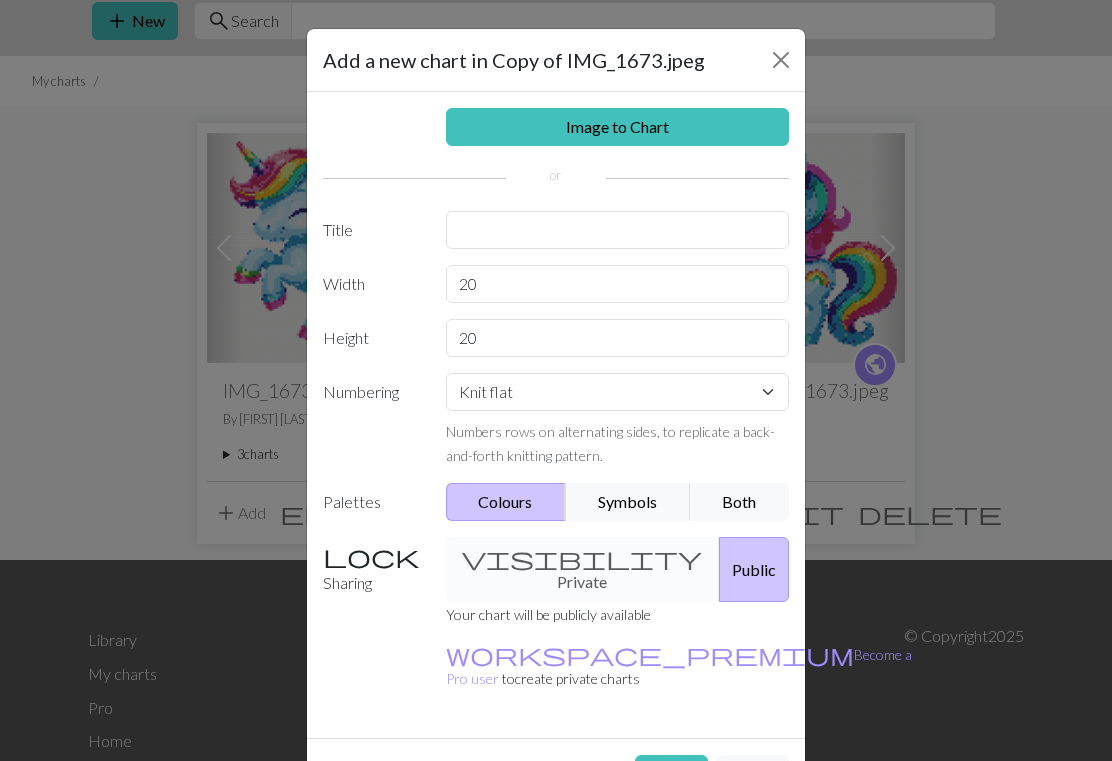 click on "visibility  Private Public" at bounding box center (618, 569) 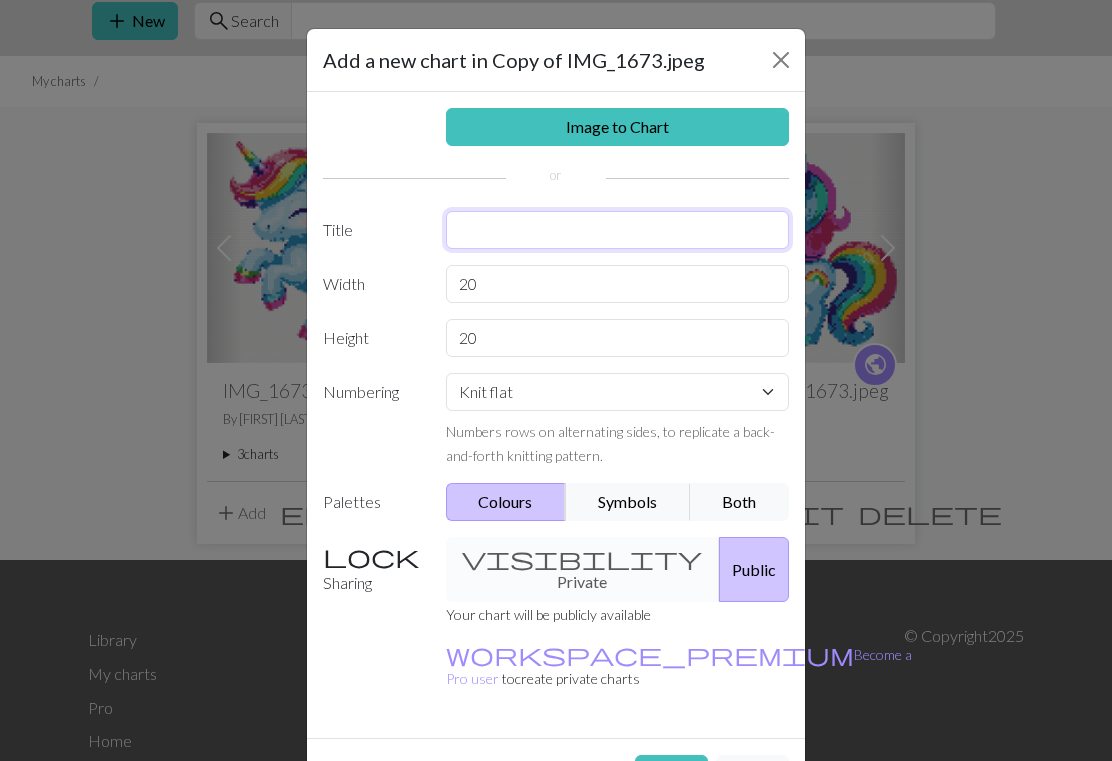 click at bounding box center (618, 230) 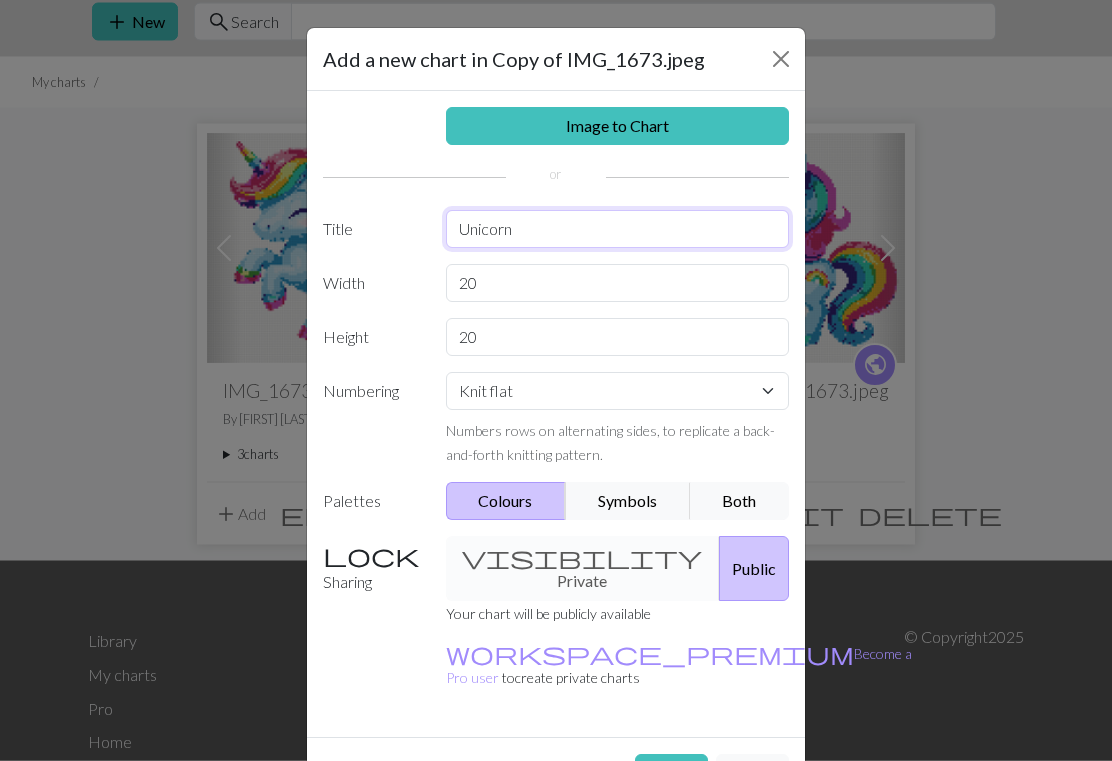 type on "Unicorn" 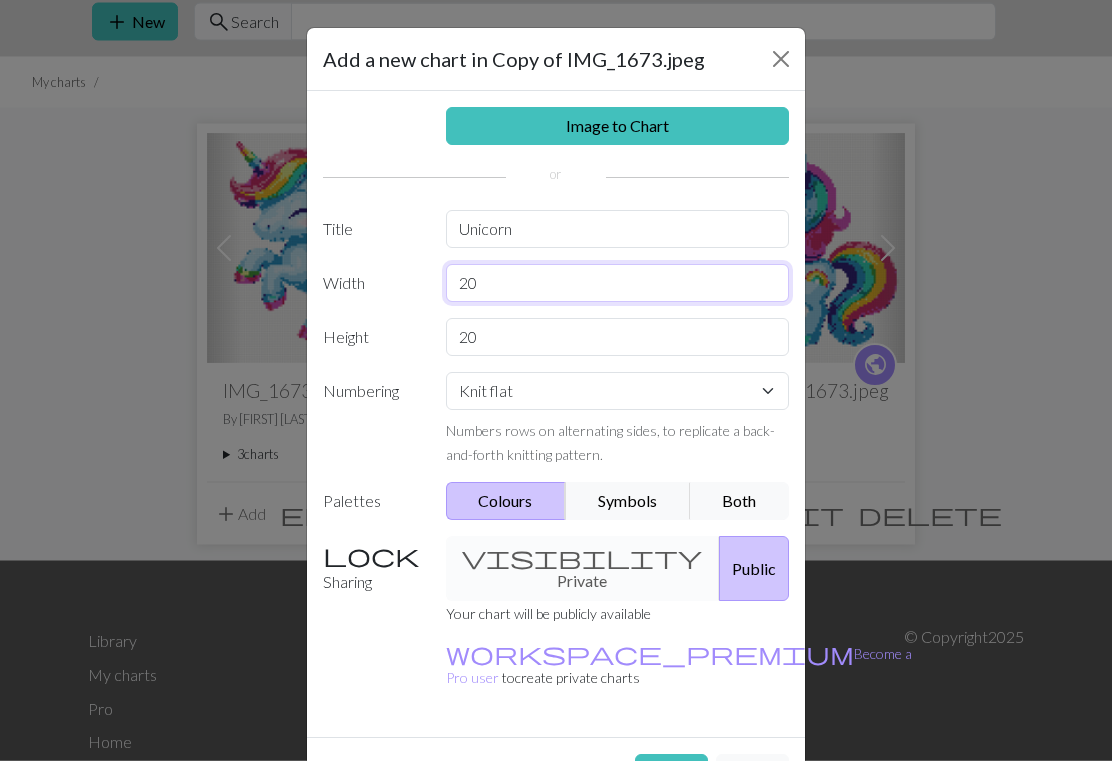 click on "20" at bounding box center (618, 284) 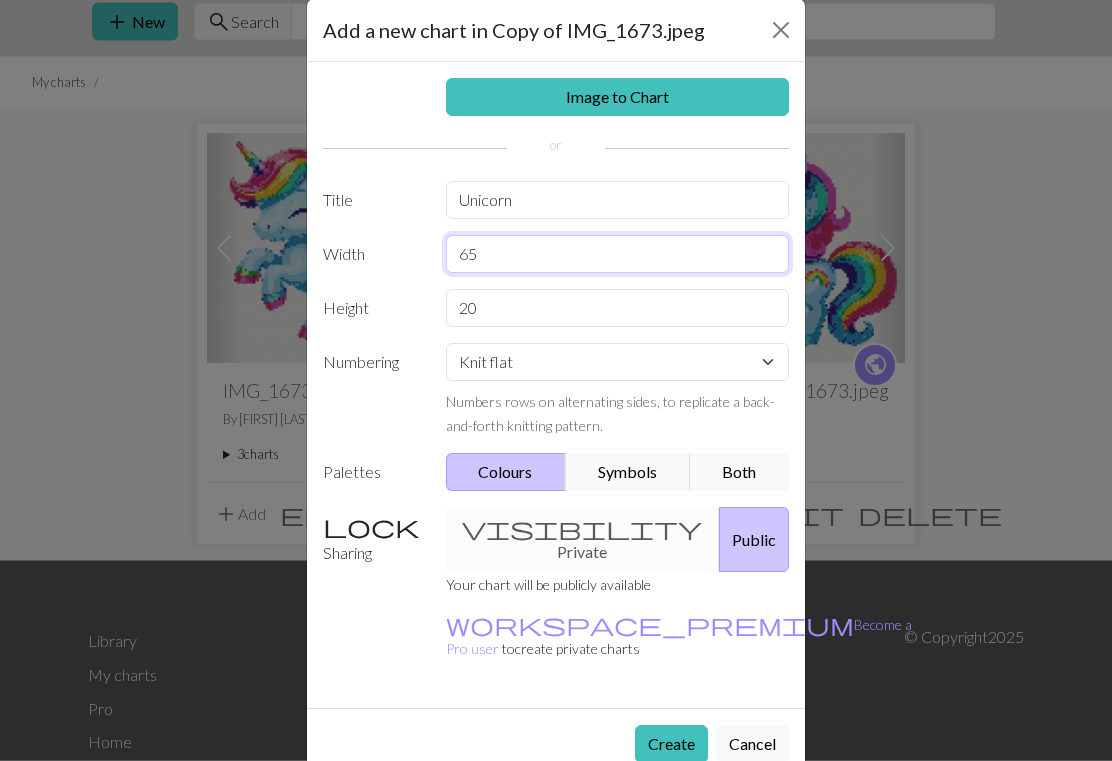scroll, scrollTop: 28, scrollLeft: 0, axis: vertical 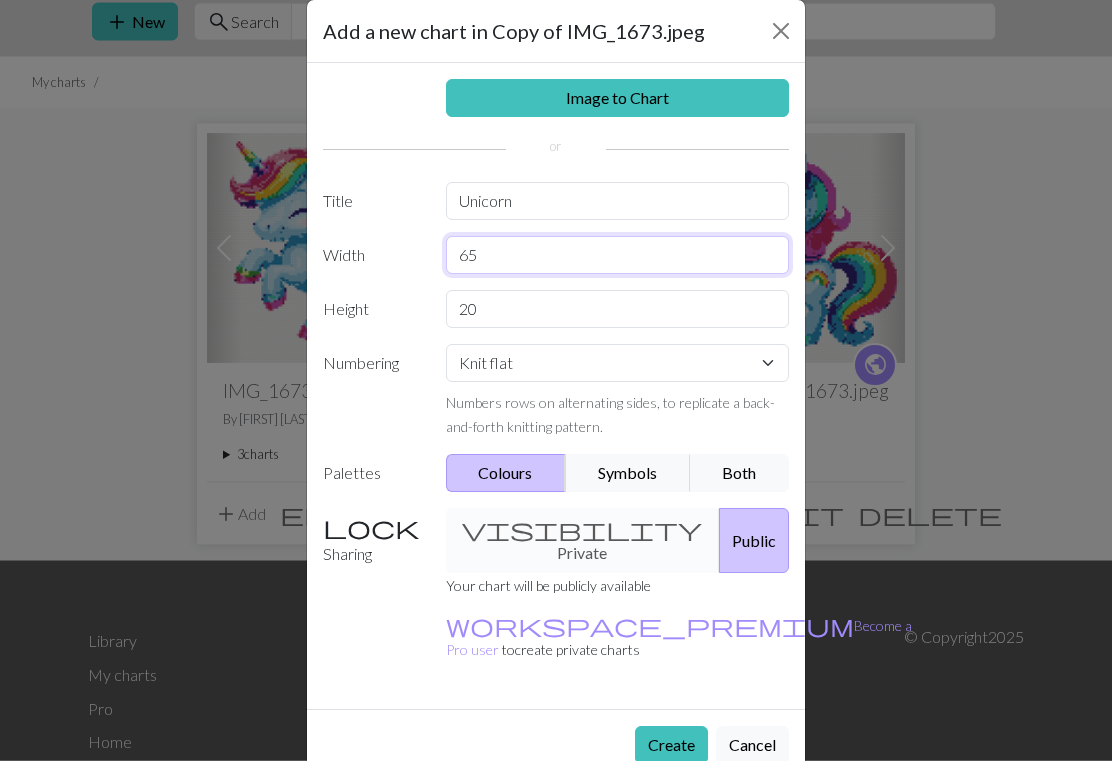 type on "65" 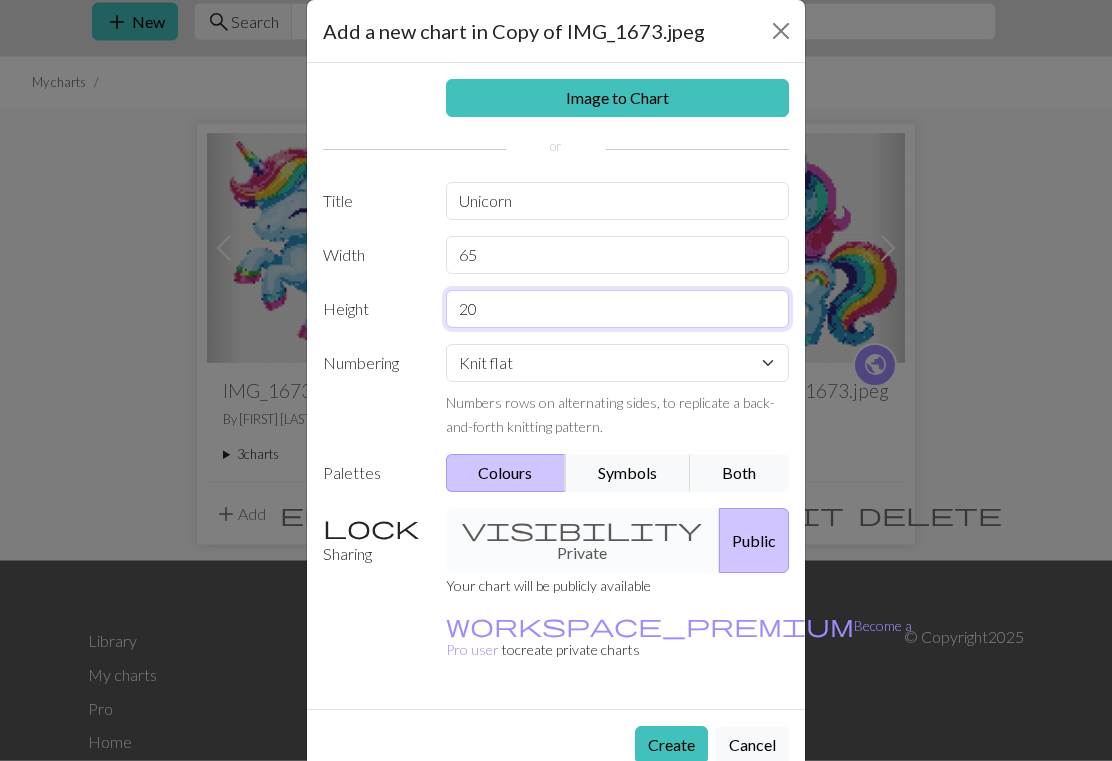 click on "20" at bounding box center (618, 310) 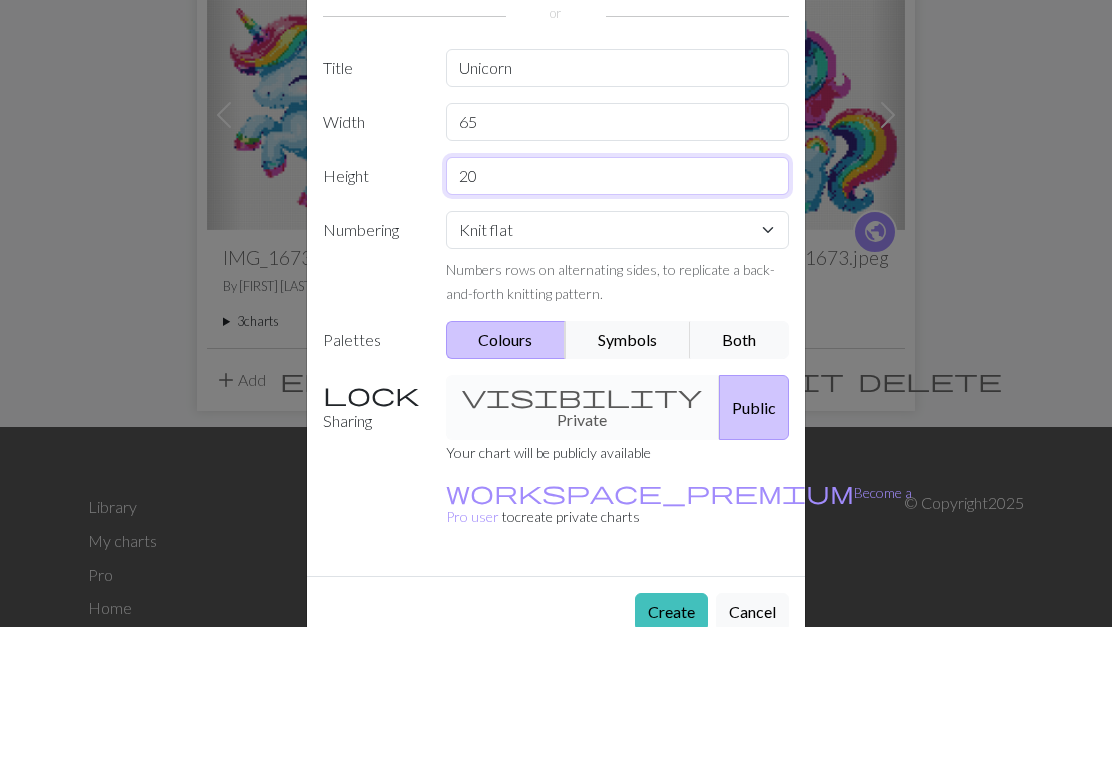 type on "2" 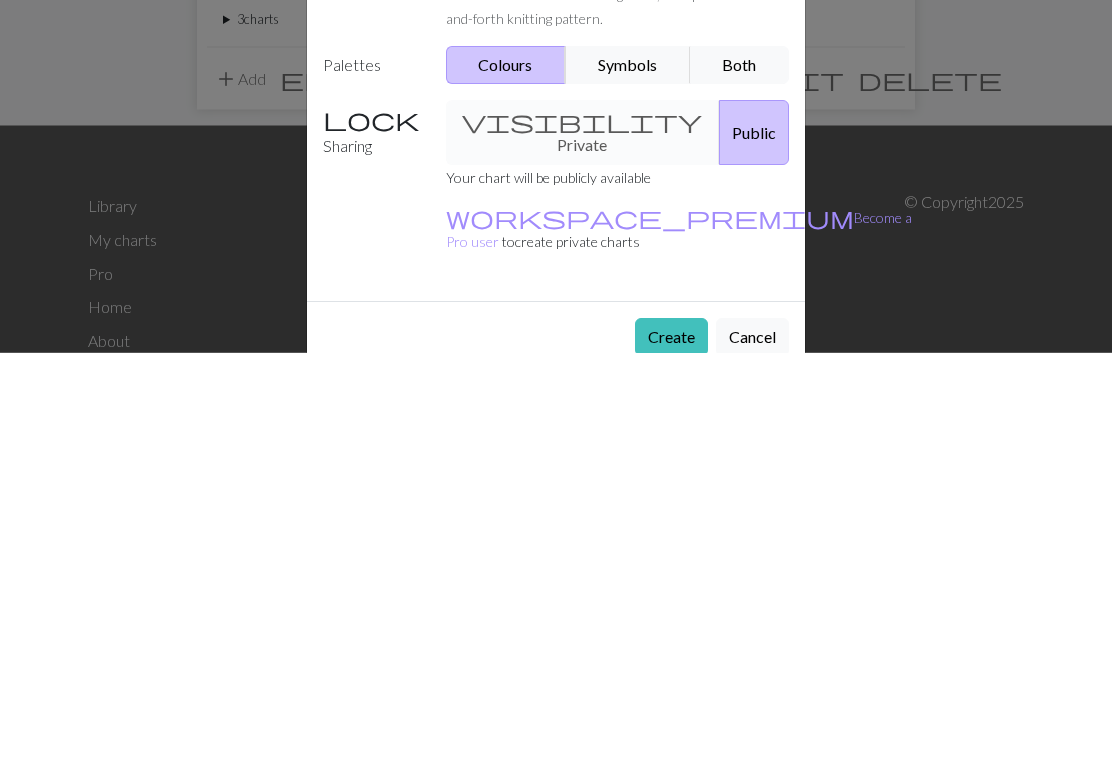 scroll, scrollTop: 111, scrollLeft: 0, axis: vertical 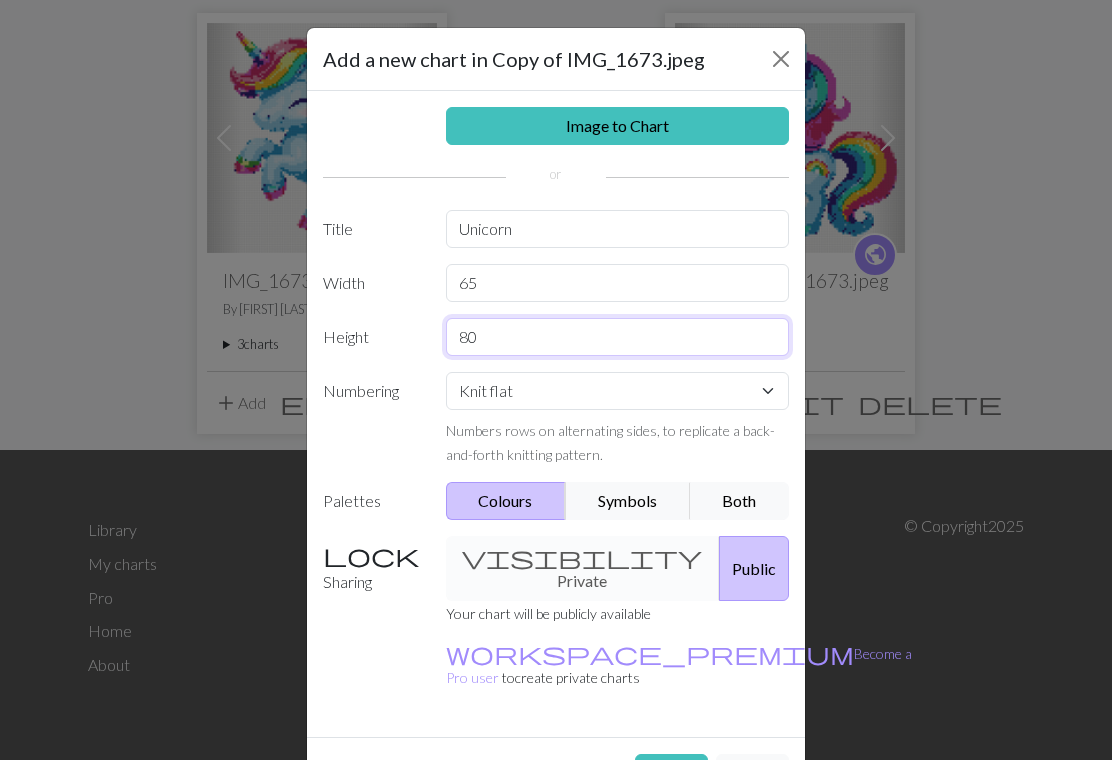 type on "80" 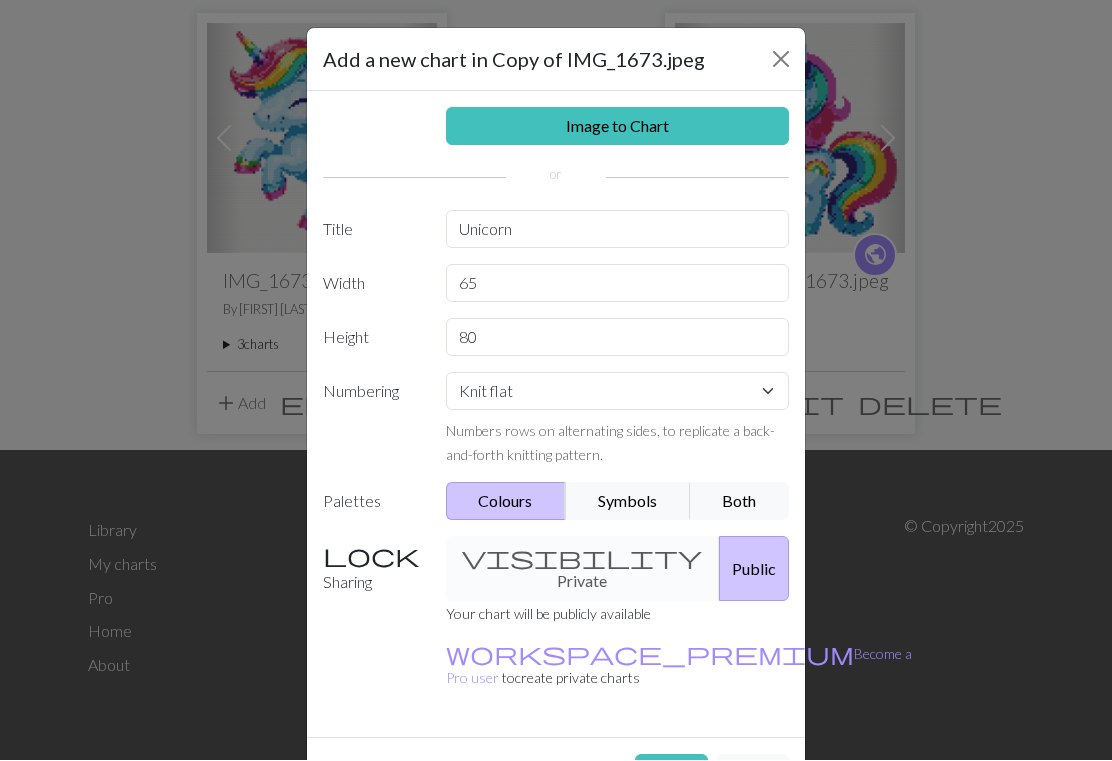 click on "Image to Chart" at bounding box center (618, 127) 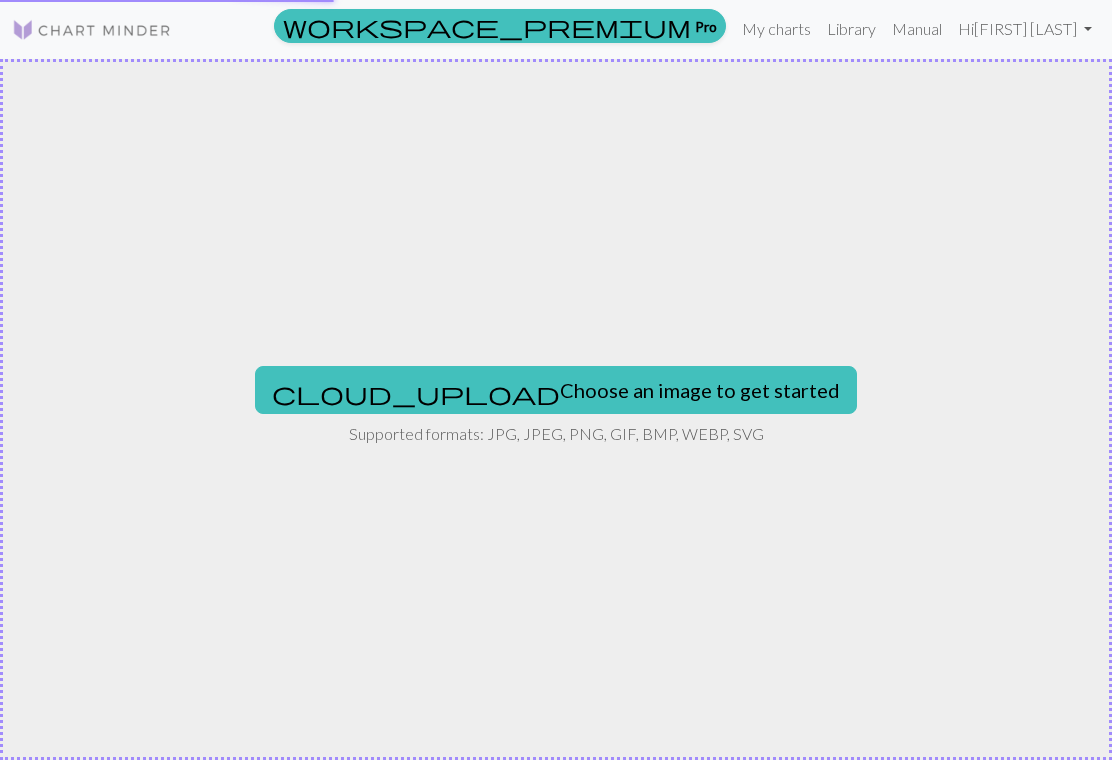 scroll, scrollTop: 0, scrollLeft: 0, axis: both 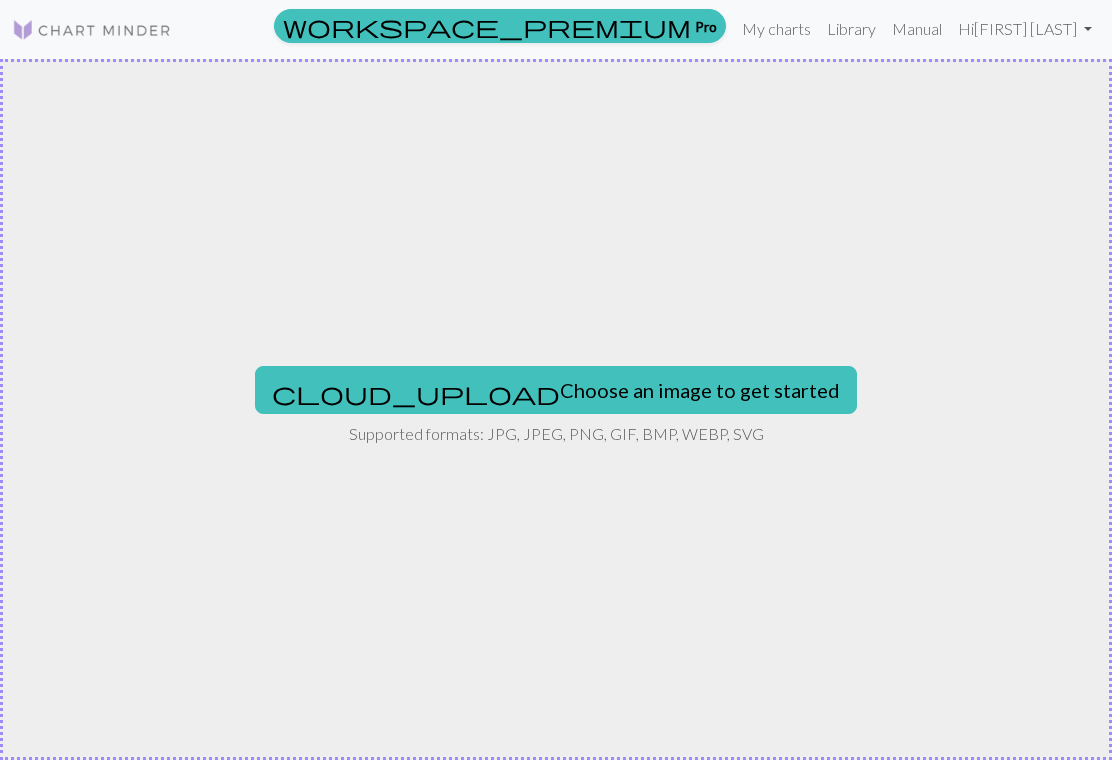 click on "cloud_upload  Choose an image to get started" at bounding box center (556, 391) 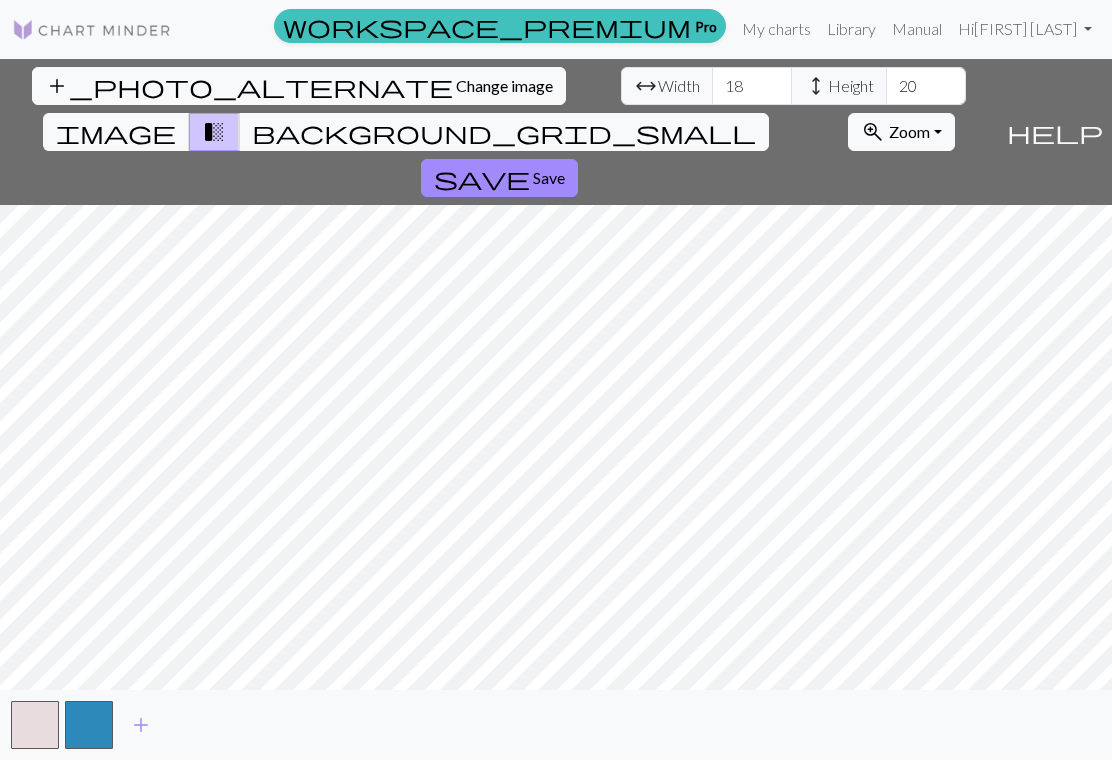 scroll, scrollTop: 1, scrollLeft: 0, axis: vertical 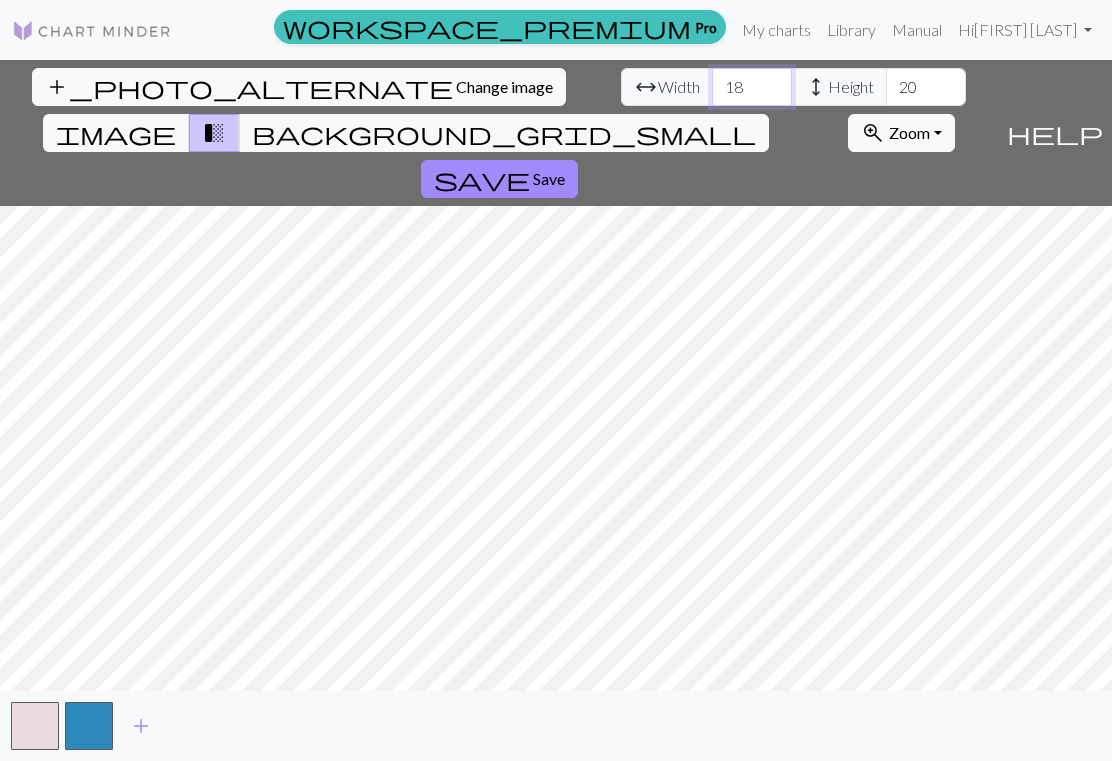 click on "18" at bounding box center (752, 87) 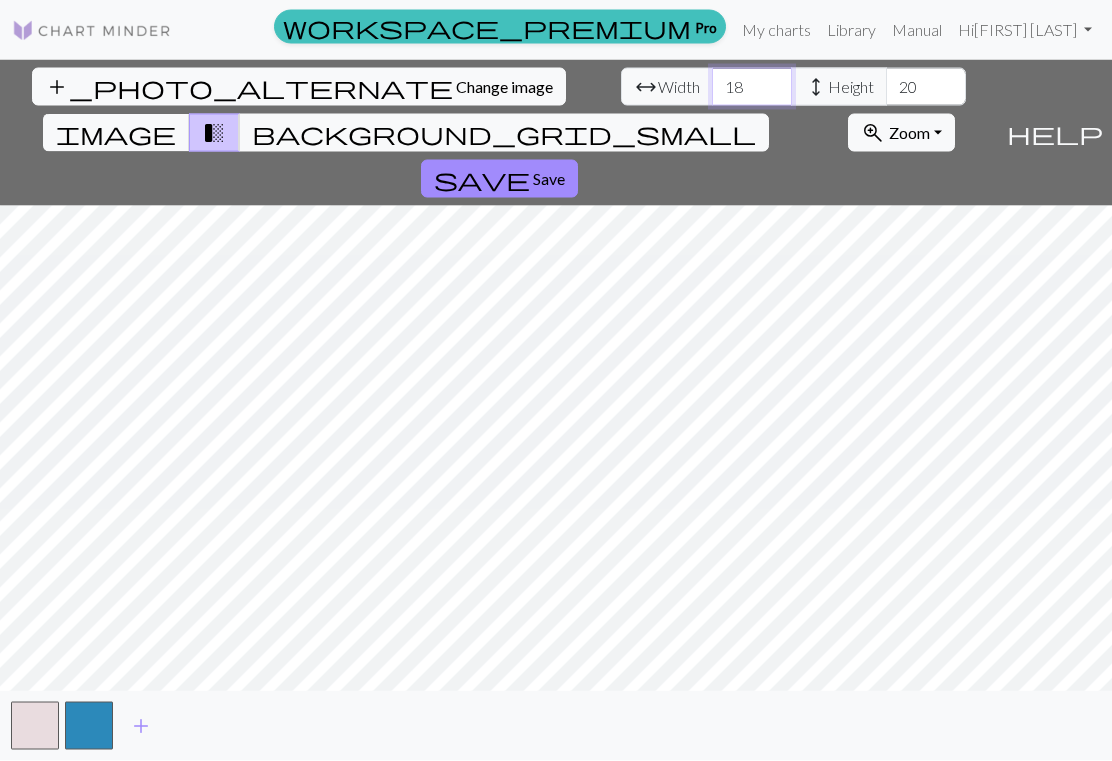 type on "1" 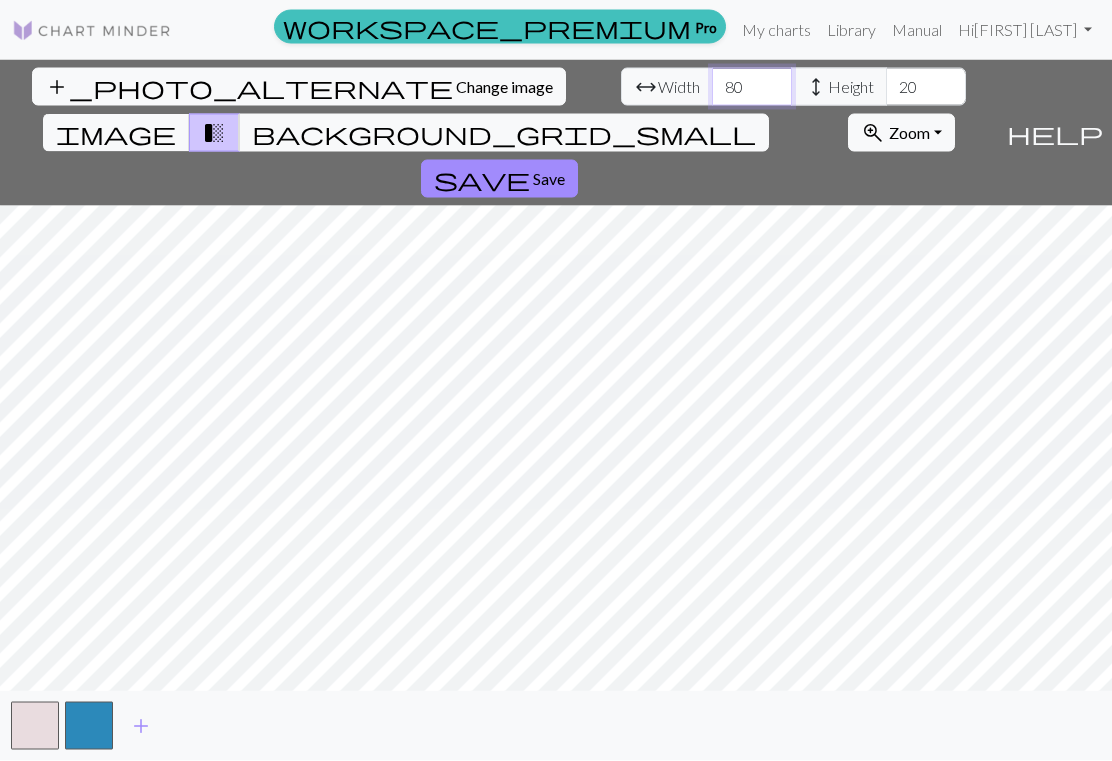 type on "80" 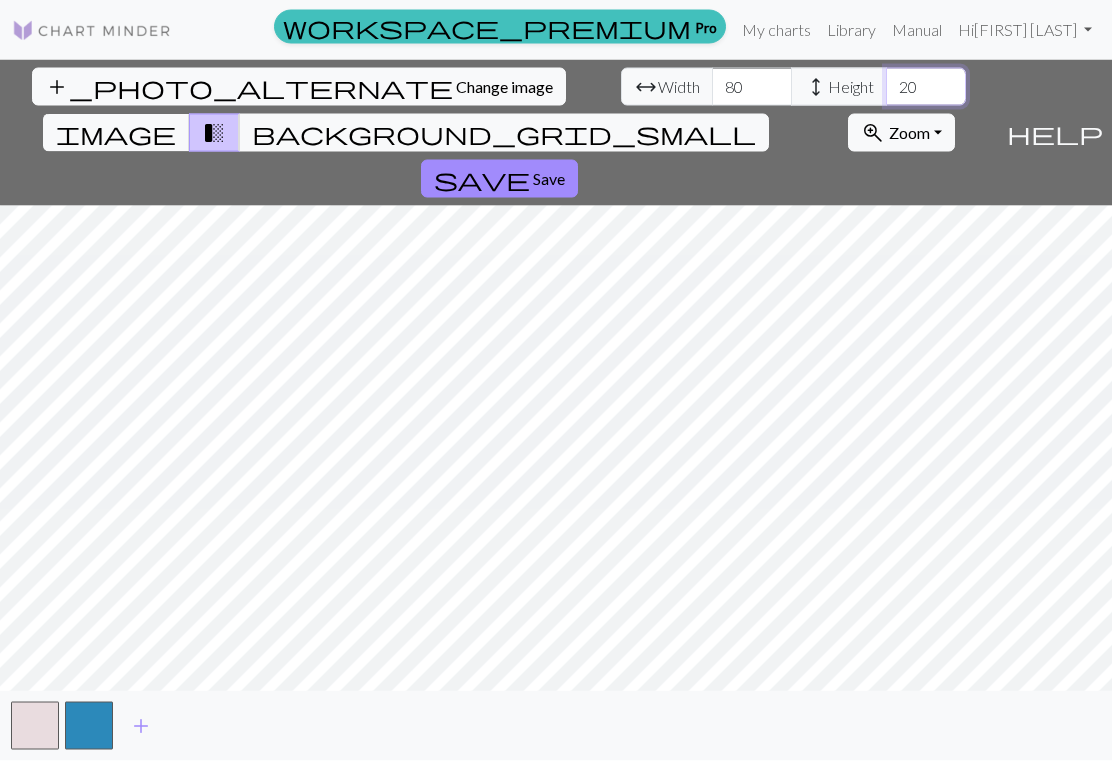 click on "20" at bounding box center (926, 87) 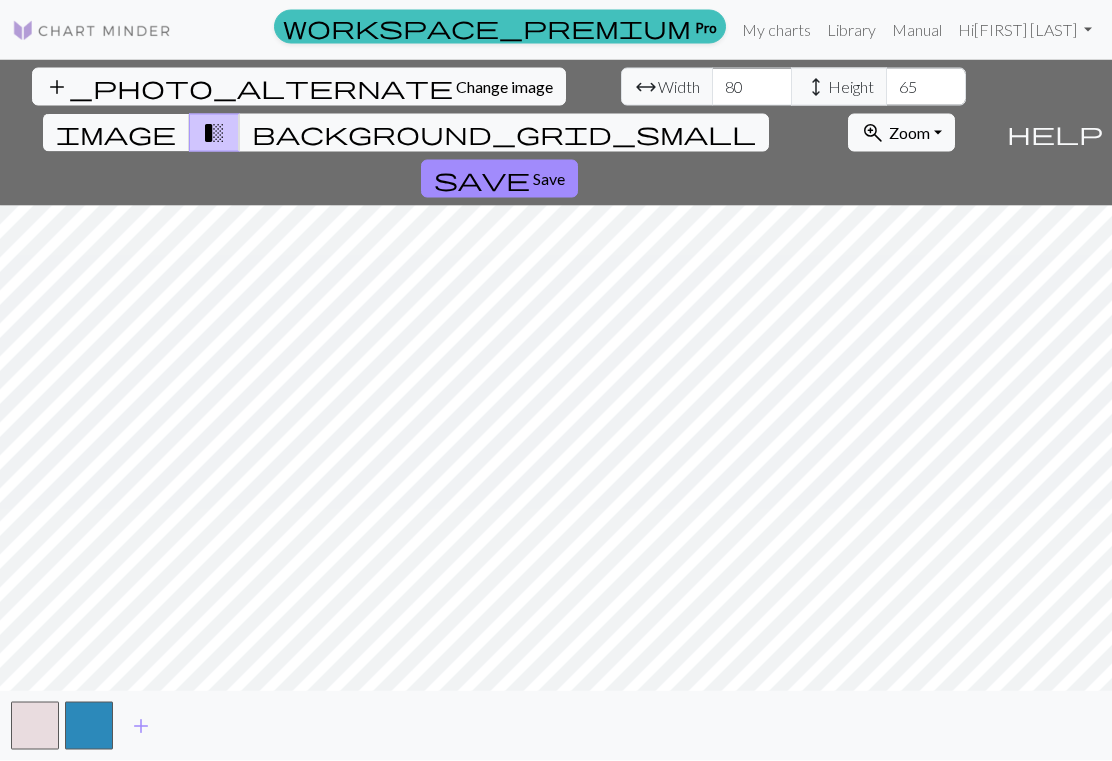 scroll, scrollTop: 1, scrollLeft: 0, axis: vertical 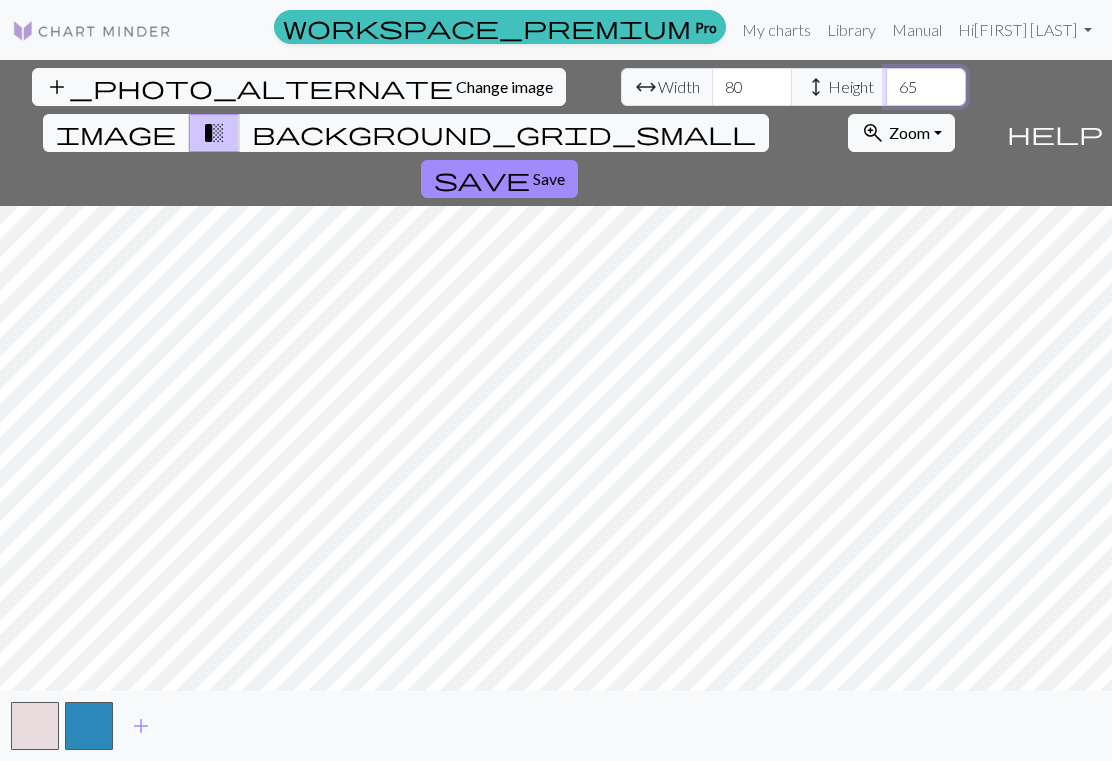 type on "65" 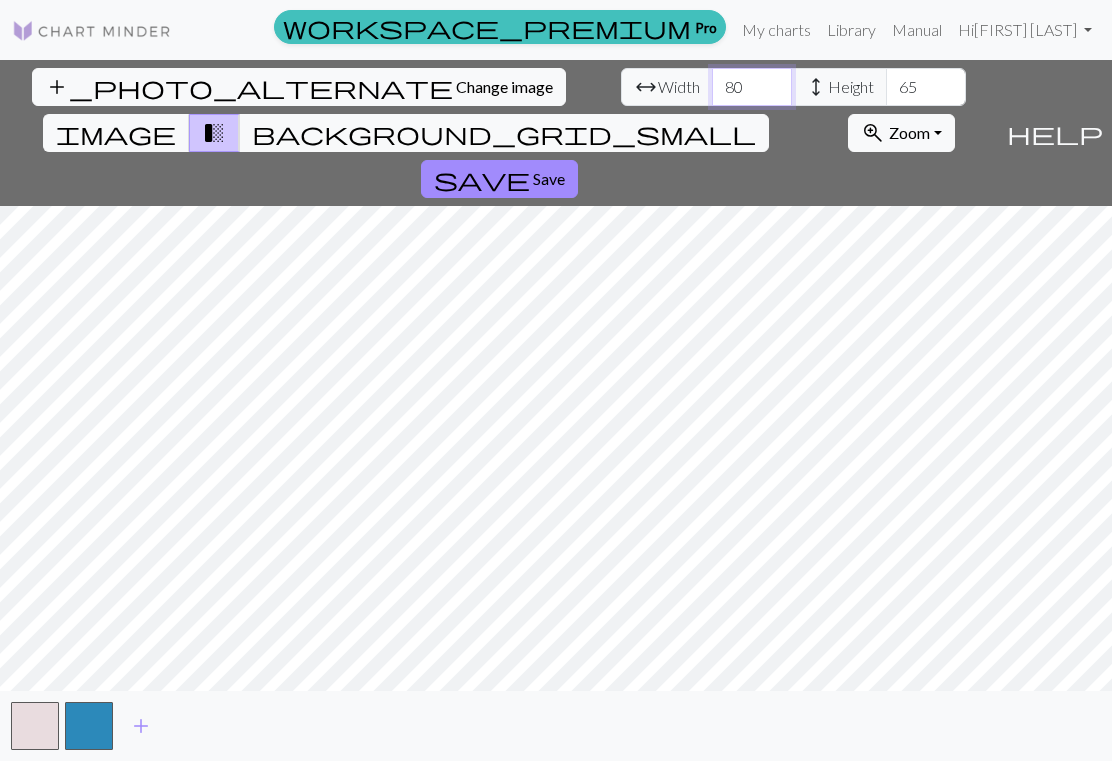 click on "80" at bounding box center (752, 87) 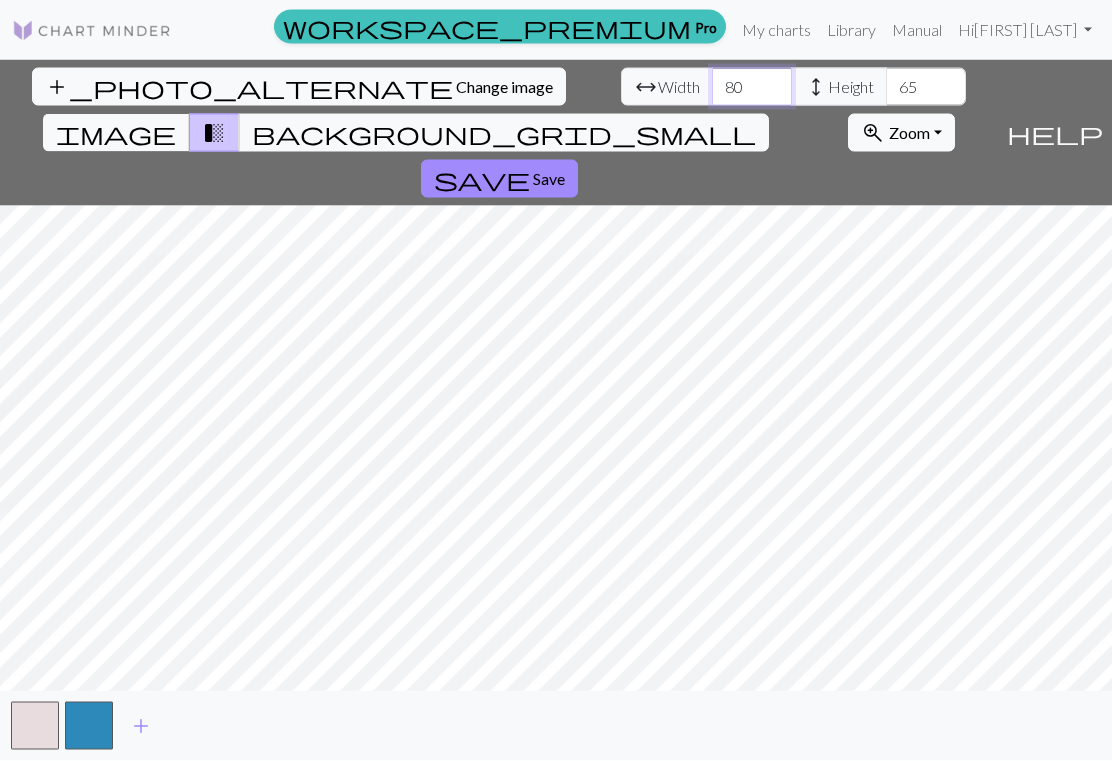 type on "8" 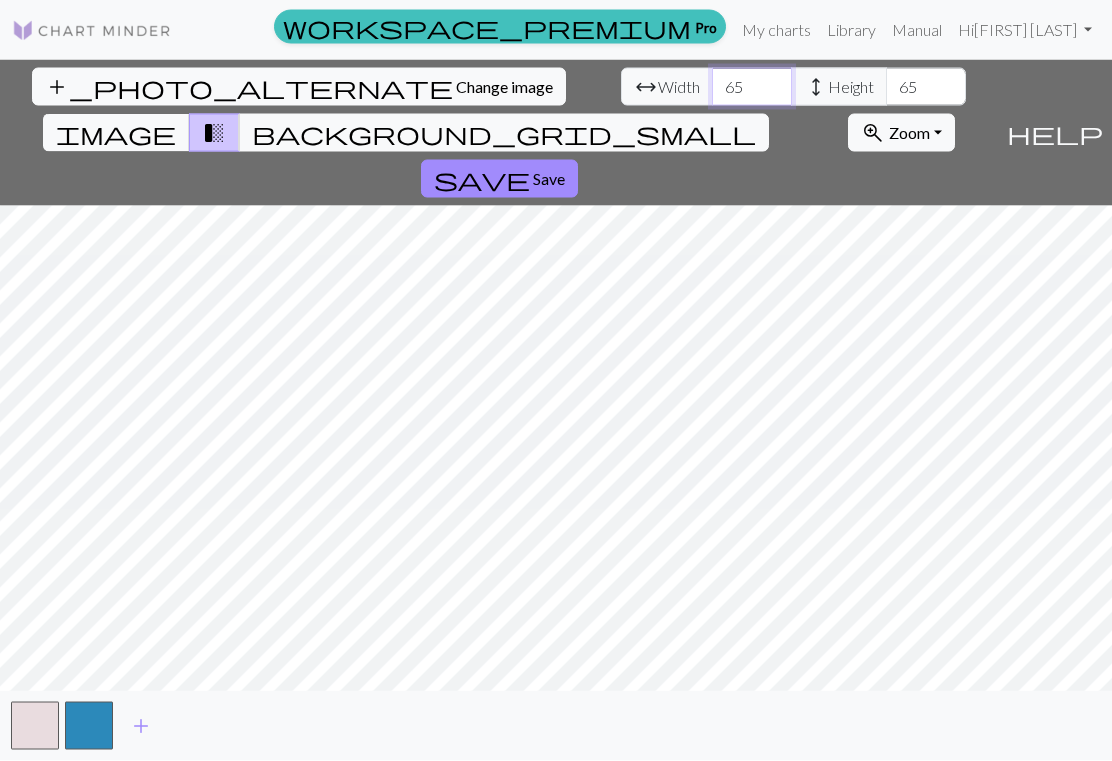 type on "65" 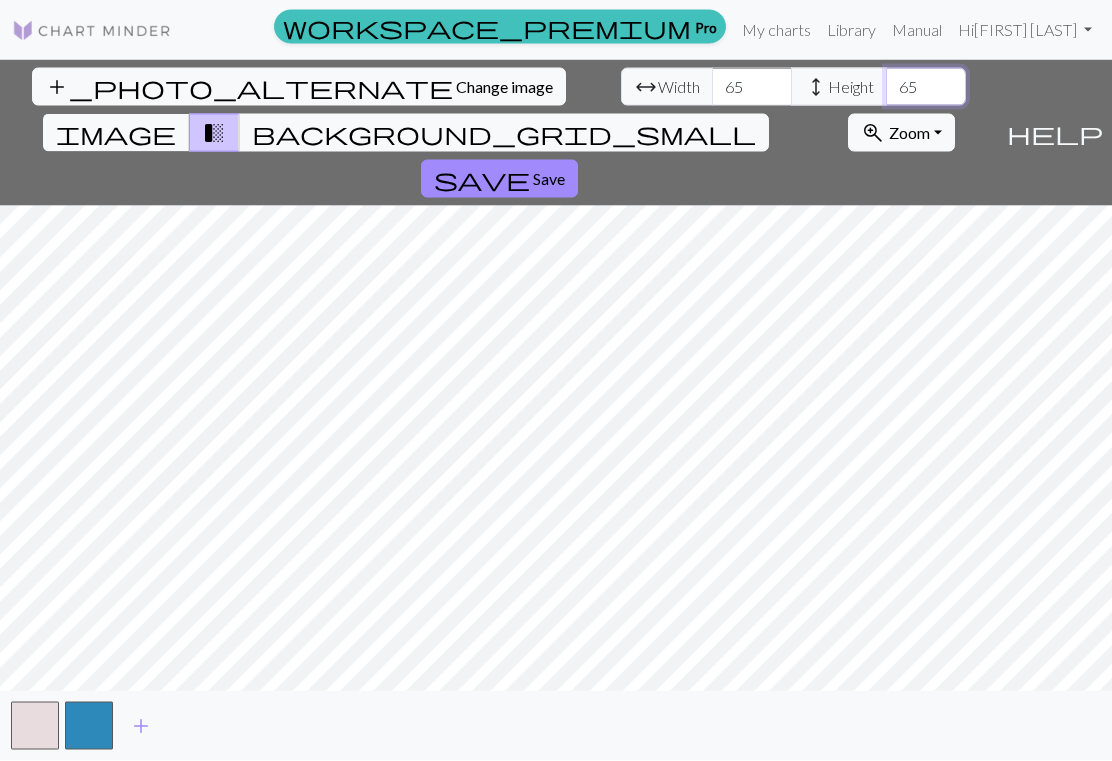 click on "65" at bounding box center (926, 87) 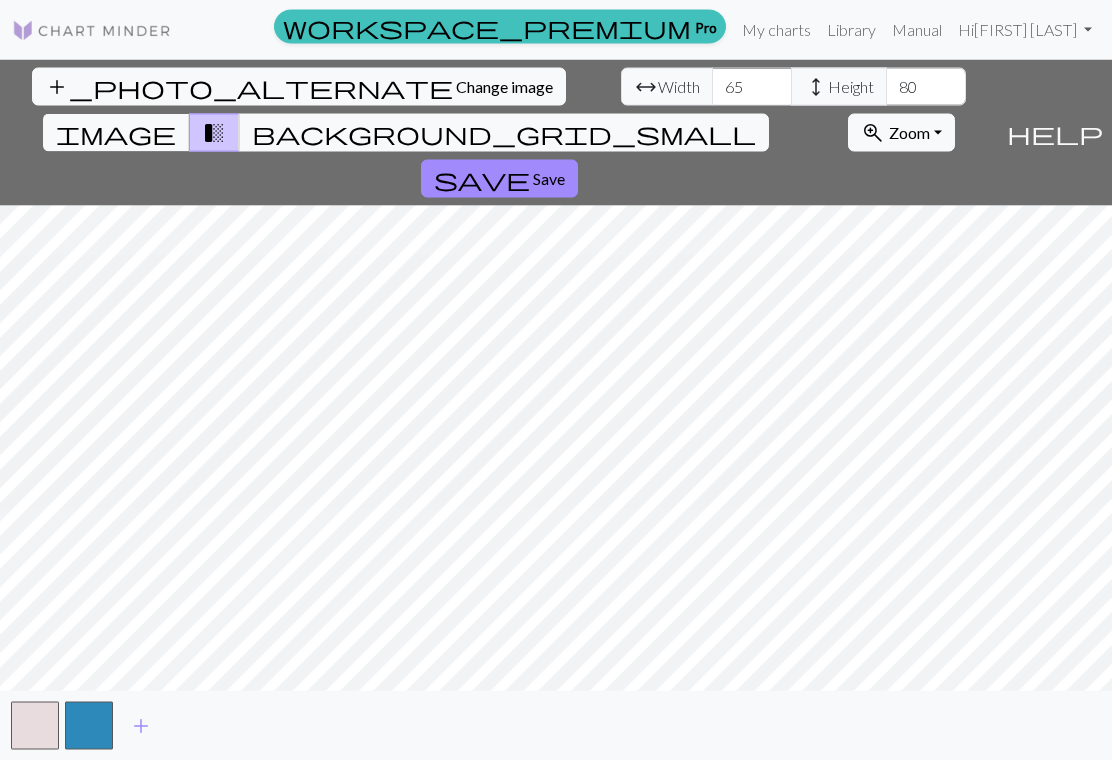 scroll, scrollTop: 1, scrollLeft: 0, axis: vertical 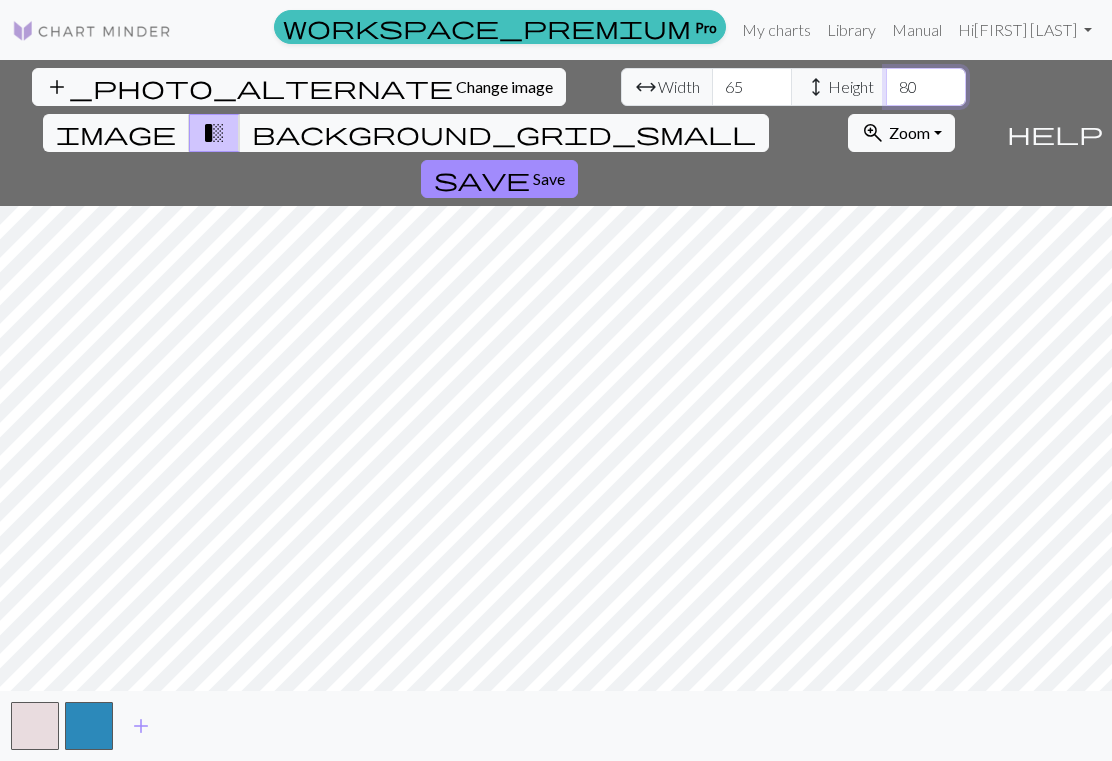 type on "80" 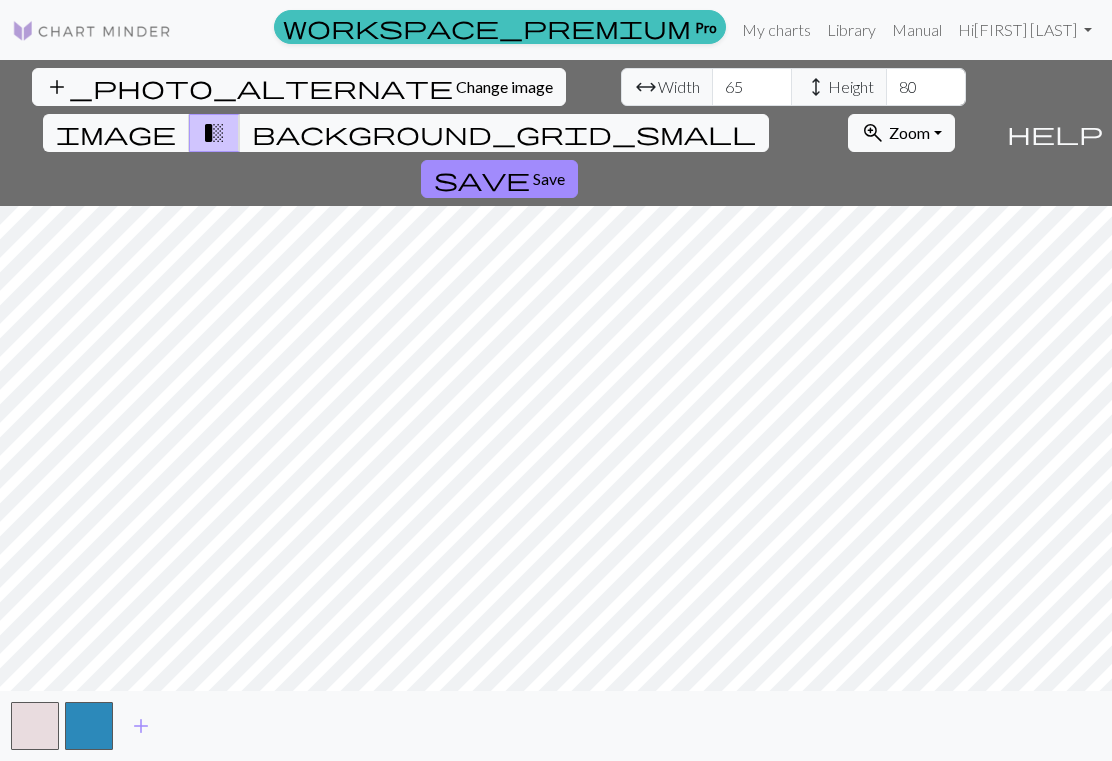 click on "Save" at bounding box center [549, 178] 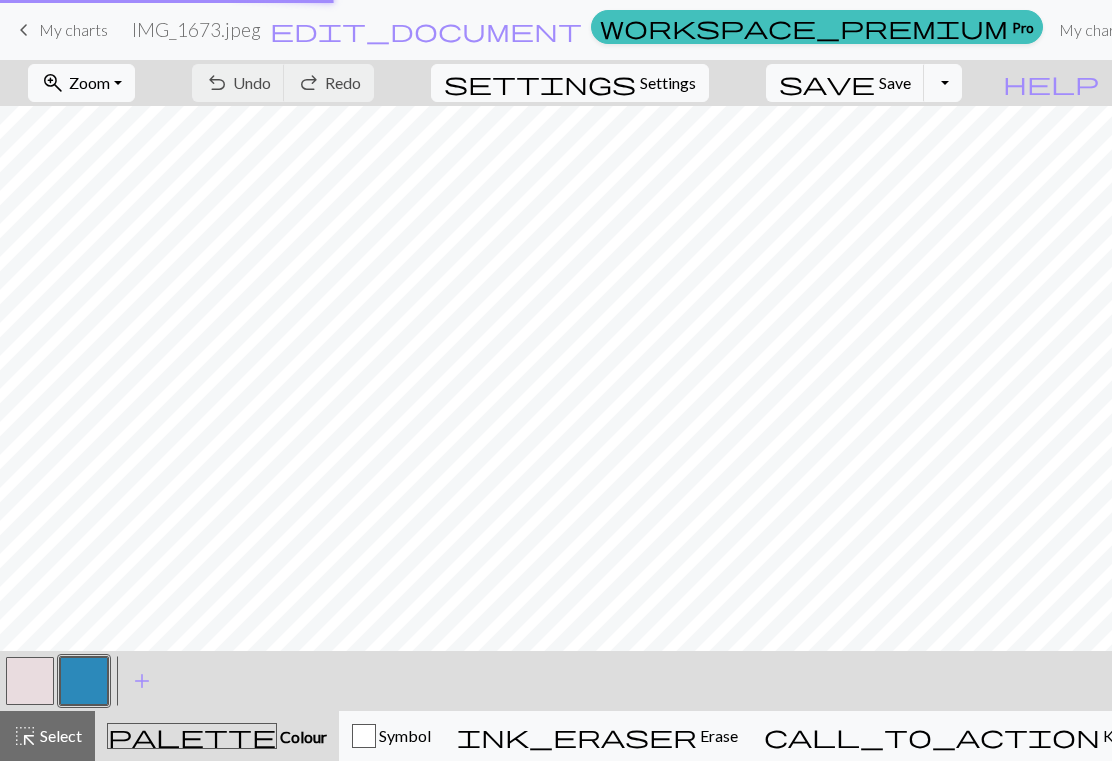 scroll, scrollTop: 0, scrollLeft: 0, axis: both 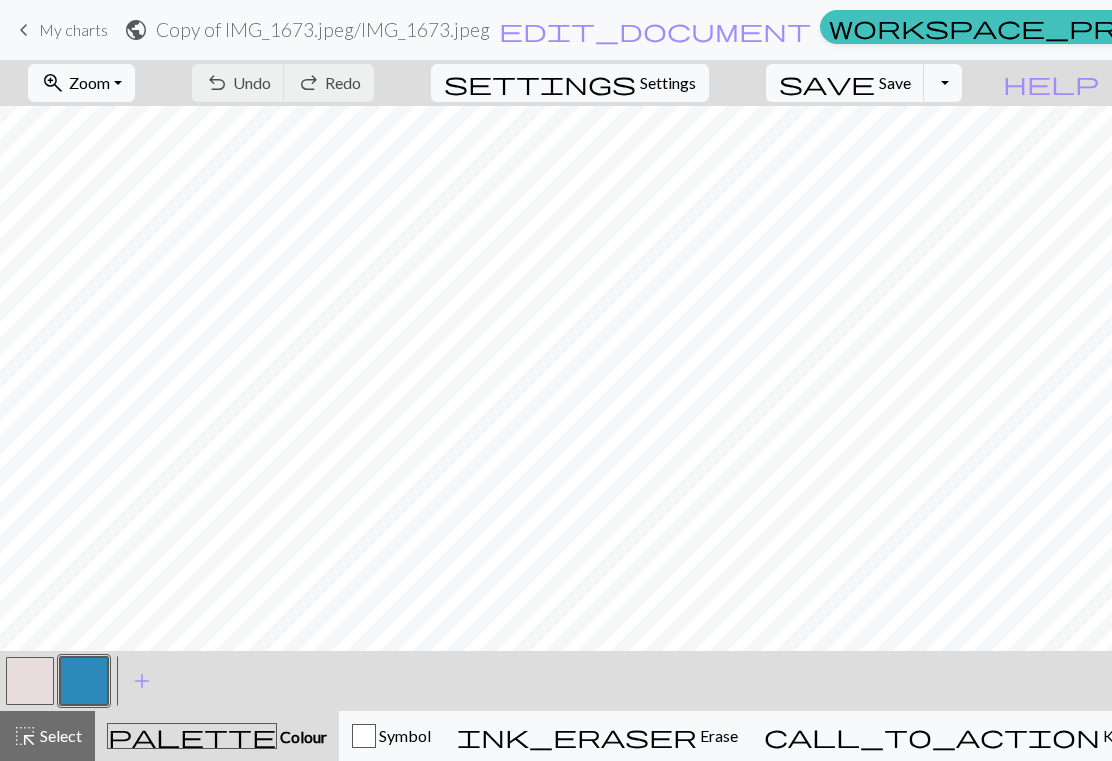 click on "Zoom" at bounding box center (89, 82) 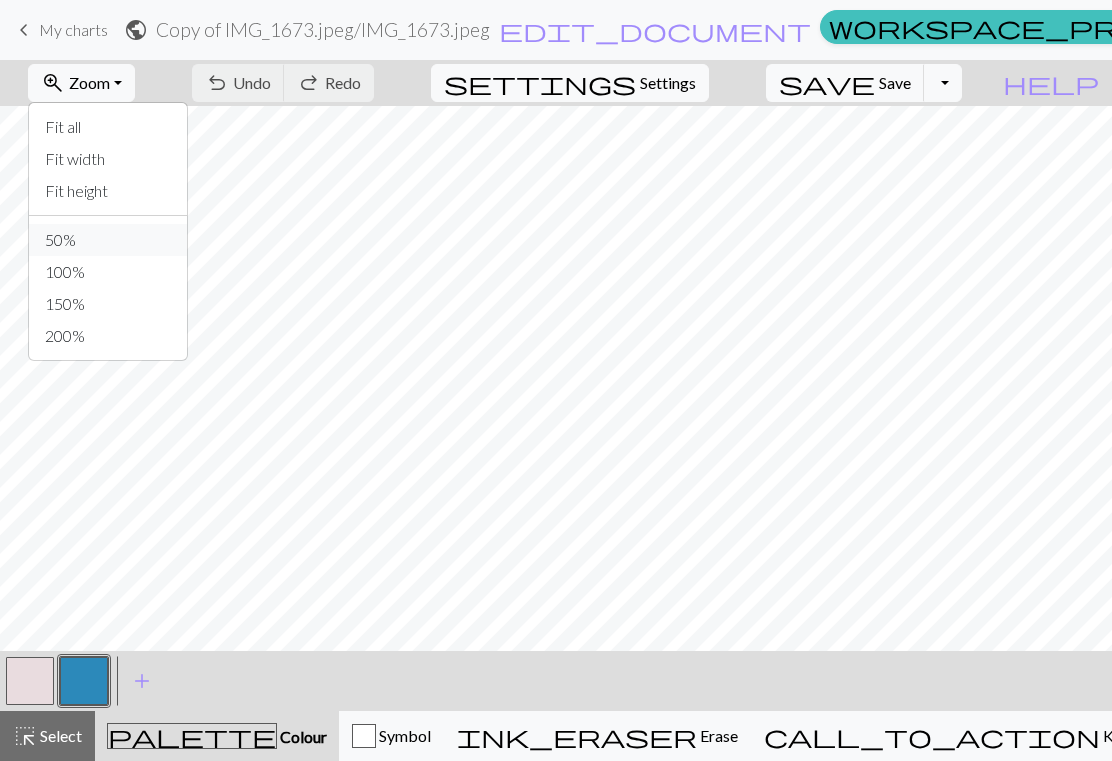 click on "50%" at bounding box center [108, 240] 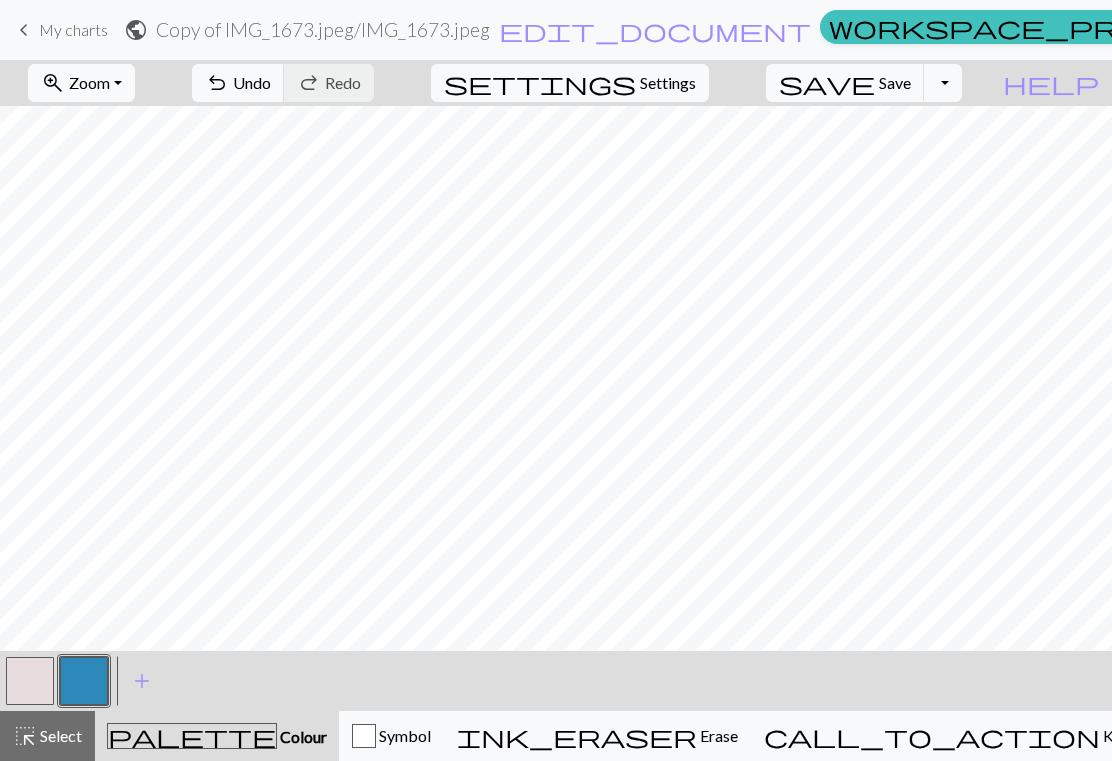click on "Undo" at bounding box center [252, 82] 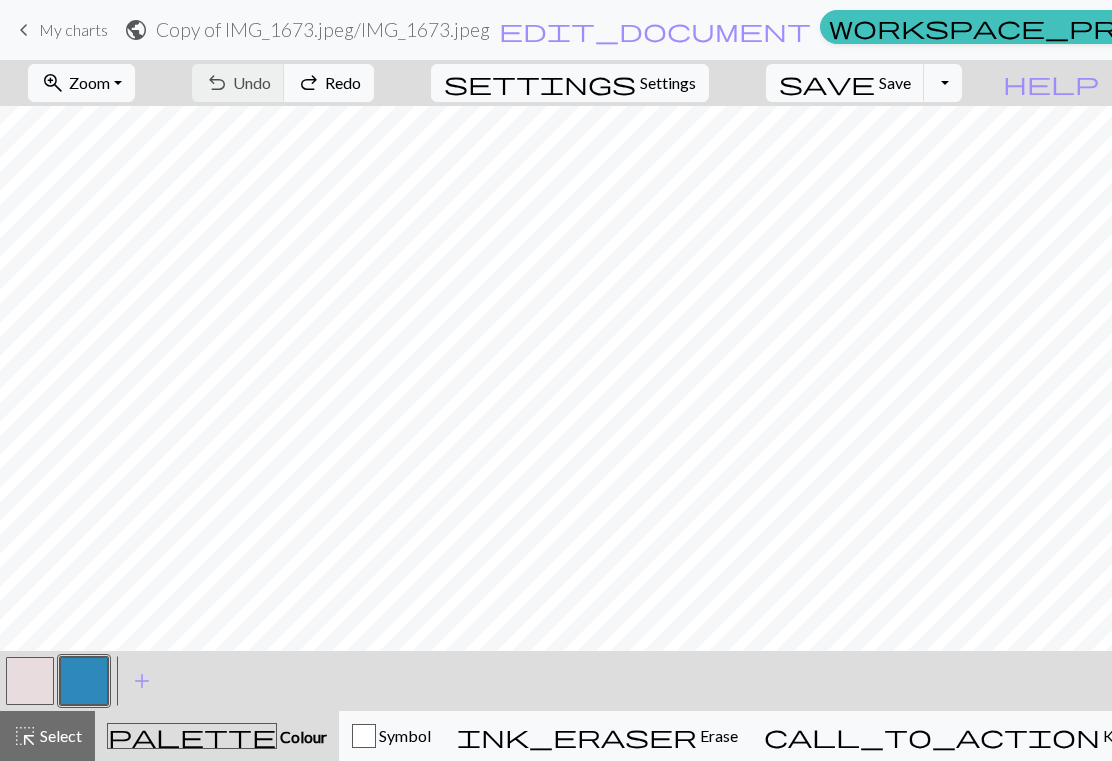 click on "add" at bounding box center [142, 681] 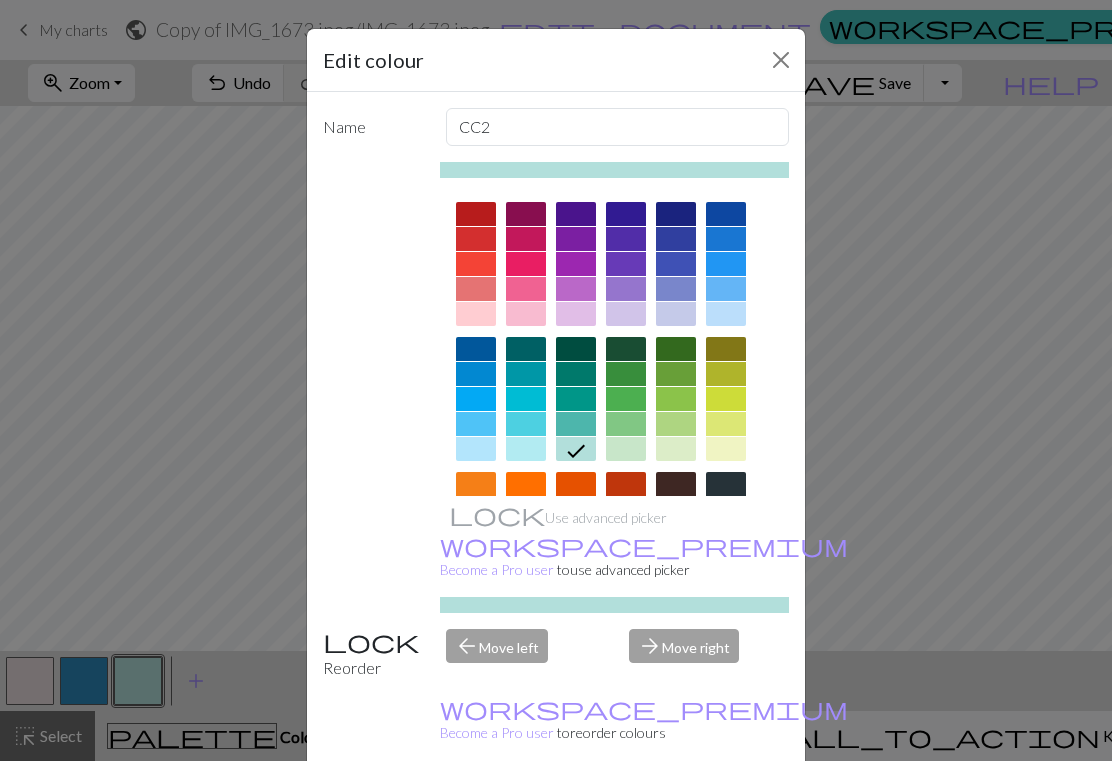 click on "Edit colour Name CC2 Use advanced picker workspace_premium Become a Pro user   to  use advanced picker Reorder arrow_back Move left arrow_forward Move right workspace_premium Become a Pro user   to  reorder colours Delete Done Cancel" at bounding box center (556, 380) 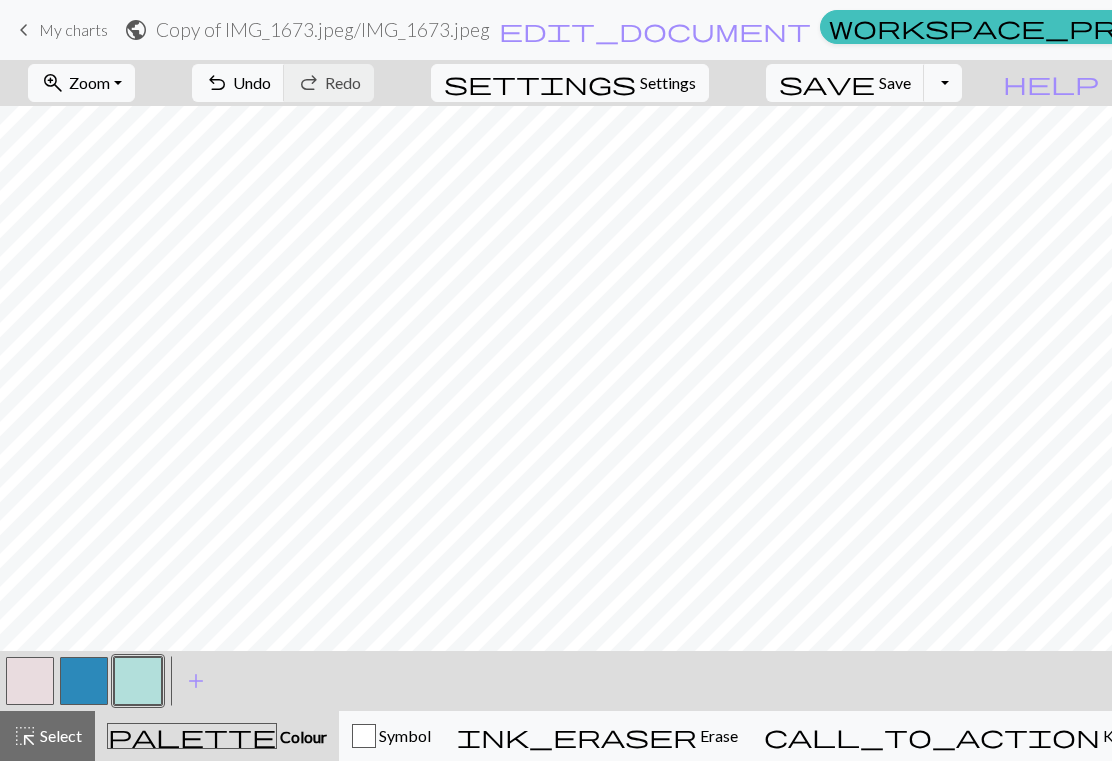 click on "add" at bounding box center (196, 681) 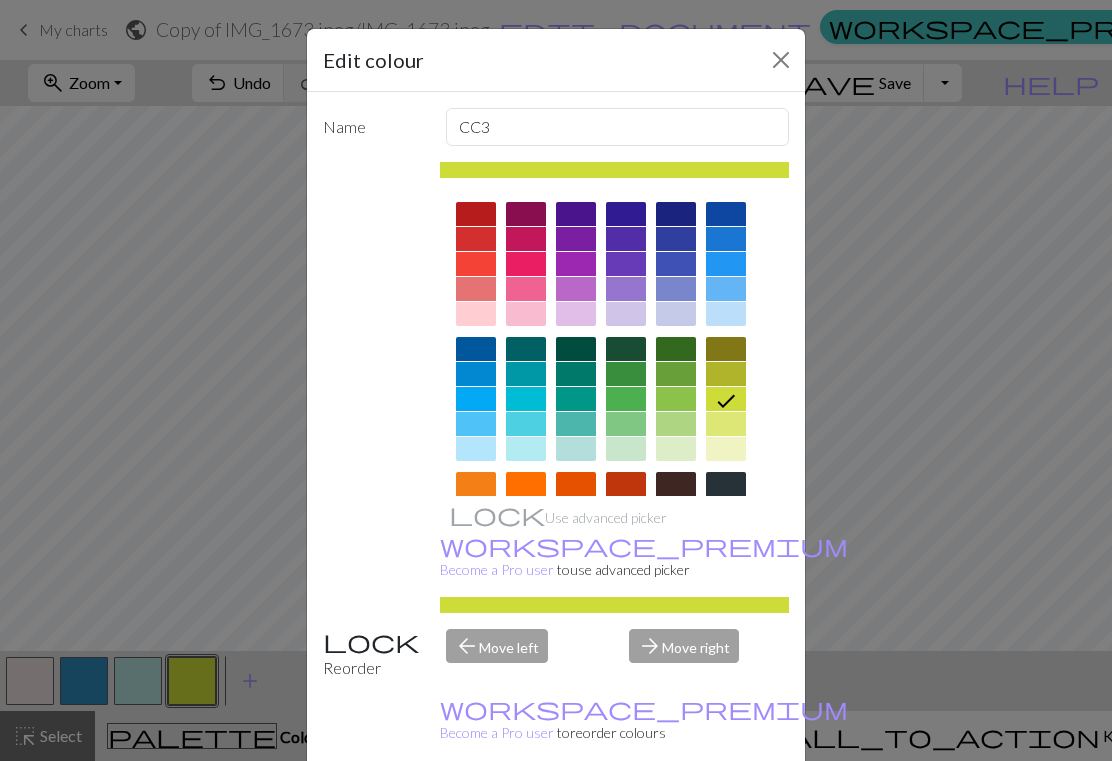click on "Edit colour Name CC3 Use advanced picker workspace_premium Become a Pro user   to  use advanced picker Reorder arrow_back Move left arrow_forward Move right workspace_premium Become a Pro user   to  reorder colours Delete Done Cancel" at bounding box center (556, 380) 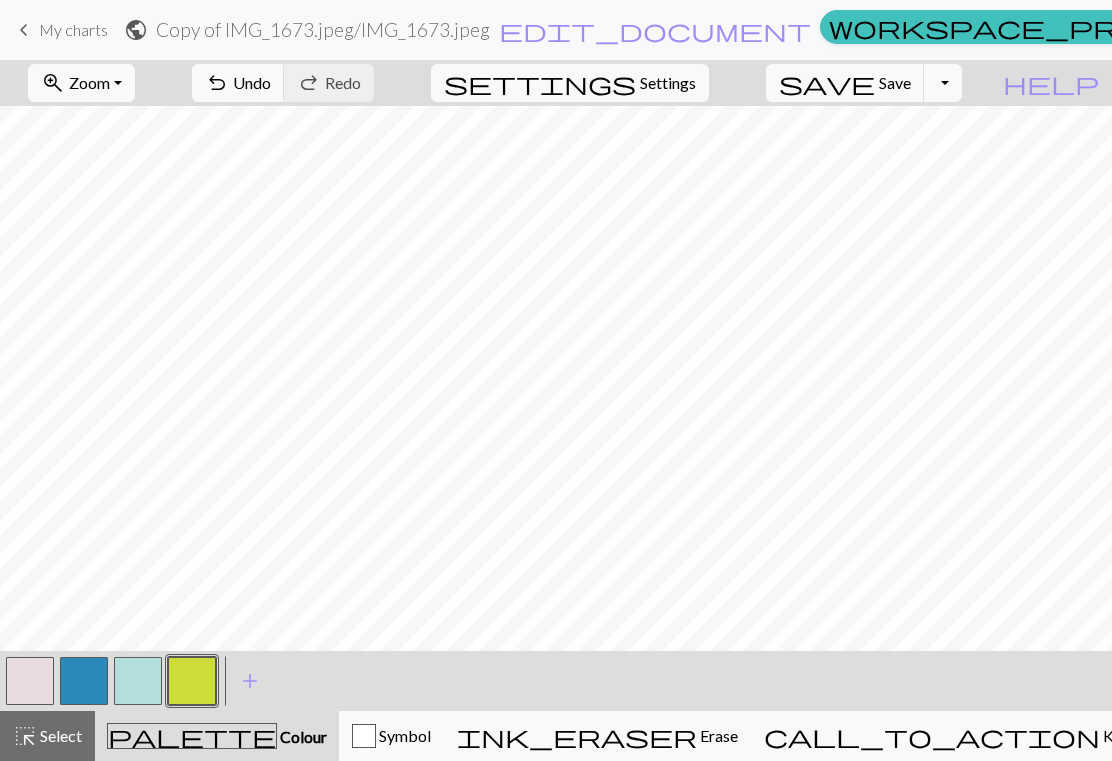 click on "add" at bounding box center [250, 681] 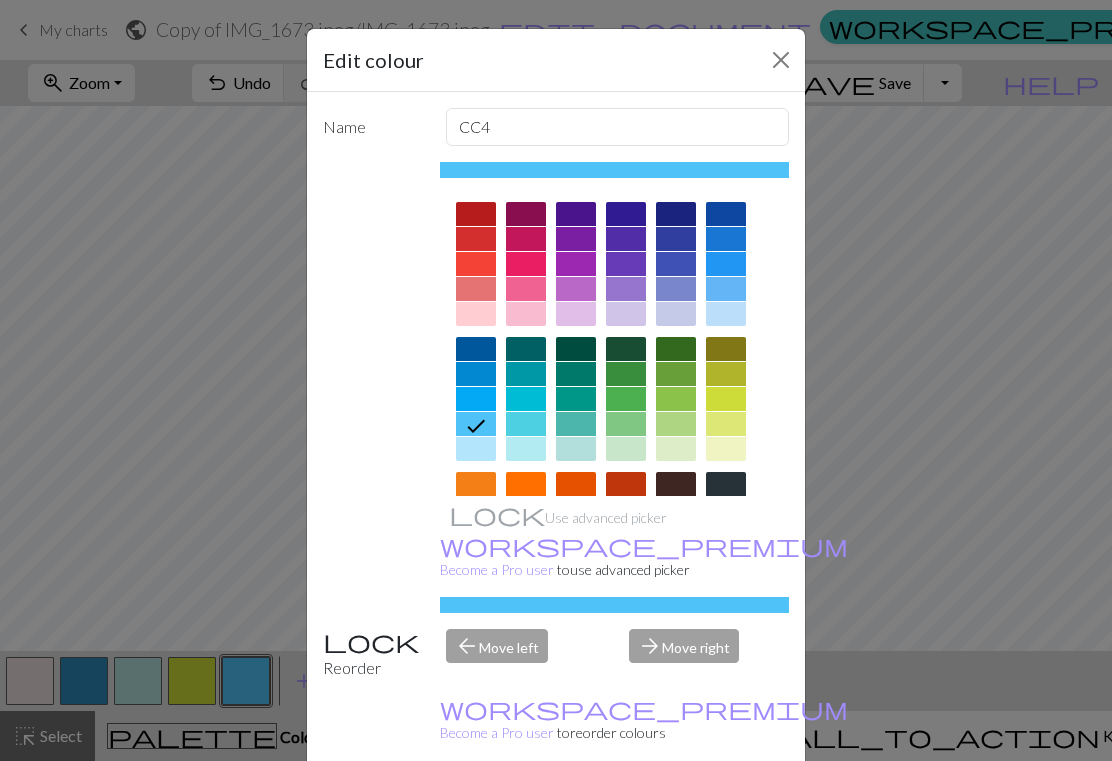 click at bounding box center (781, 60) 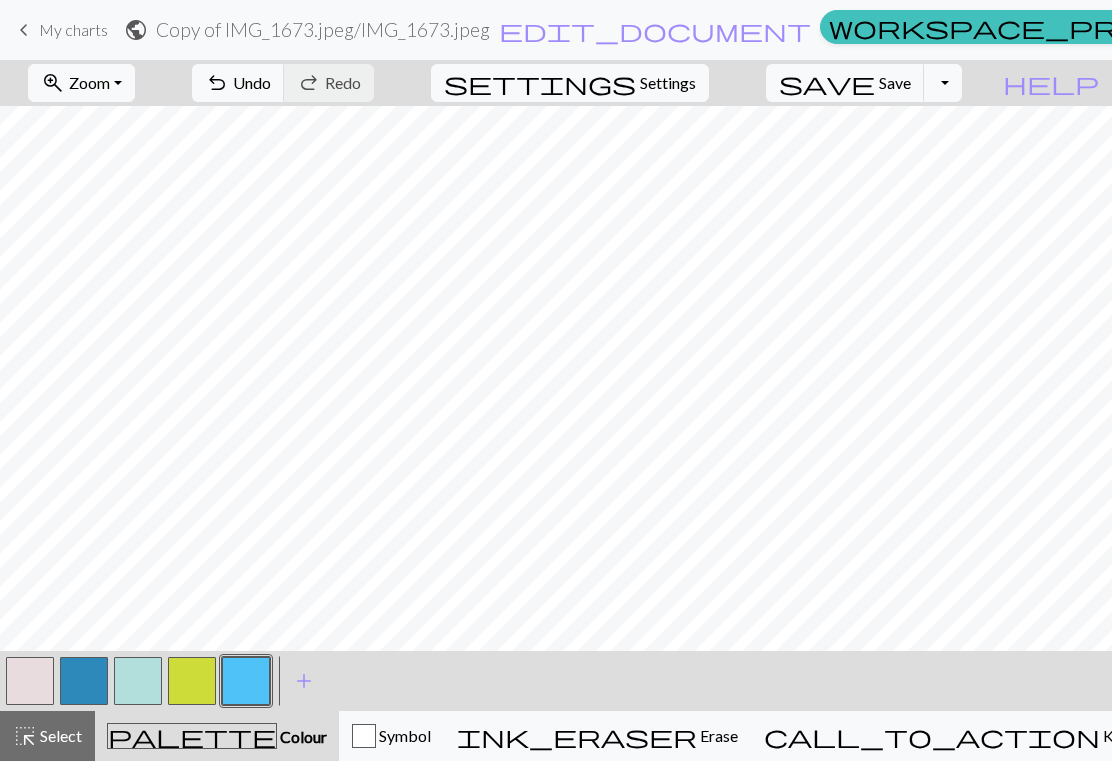 click on "add" at bounding box center [304, 681] 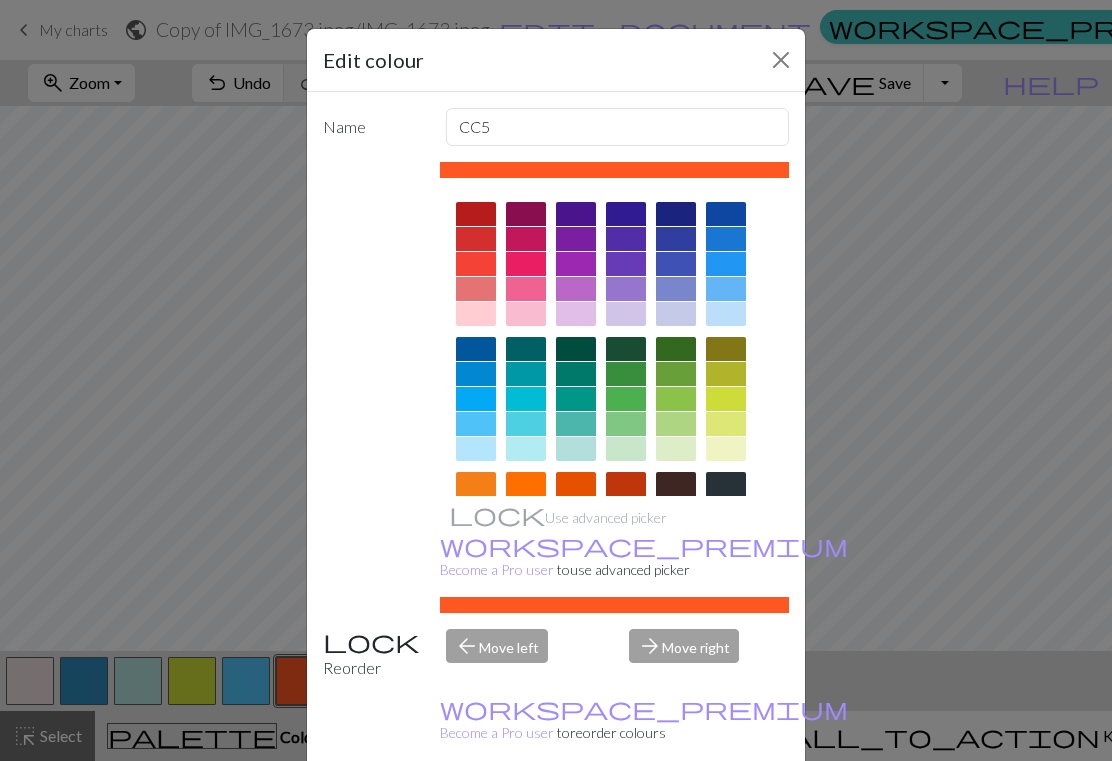 click at bounding box center (781, 60) 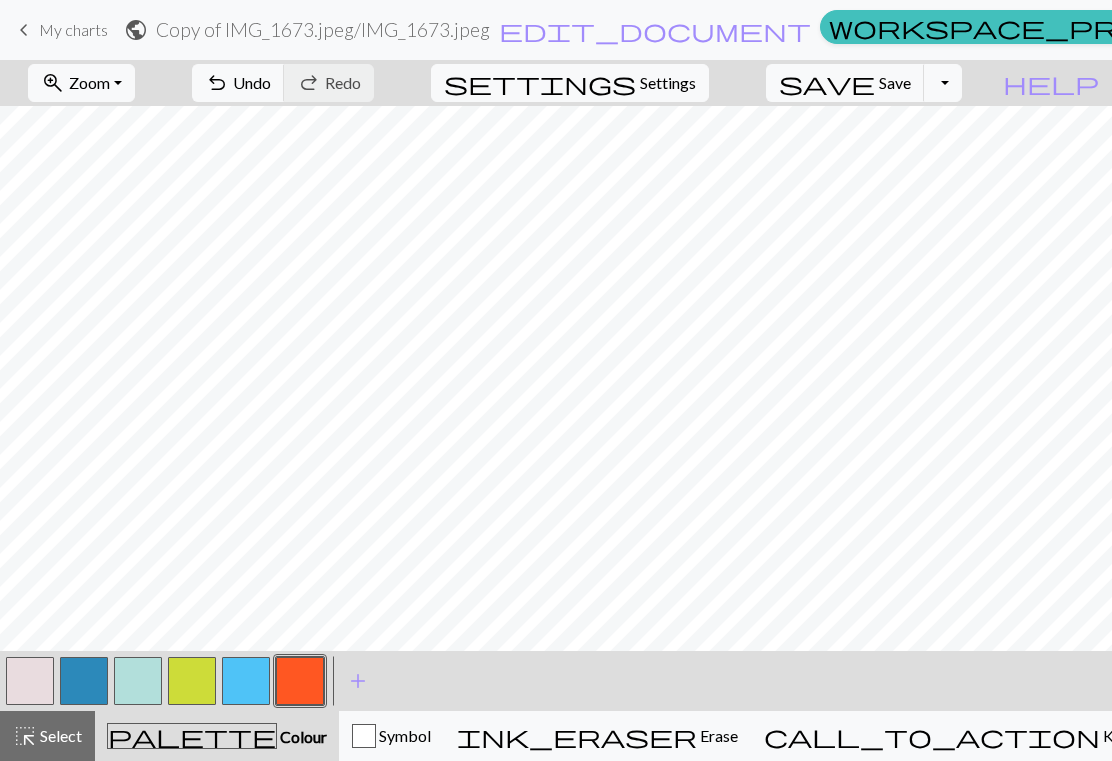 click on "add" at bounding box center [358, 681] 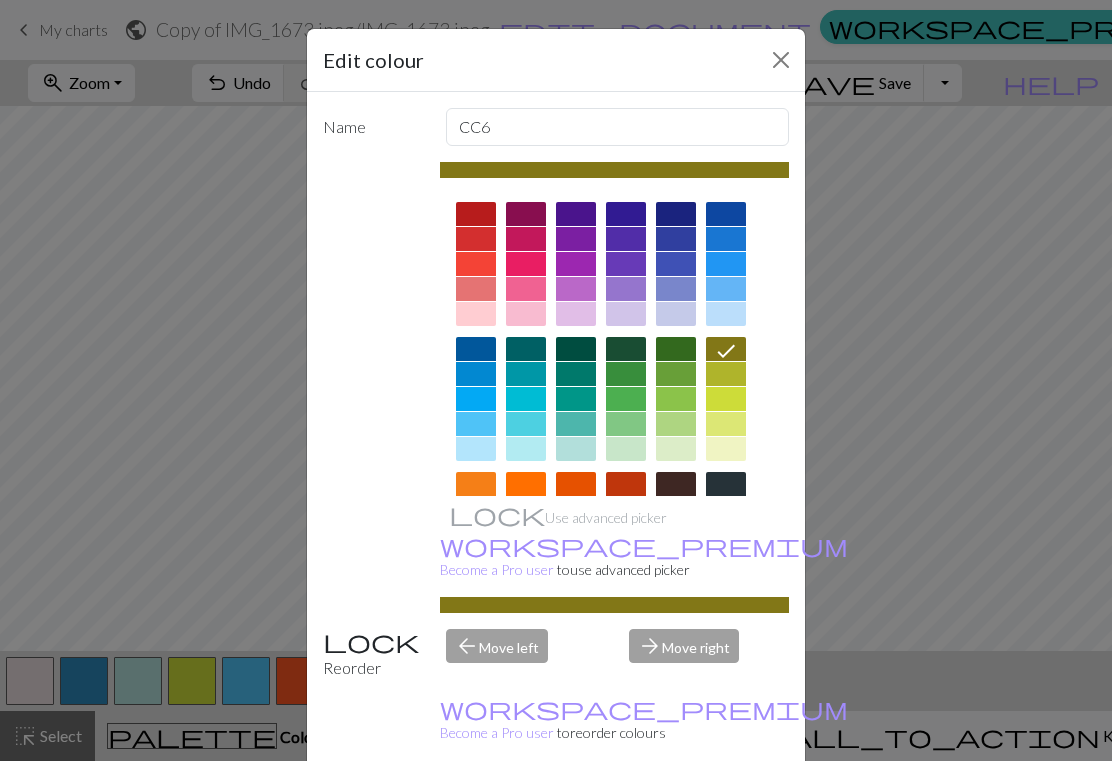 click at bounding box center (476, 509) 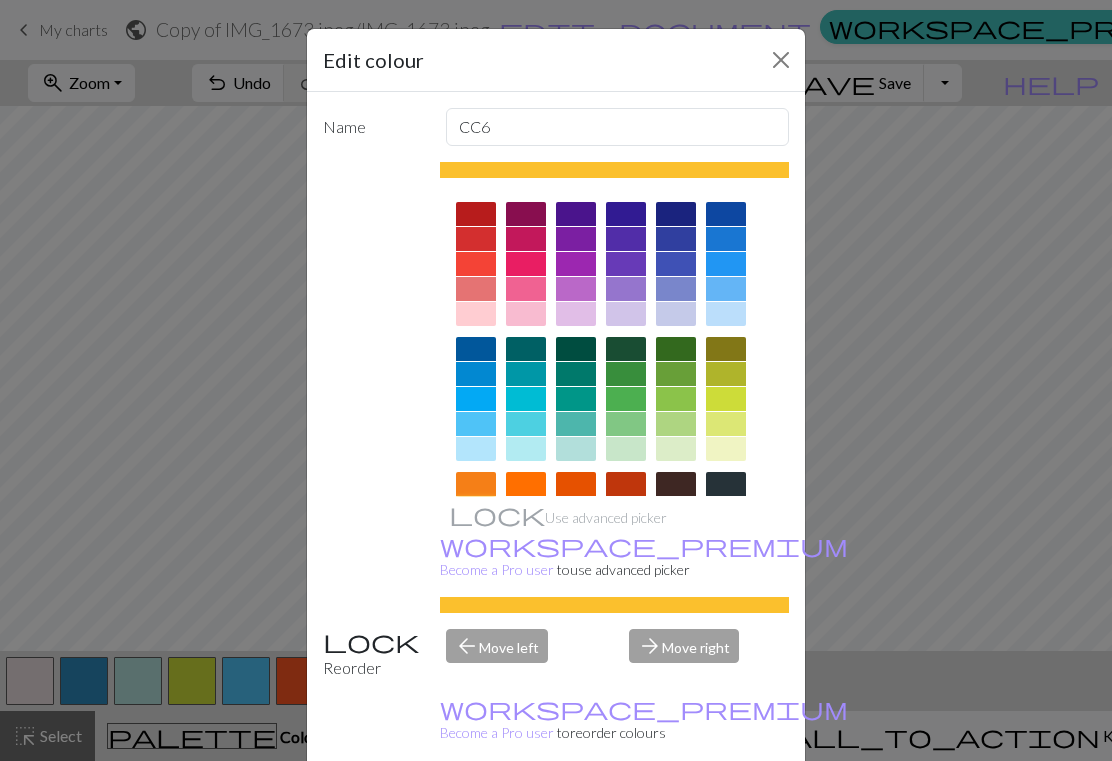 click at bounding box center [726, 484] 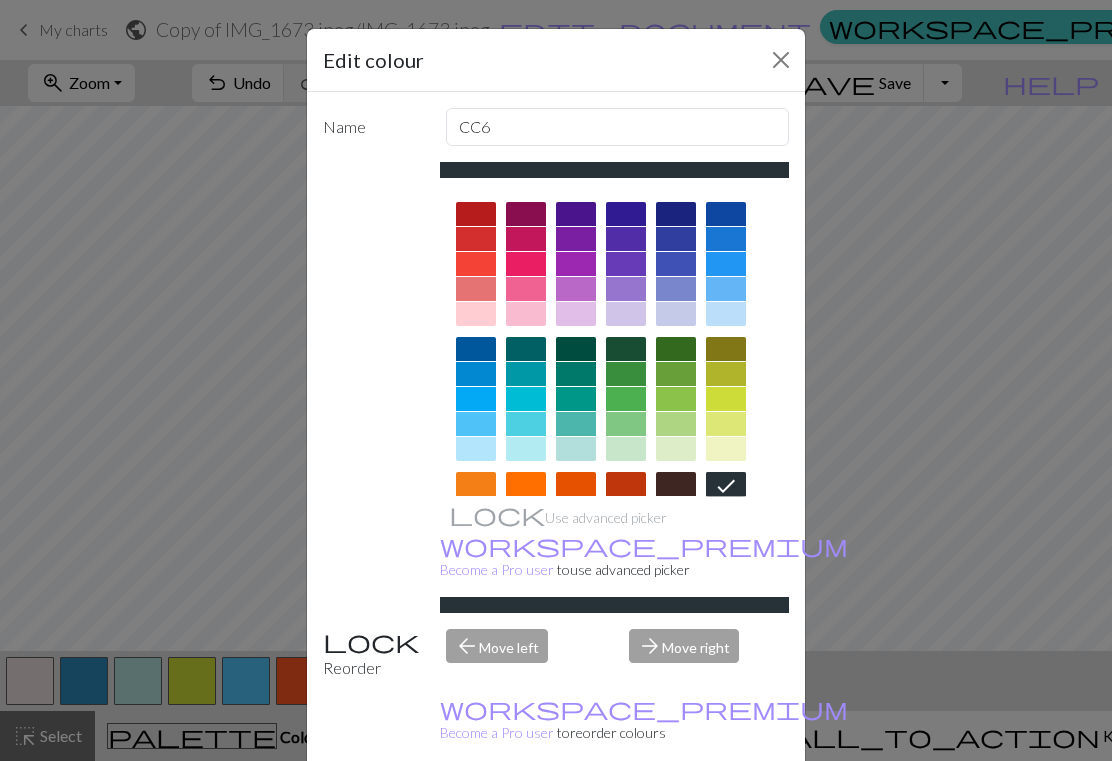 click on "Edit colour Name CC6 Use advanced picker workspace_premium Become a Pro user   to  use advanced picker Reorder arrow_back Move left arrow_forward Move right workspace_premium Become a Pro user   to  reorder colours Delete Done Cancel" at bounding box center [556, 380] 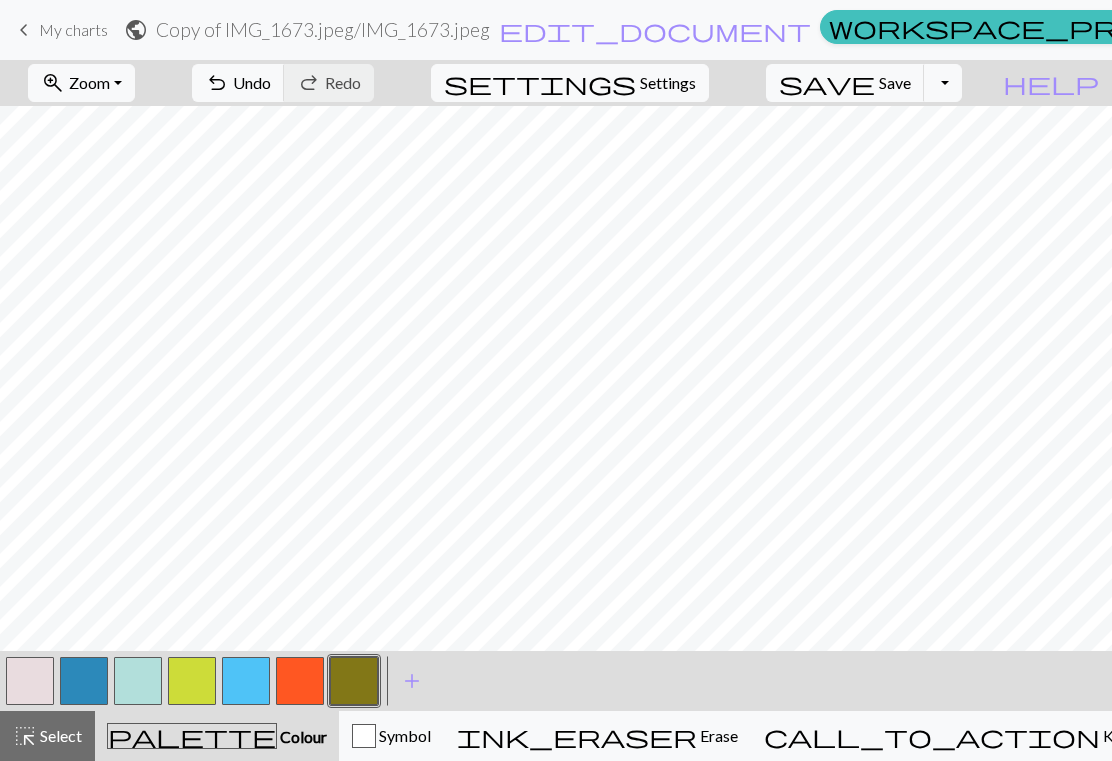 click on "add" at bounding box center [412, 681] 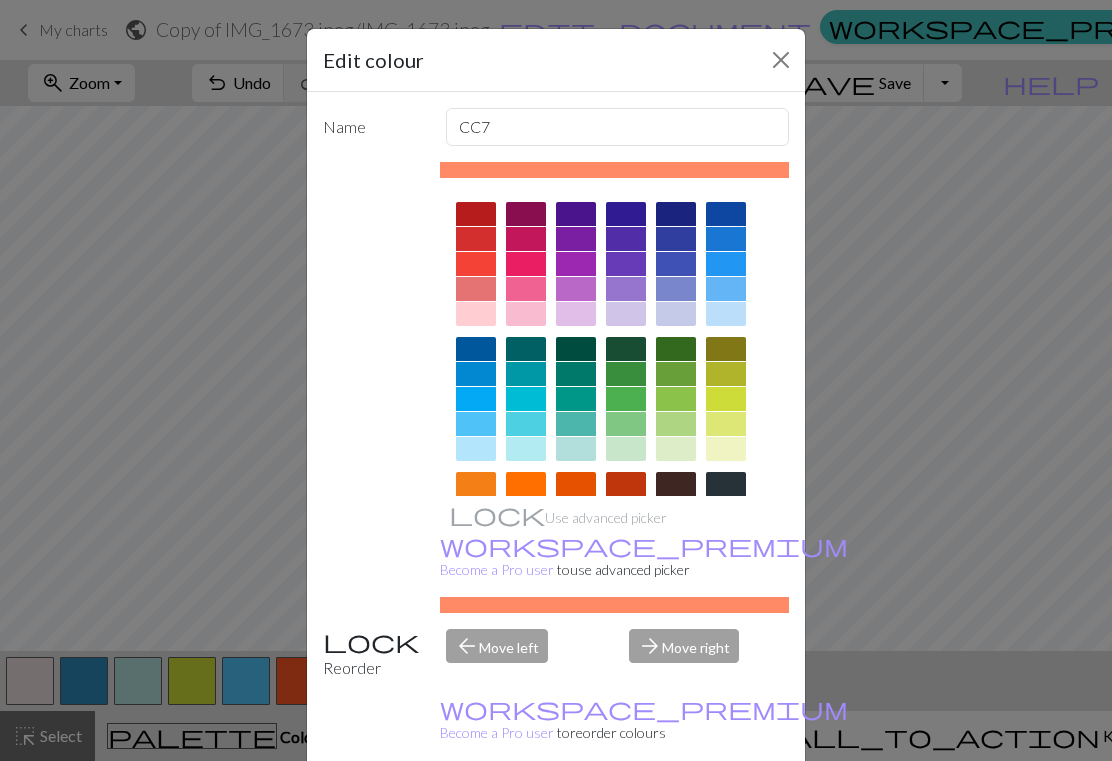click at bounding box center [476, 509] 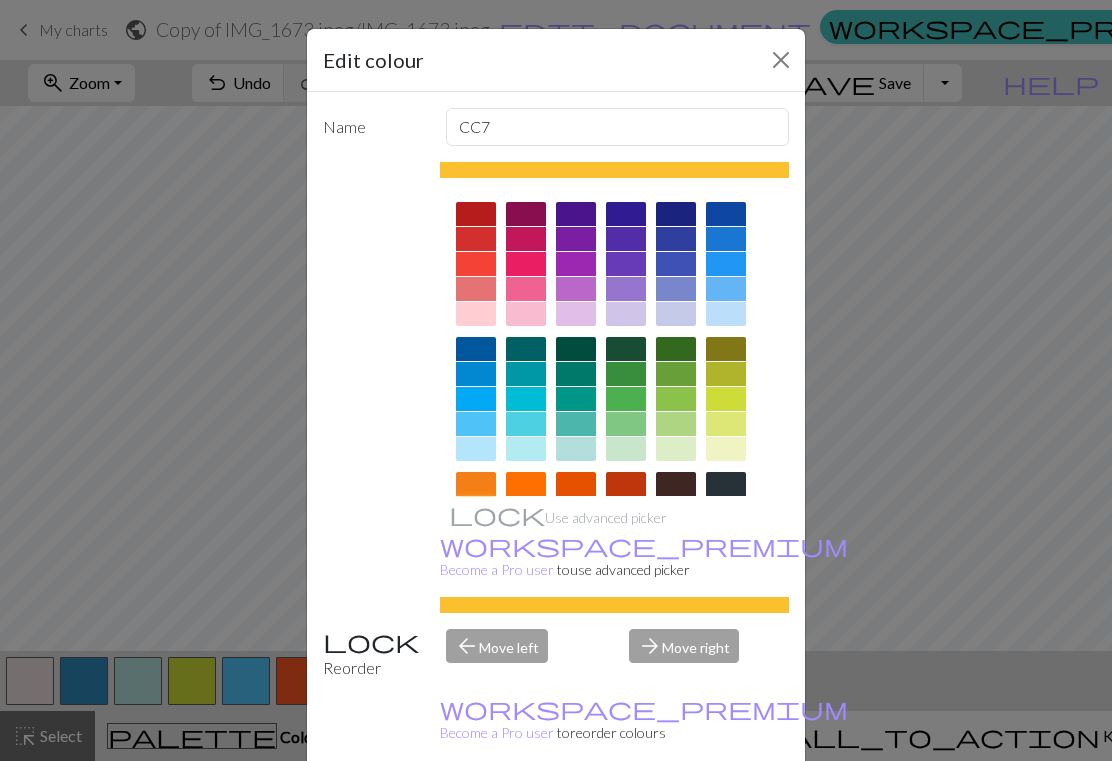 click at bounding box center (781, 60) 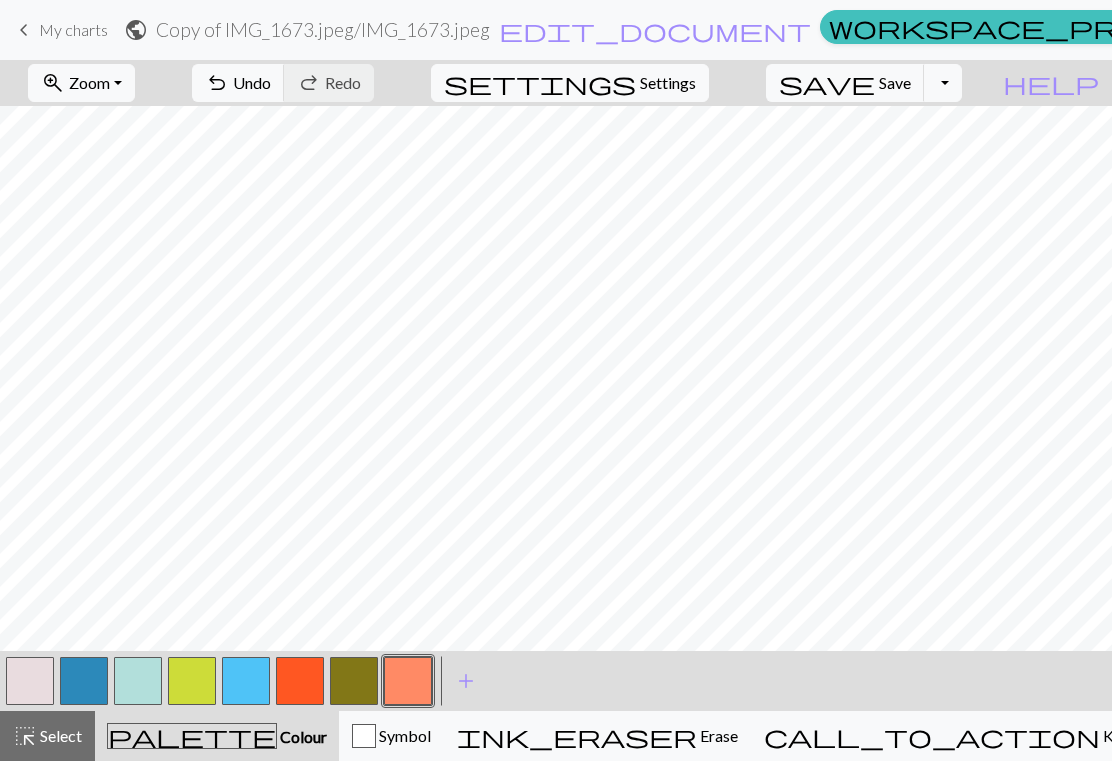 click on "My charts" at bounding box center (1322, 30) 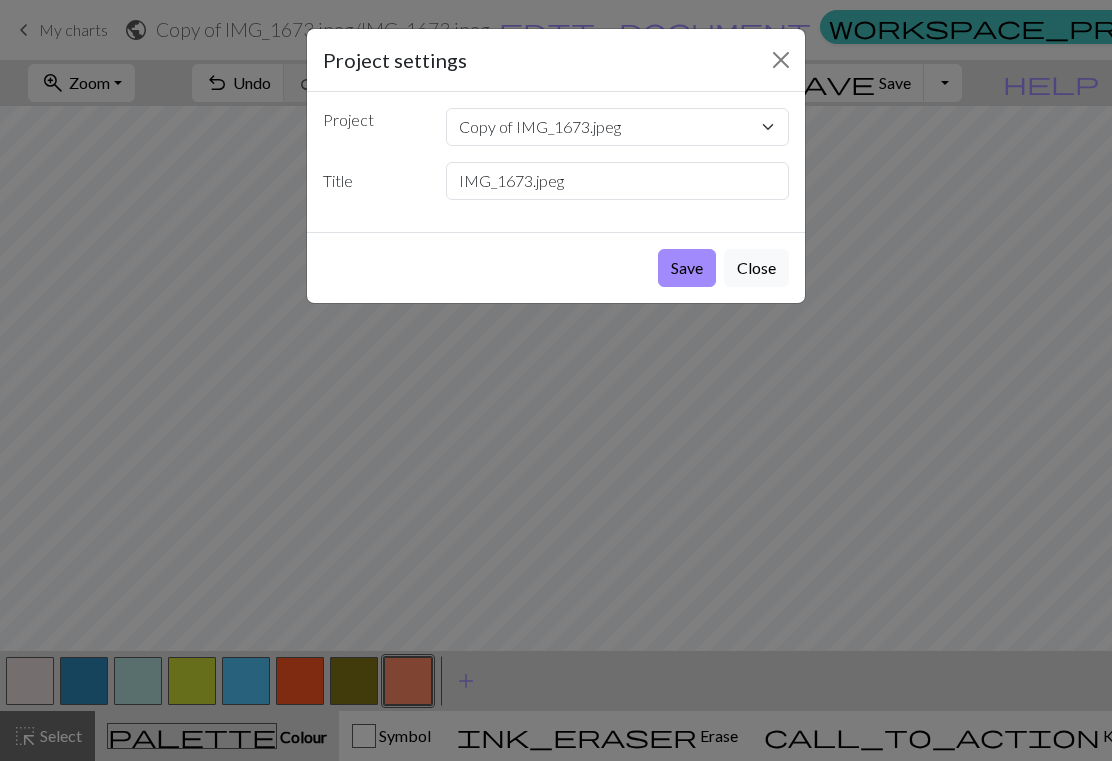 click on "Close" at bounding box center [756, 268] 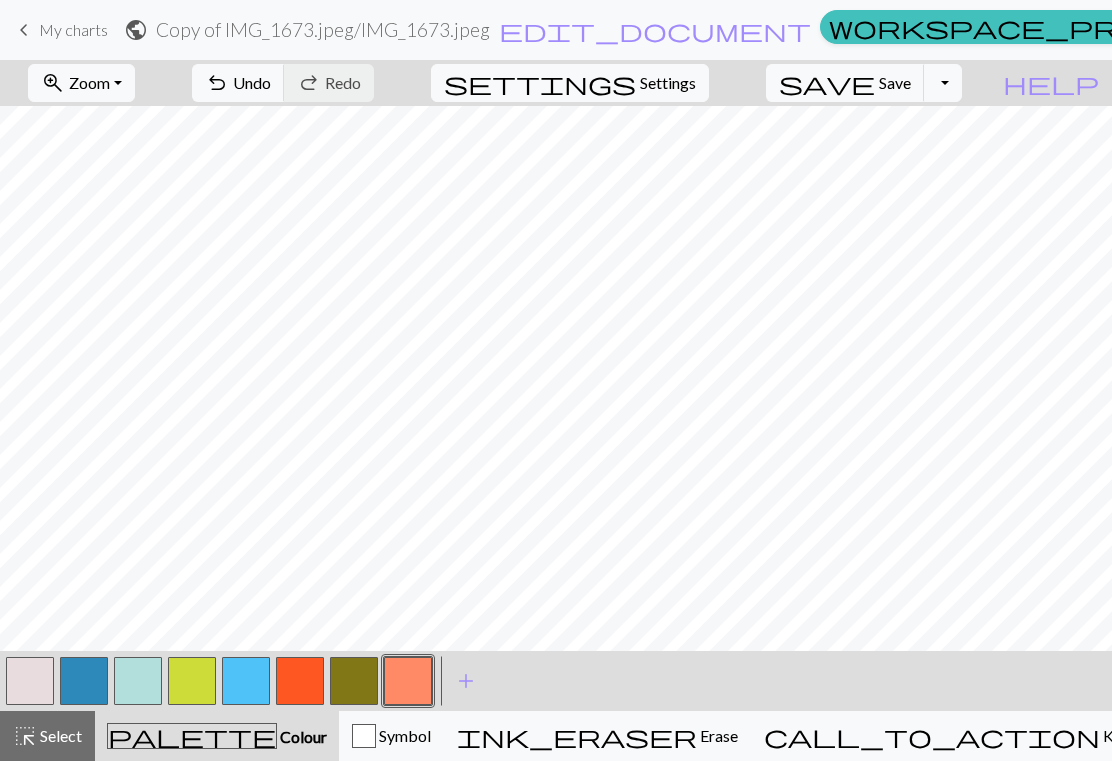 click on "My charts" at bounding box center (1322, 30) 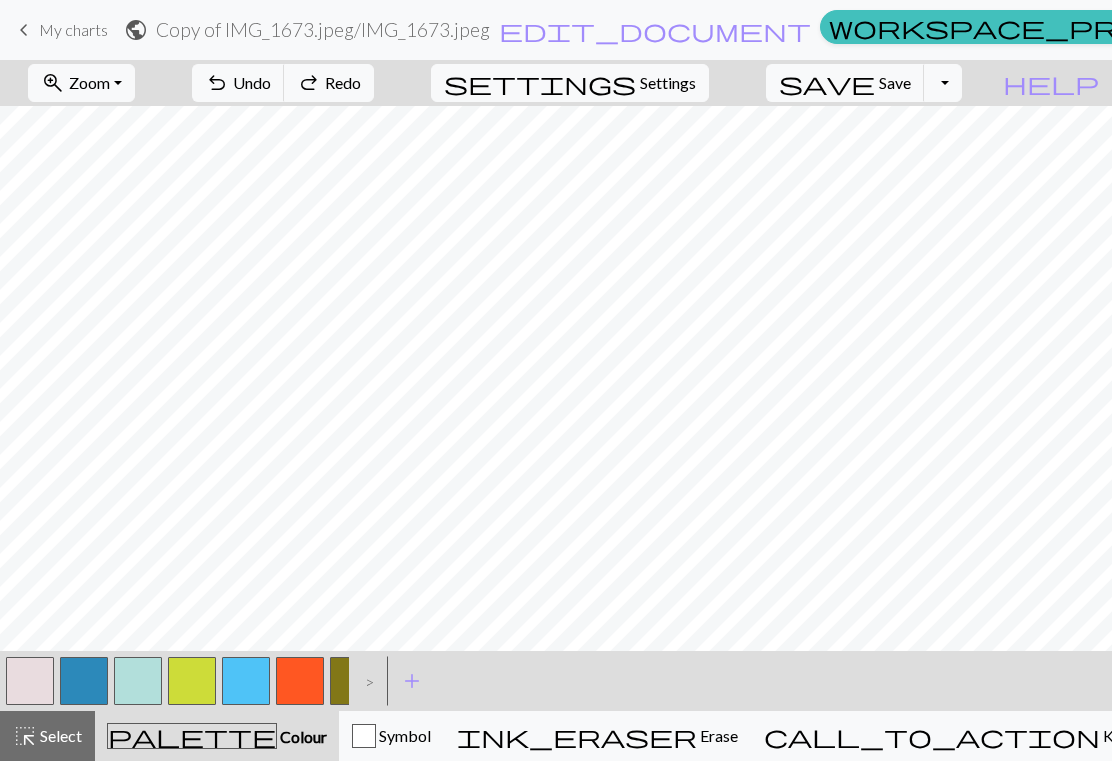 click on "Undo" at bounding box center (252, 82) 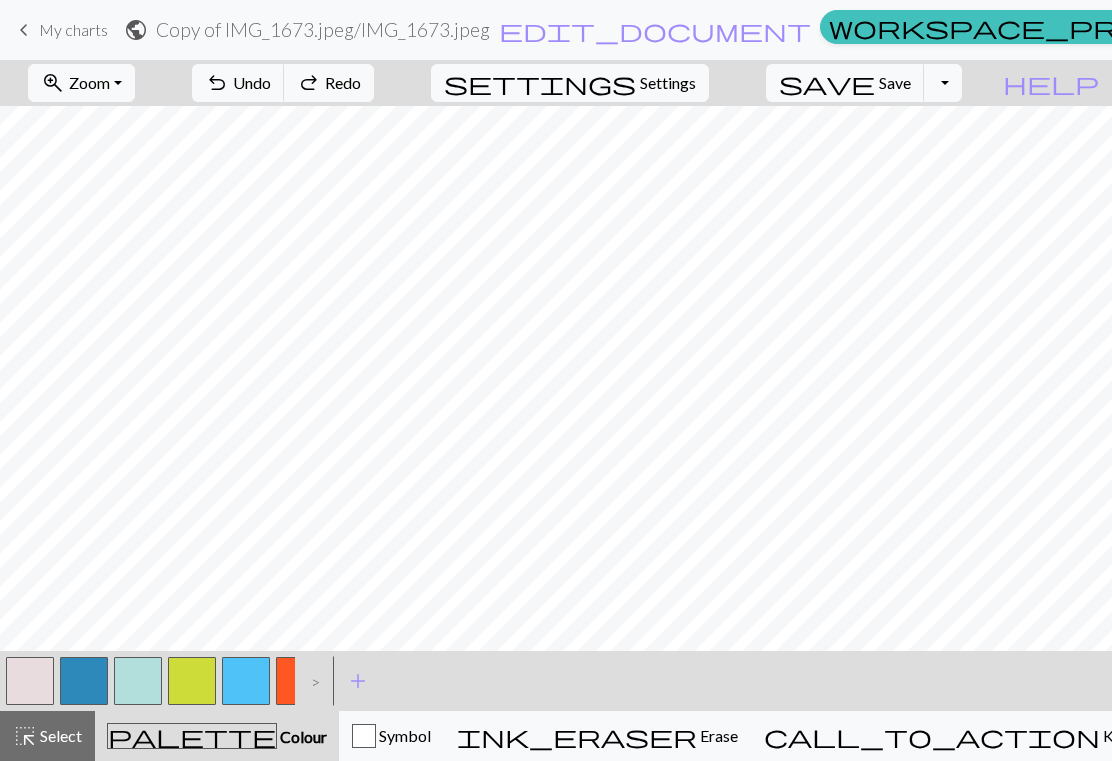 click on "Undo" at bounding box center [252, 82] 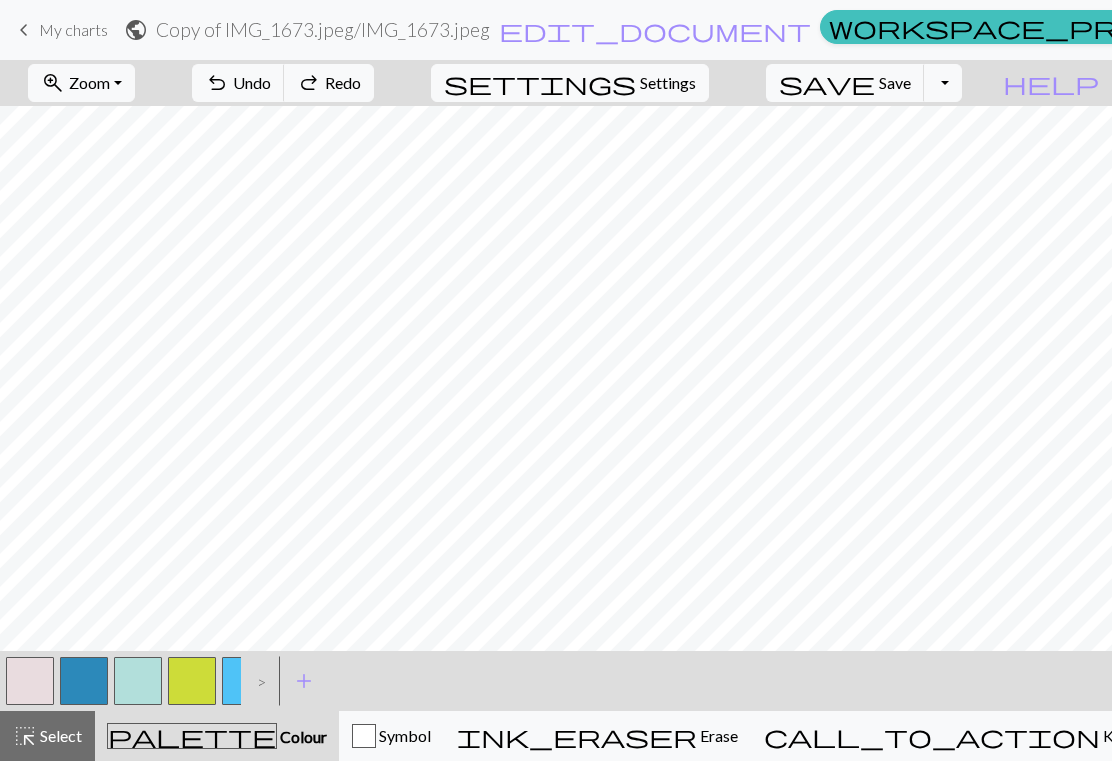 click on "Undo" at bounding box center [252, 82] 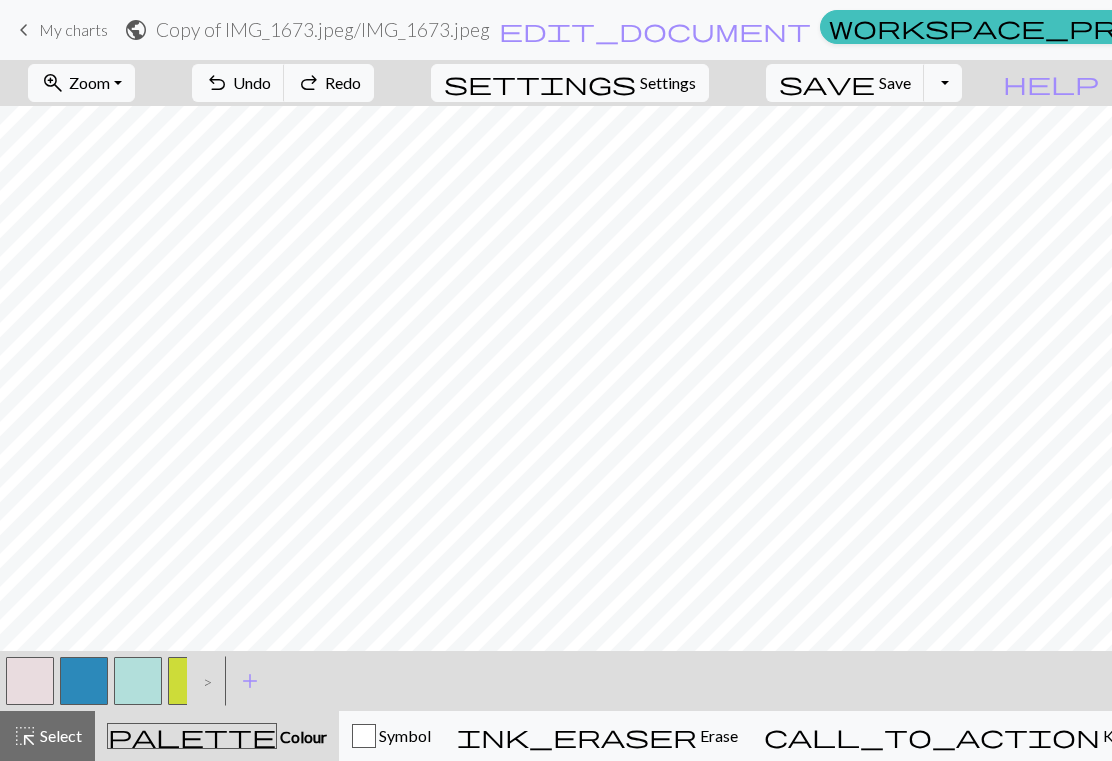 click on "Undo" at bounding box center [252, 82] 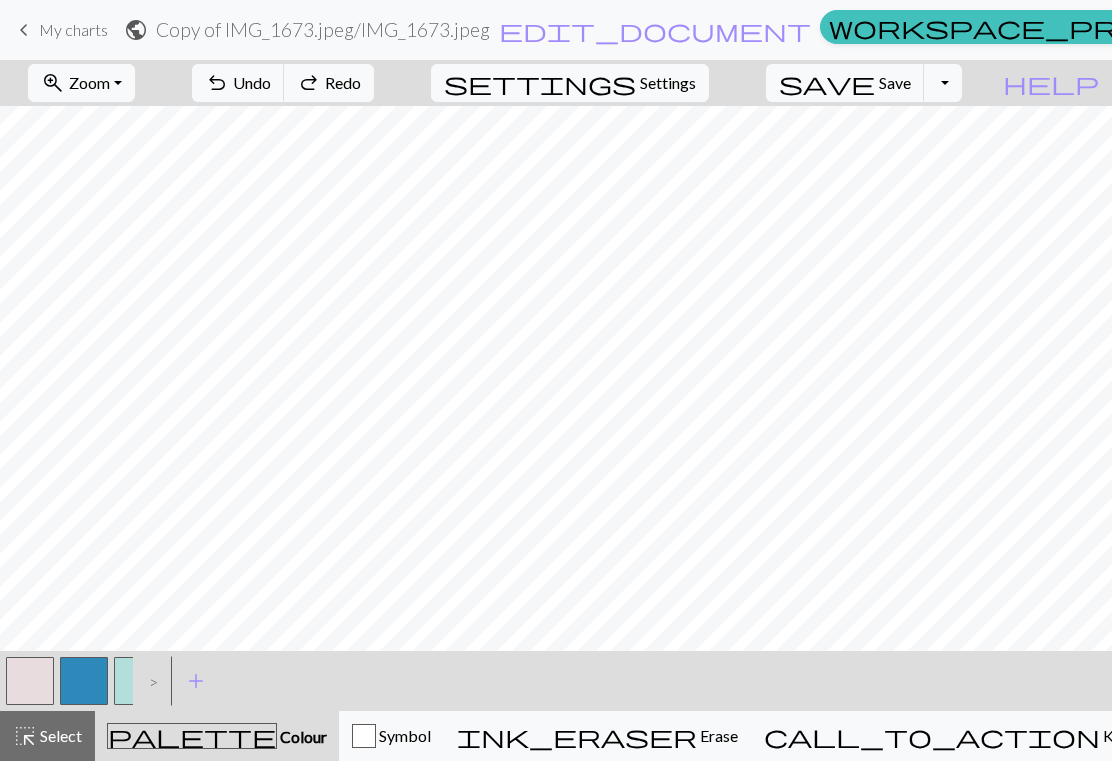 click on "Undo" at bounding box center [252, 82] 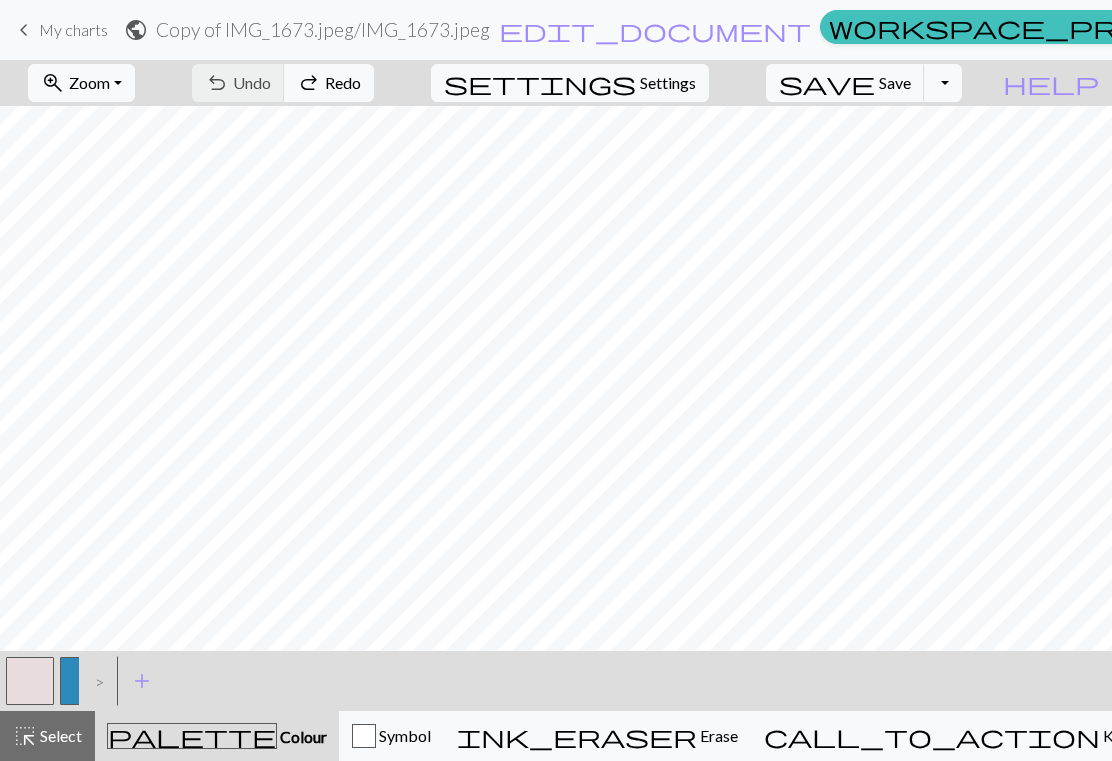 click on "undo Undo Undo redo Redo Redo" at bounding box center (283, 83) 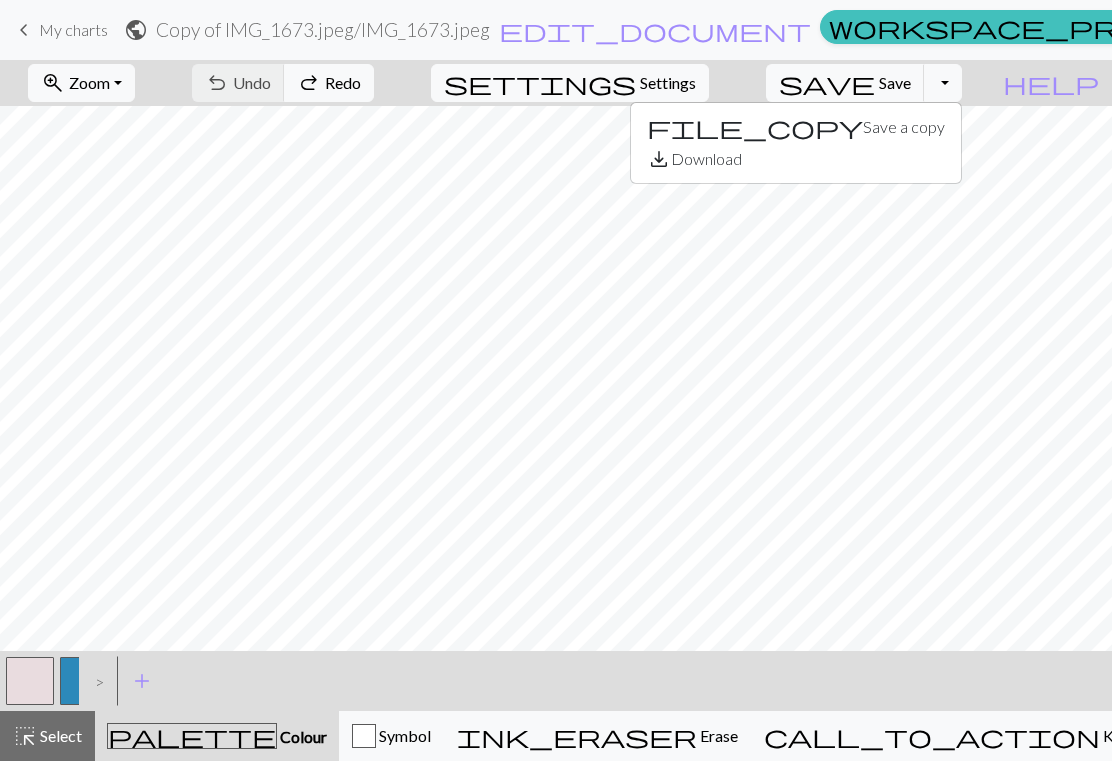 click on "Toggle Dropdown" at bounding box center [943, 83] 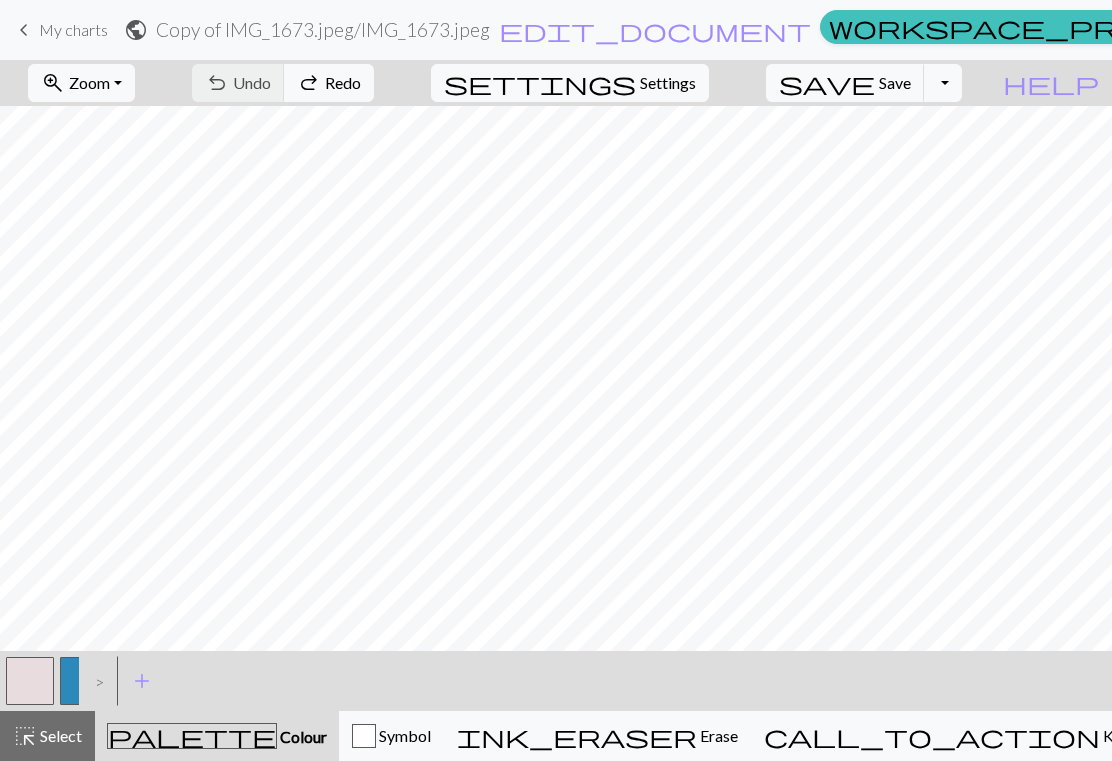 click on "Settings" at bounding box center [668, 83] 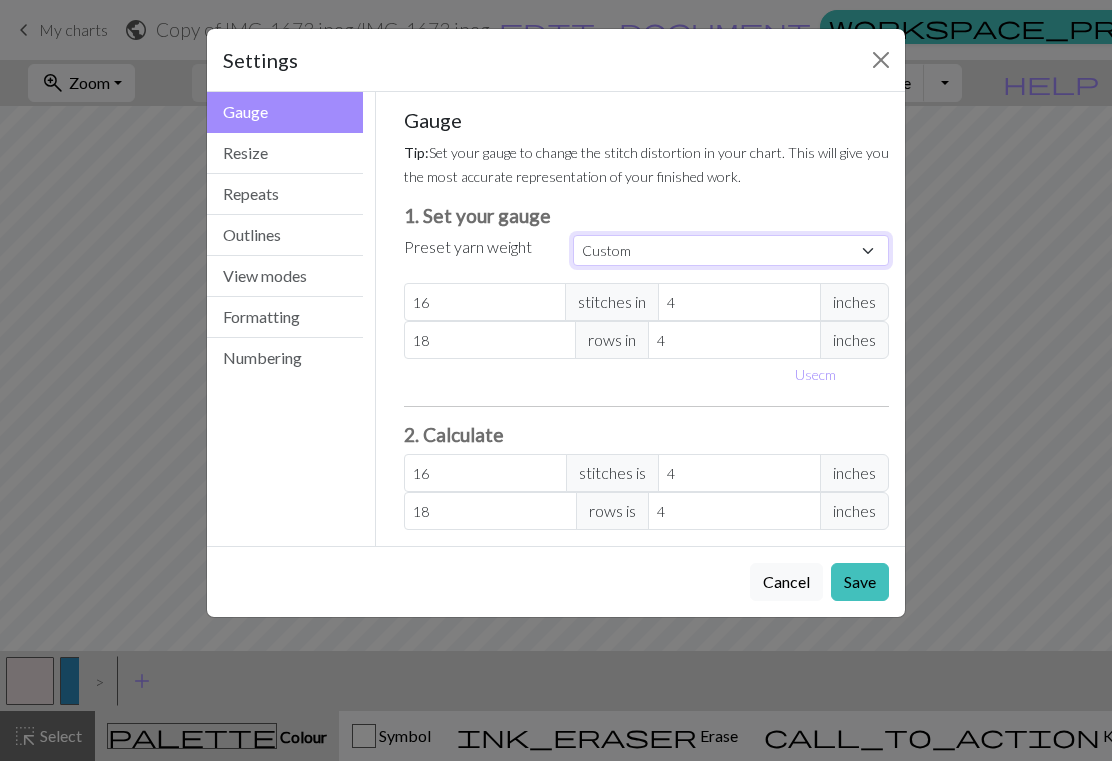 click on "Custom Square Lace Light Fingering Fingering Sport Double knit Worsted Aran Bulky Super Bulky" at bounding box center (731, 250) 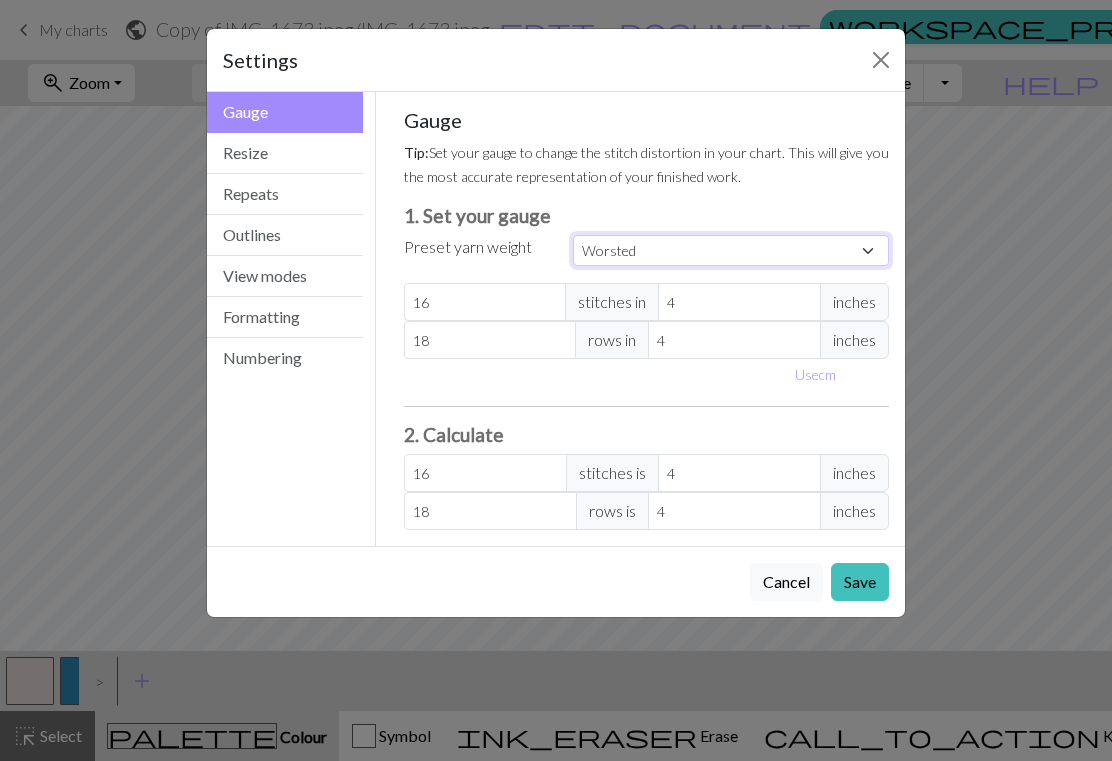 type on "20" 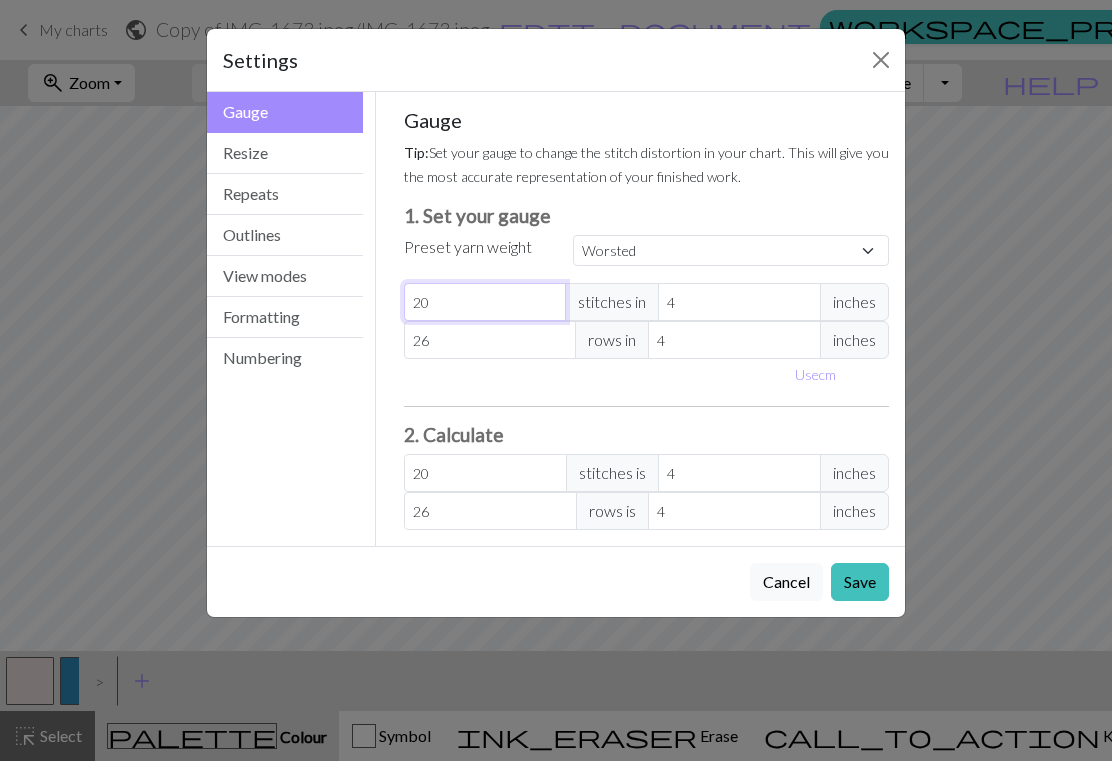click on "20" at bounding box center [485, 302] 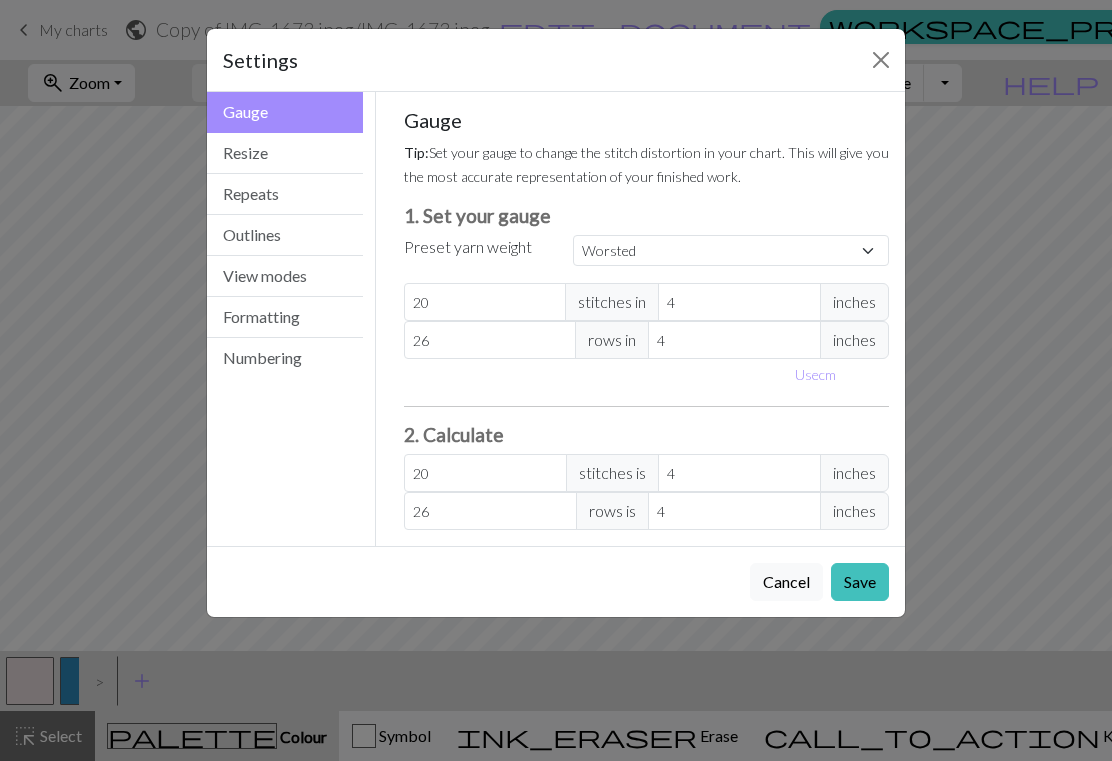 click on "Resize" at bounding box center [285, 153] 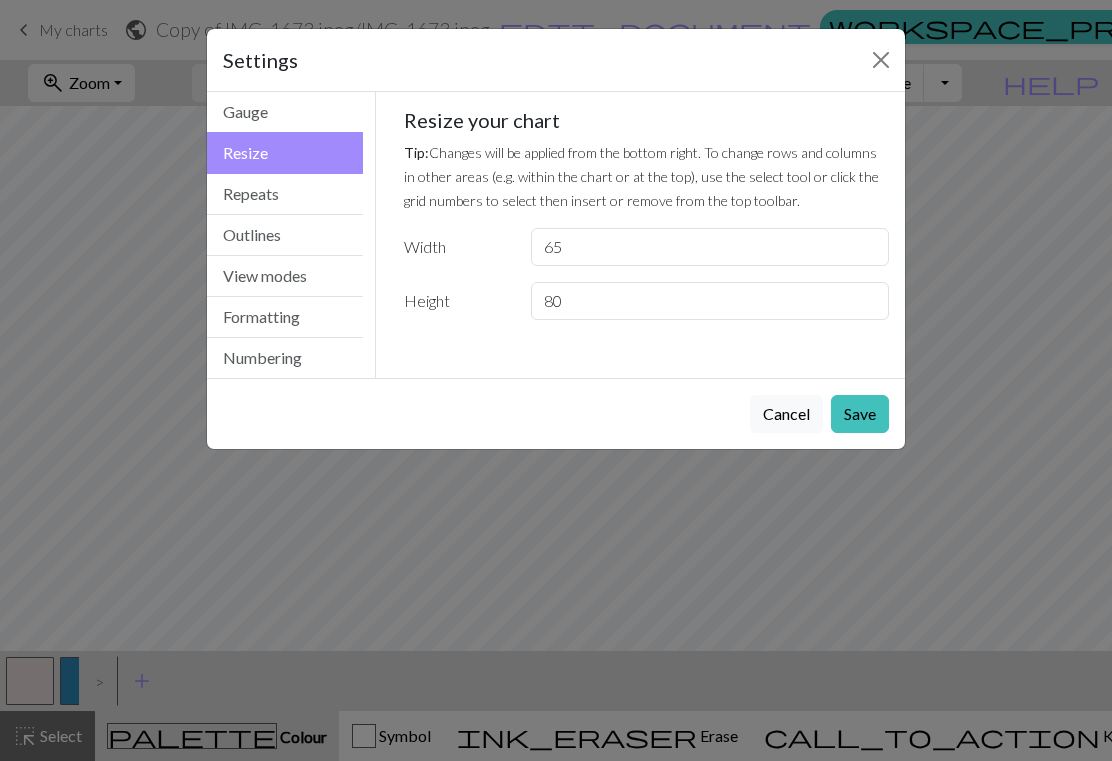 click on "Repeats" at bounding box center [285, 194] 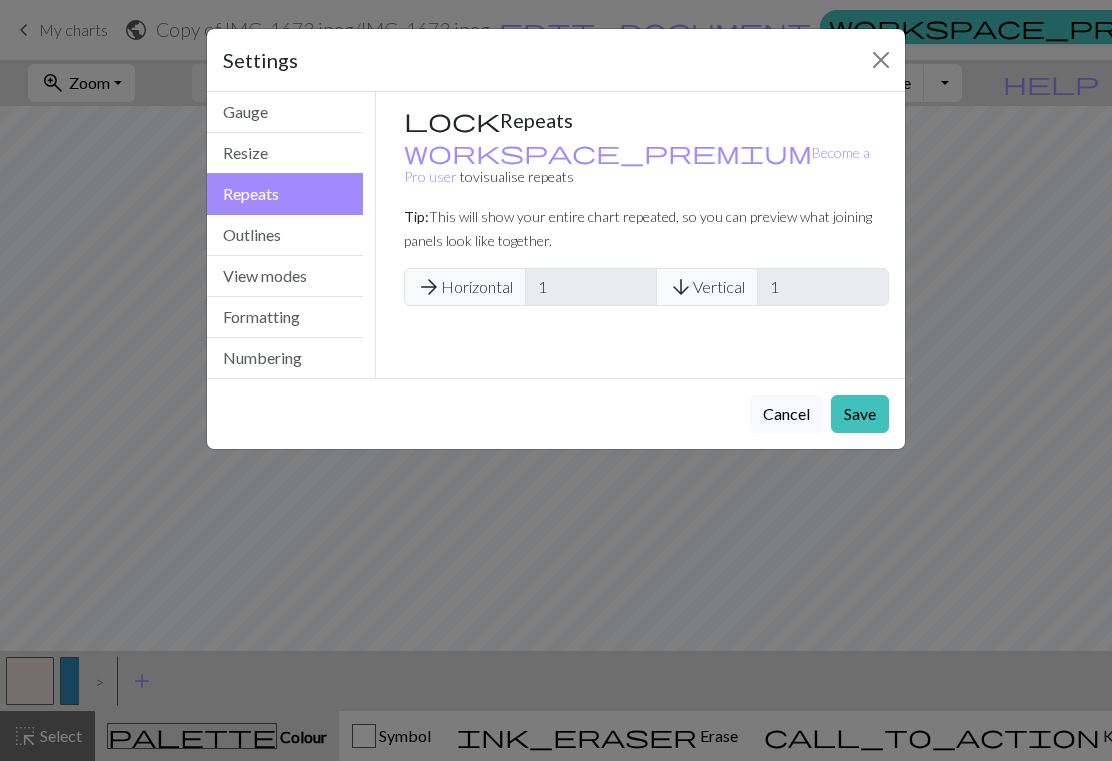 click on "Outlines" at bounding box center (285, 235) 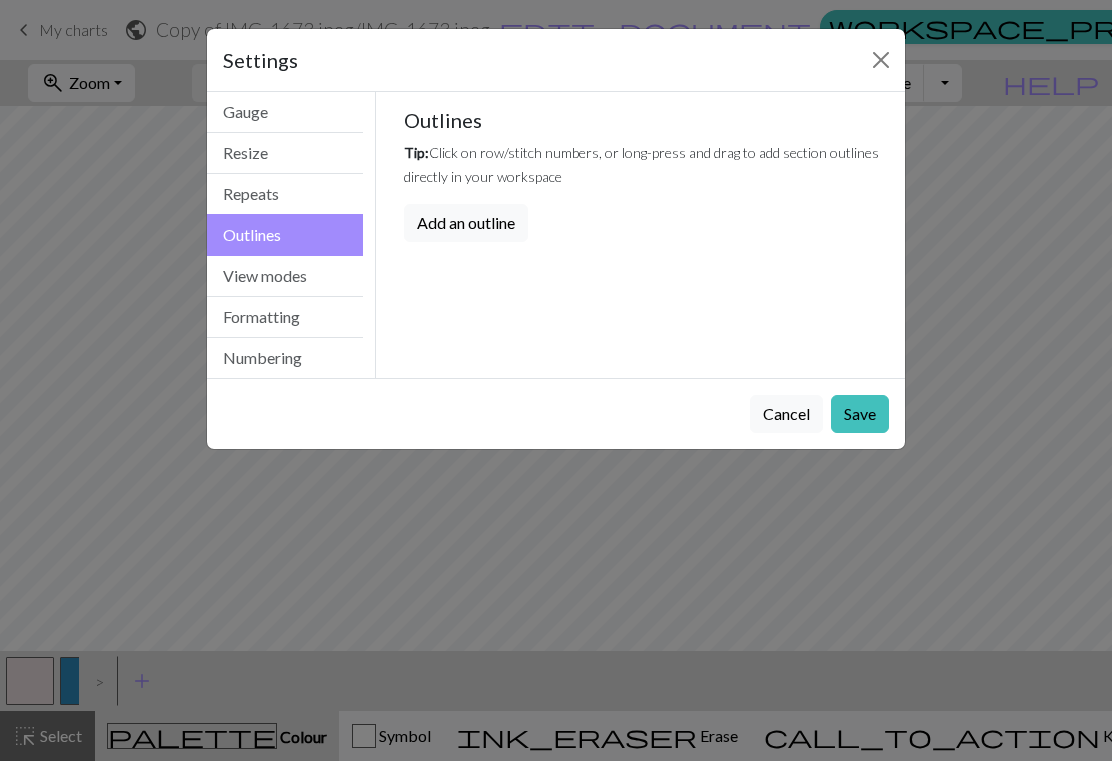 click on "View modes" at bounding box center [285, 276] 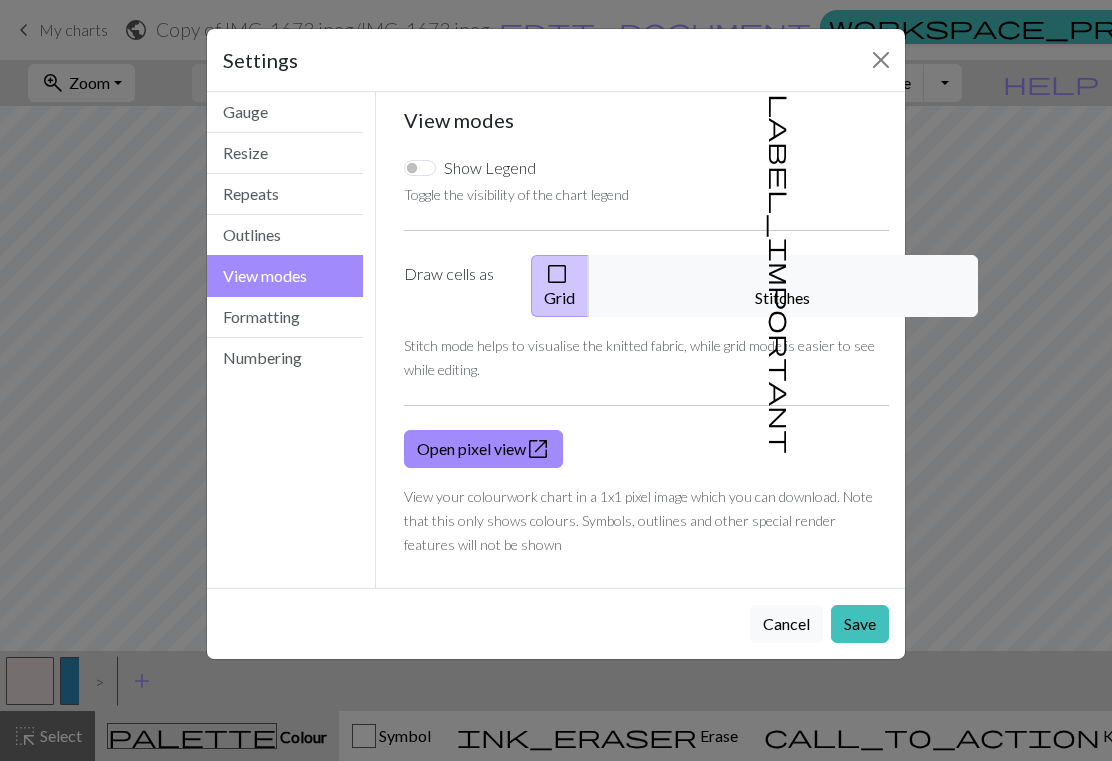 click on "Numbering" at bounding box center (285, 358) 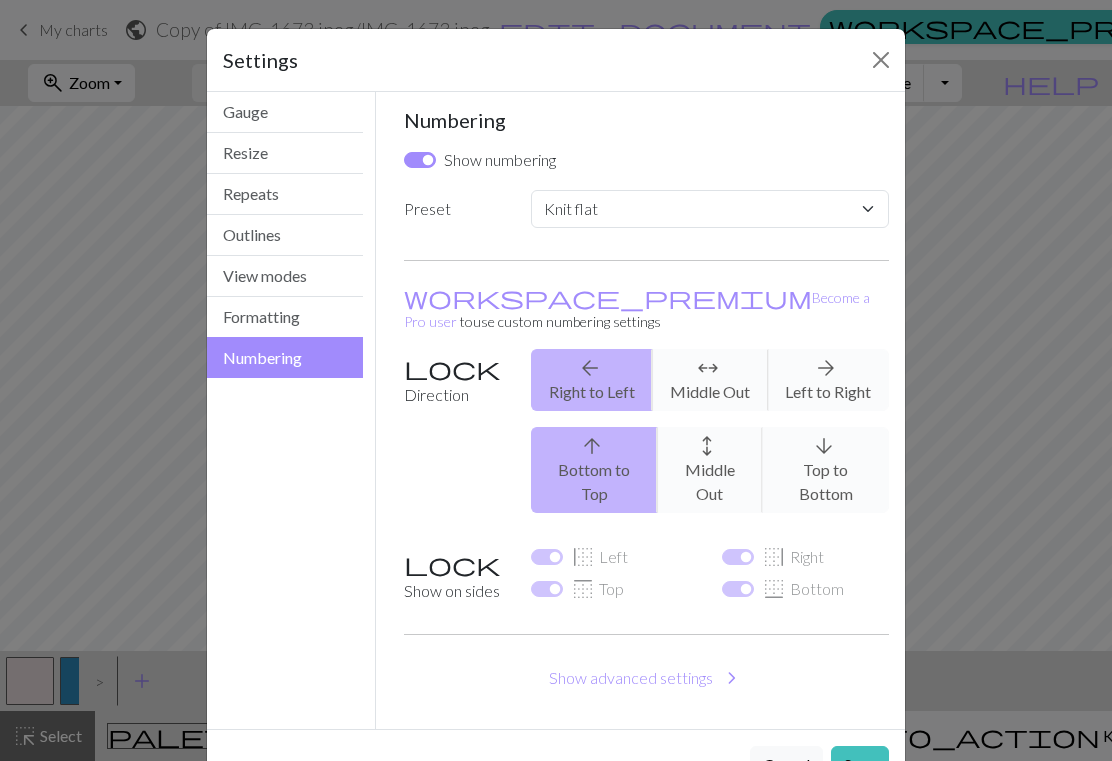 click at bounding box center (881, 60) 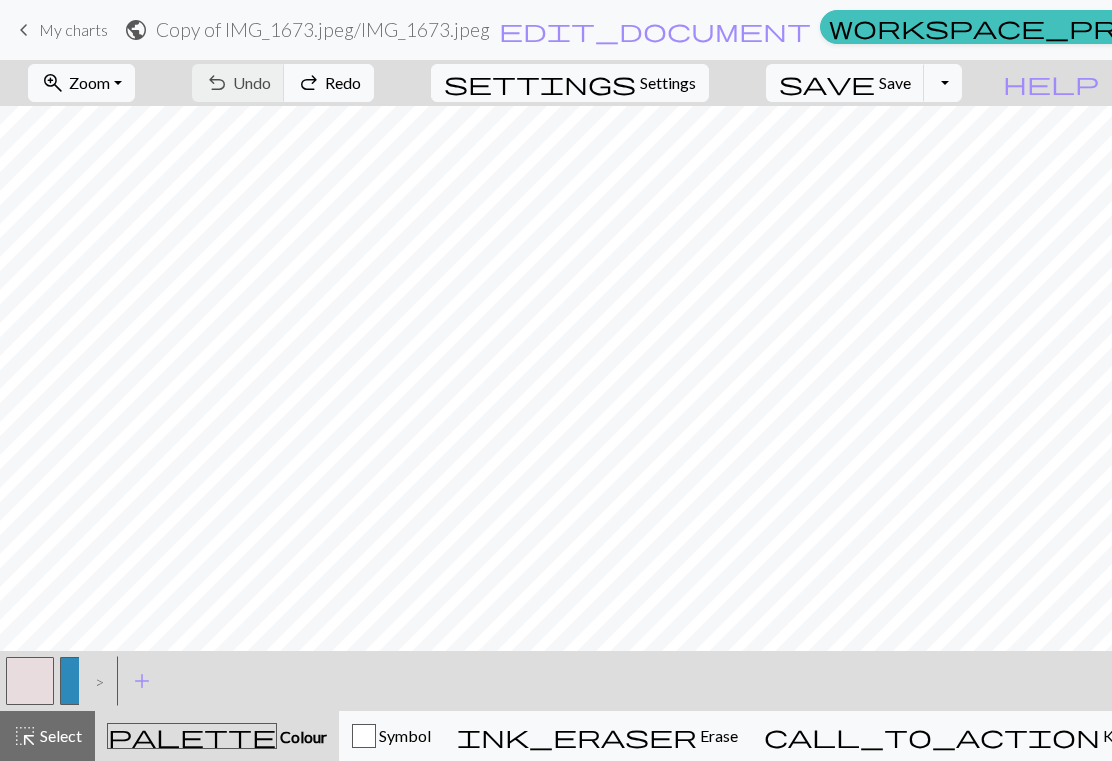 click on "Colour" at bounding box center [302, 736] 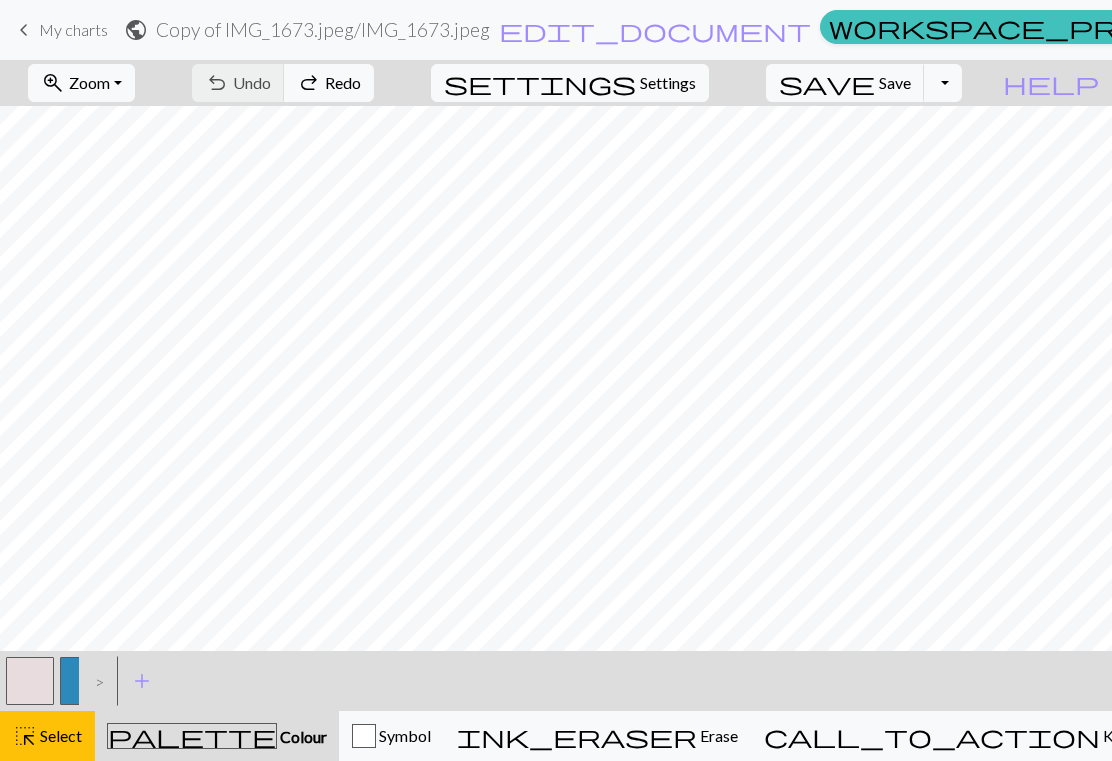 click on "Colour" at bounding box center [302, 736] 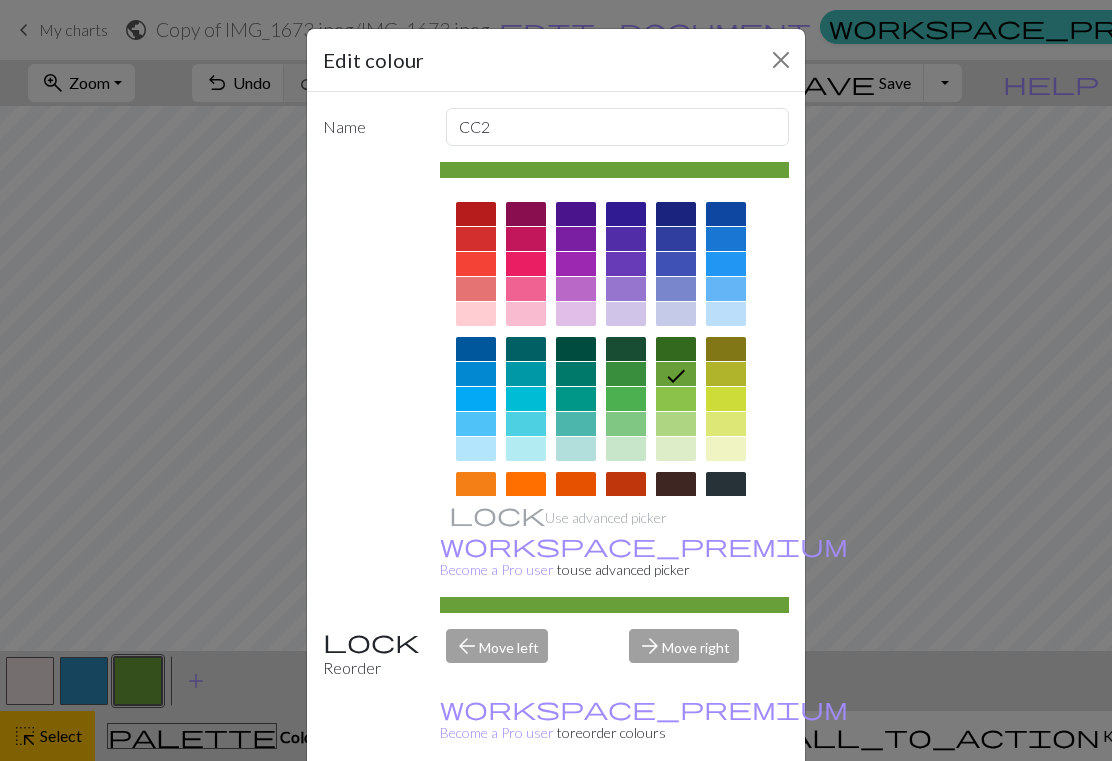 click 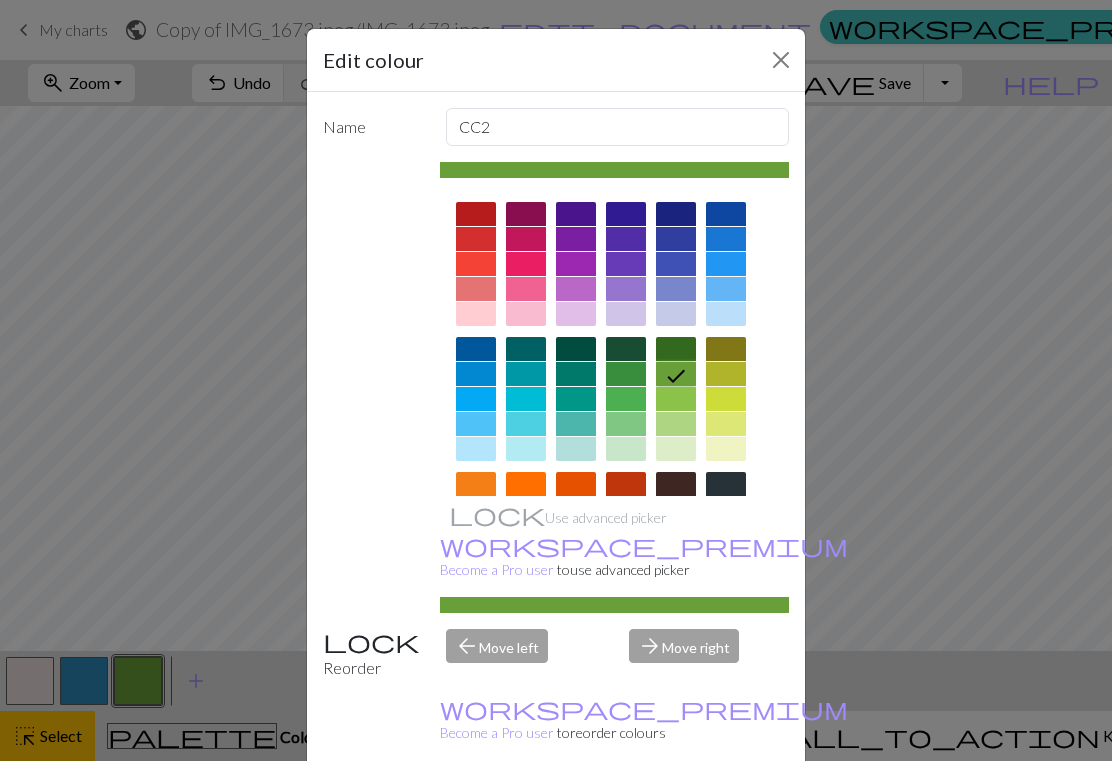 click 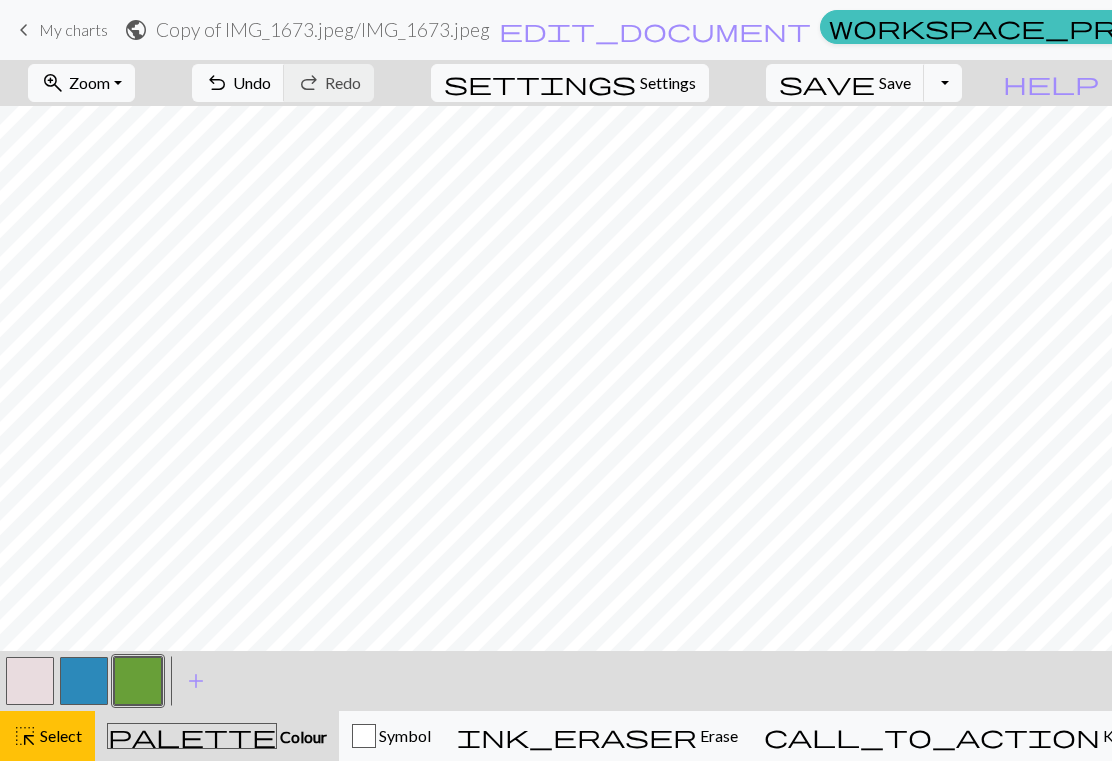click at bounding box center [138, 681] 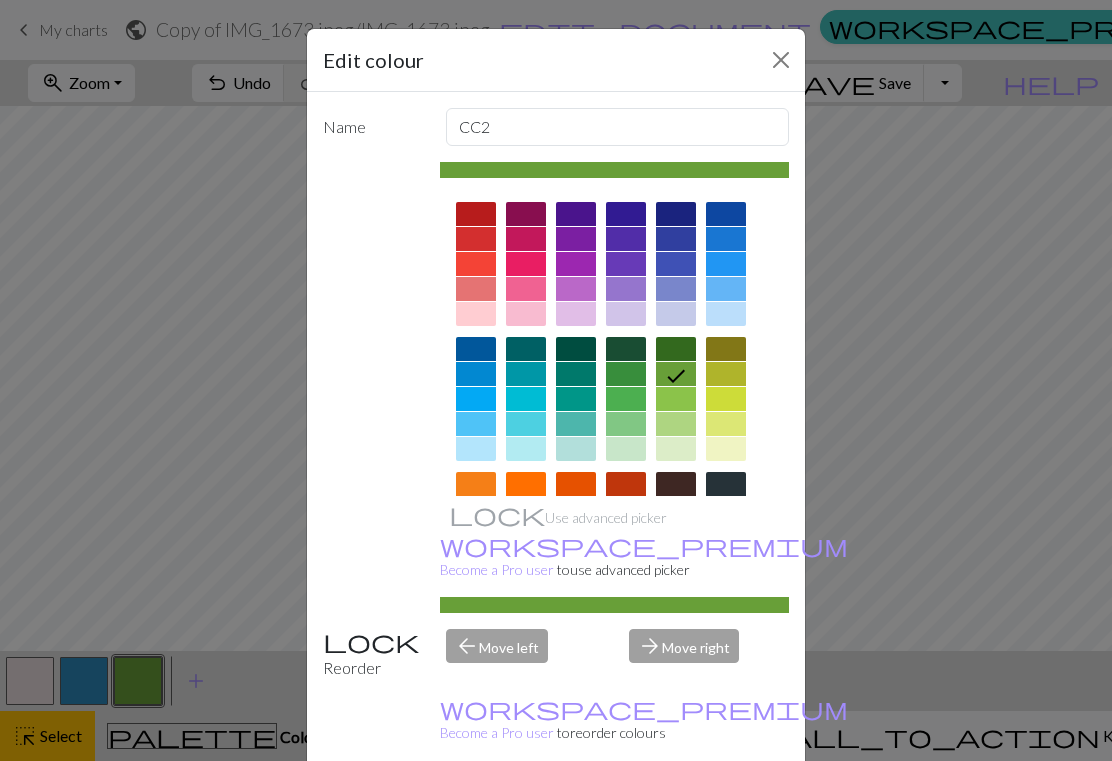 click at bounding box center (781, 60) 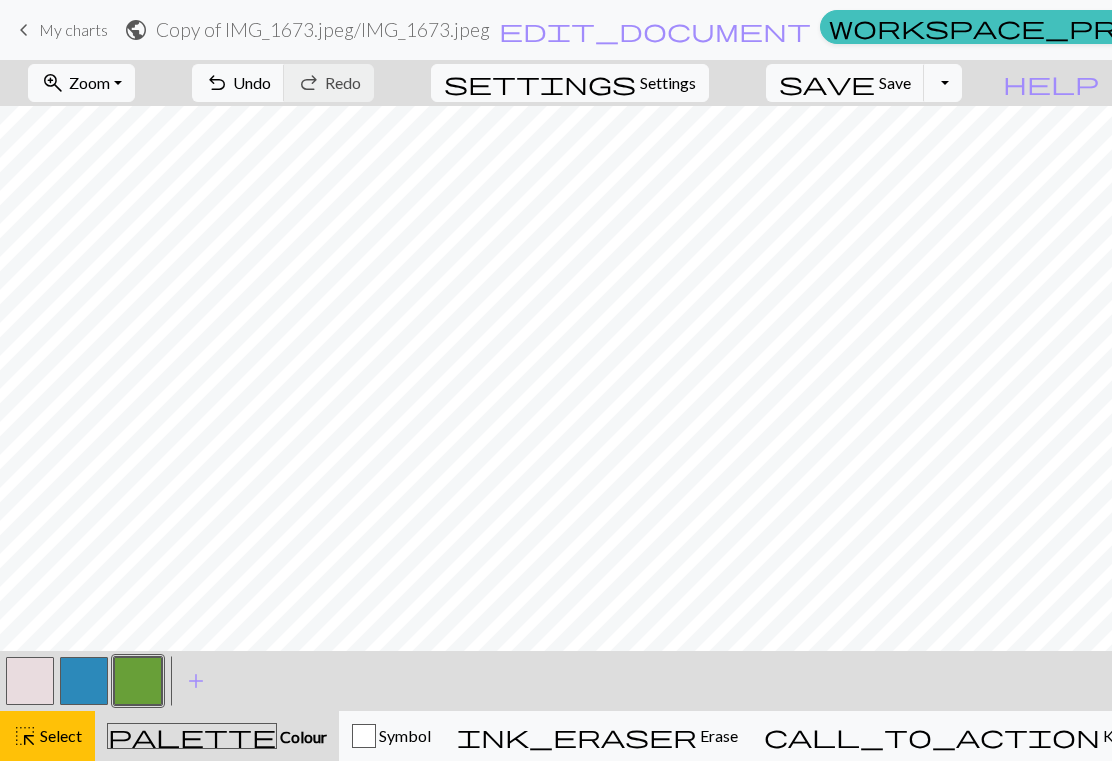 click on "Colour" at bounding box center [302, 736] 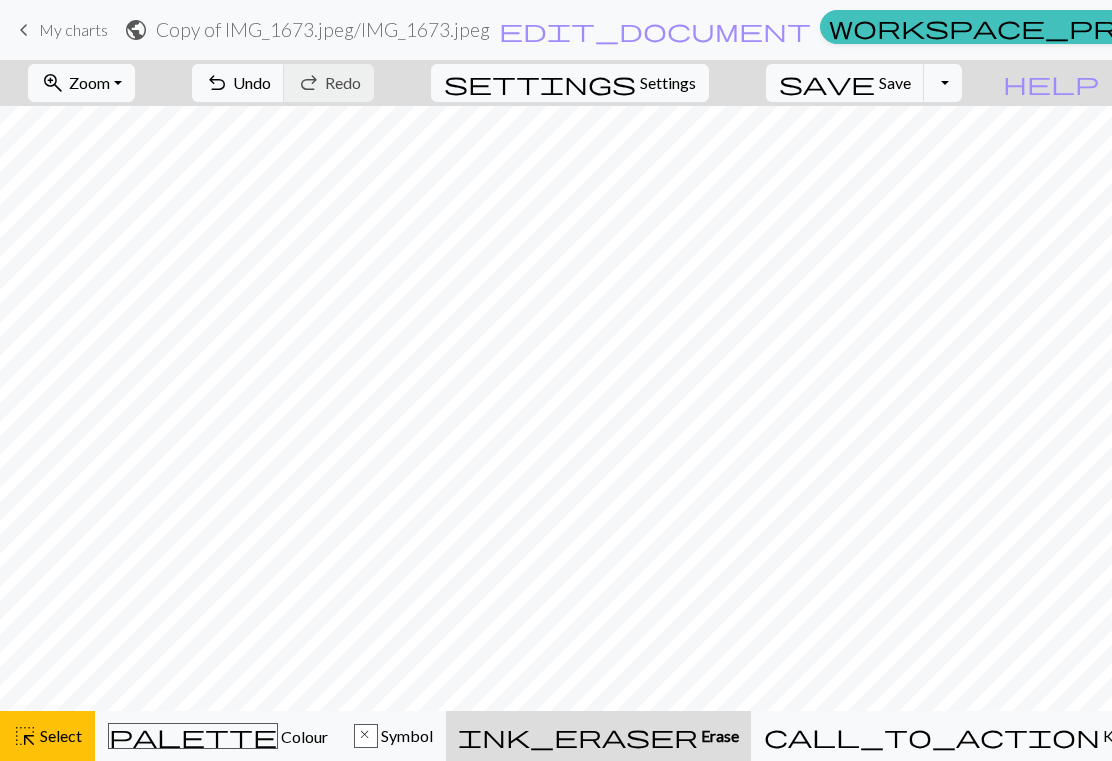 click on "Colour" at bounding box center [303, 736] 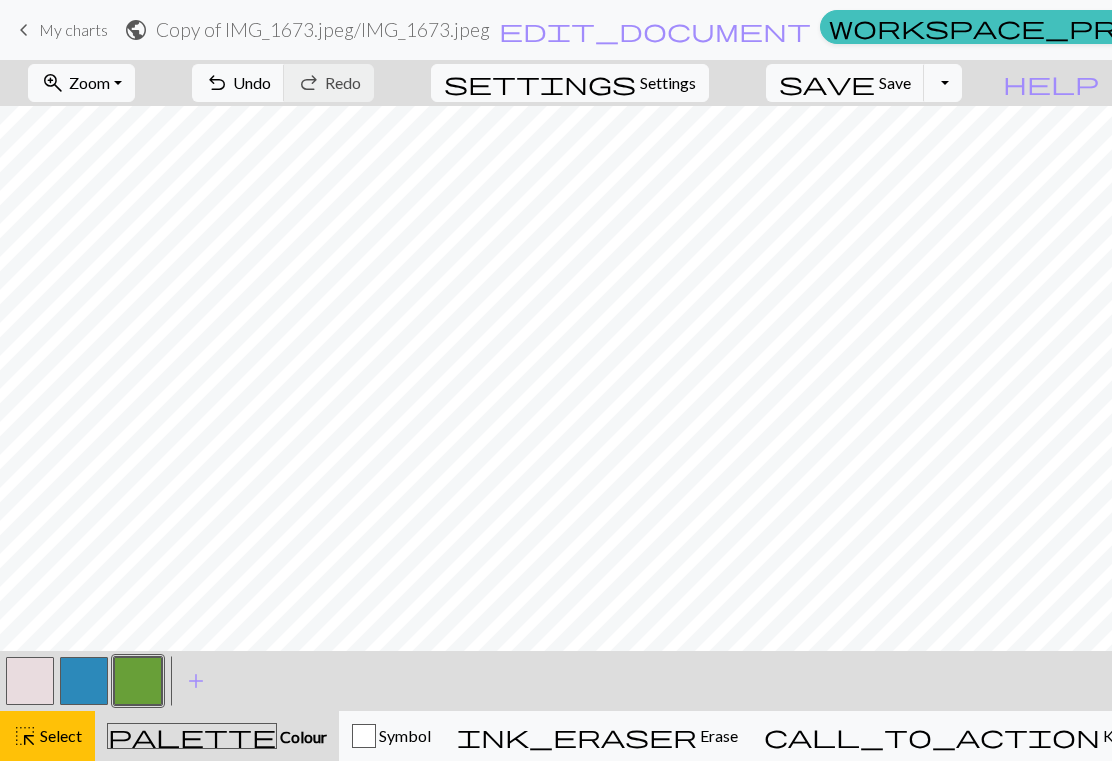 click on "highlight_alt" at bounding box center (25, 736) 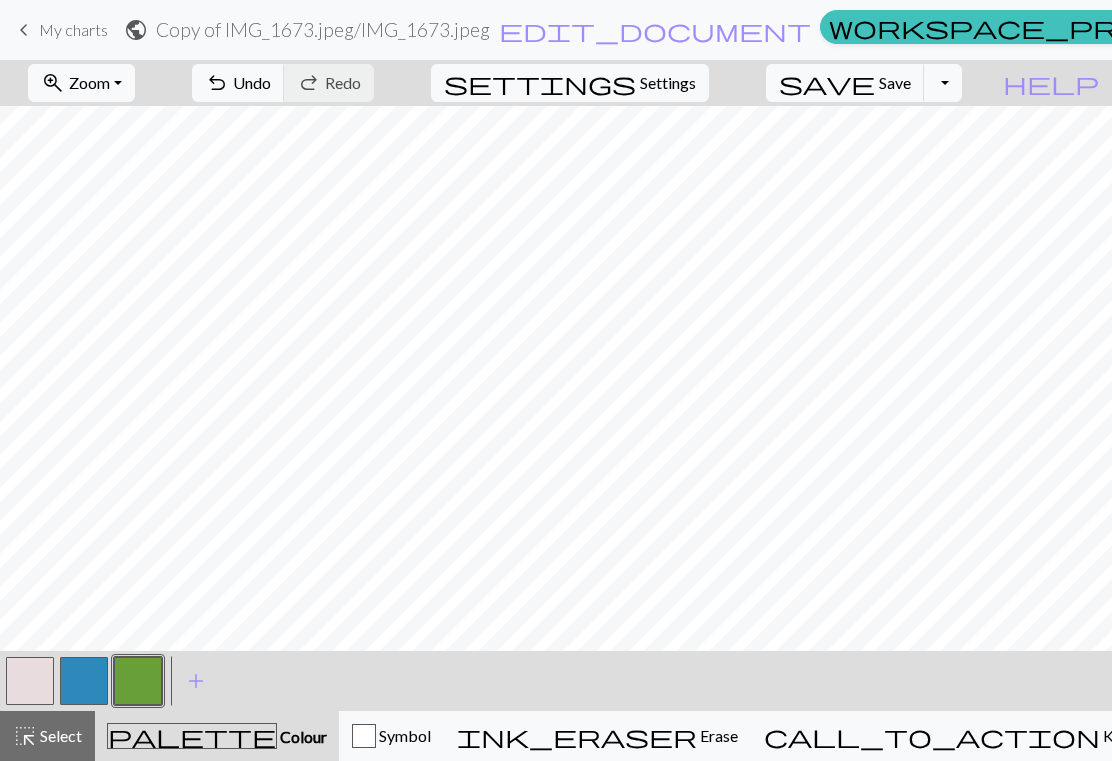 click on "highlight_alt" at bounding box center (25, 736) 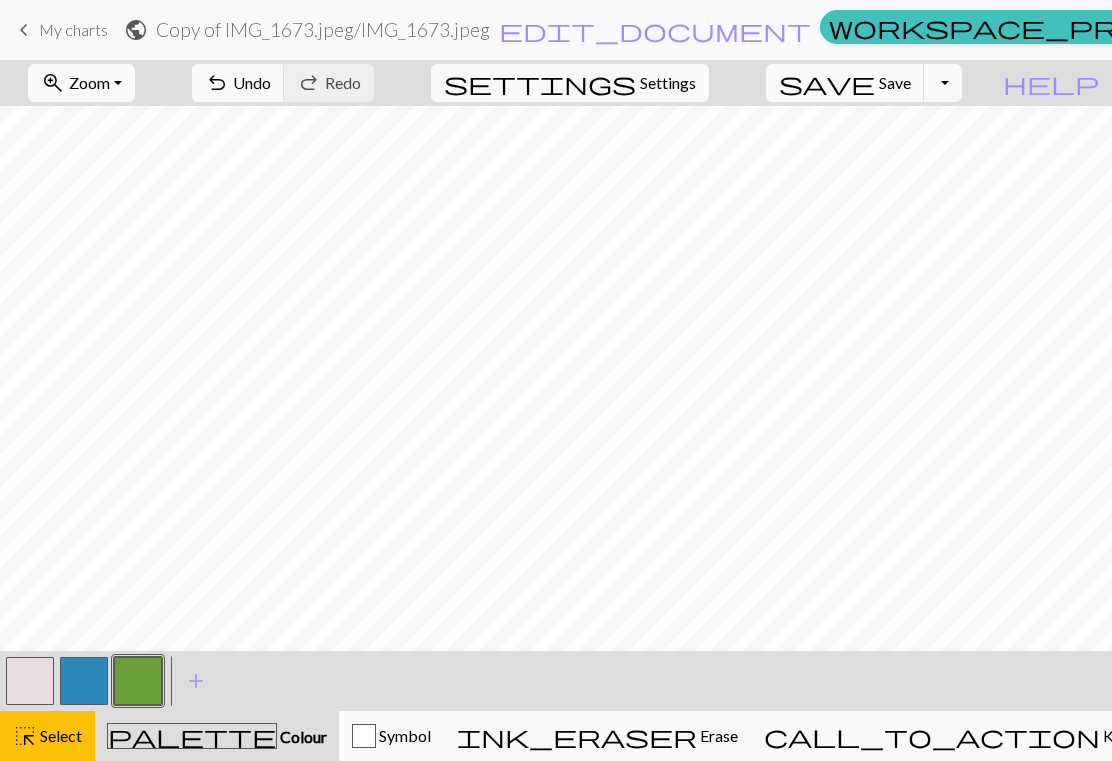 click on "highlight_alt" at bounding box center [25, 736] 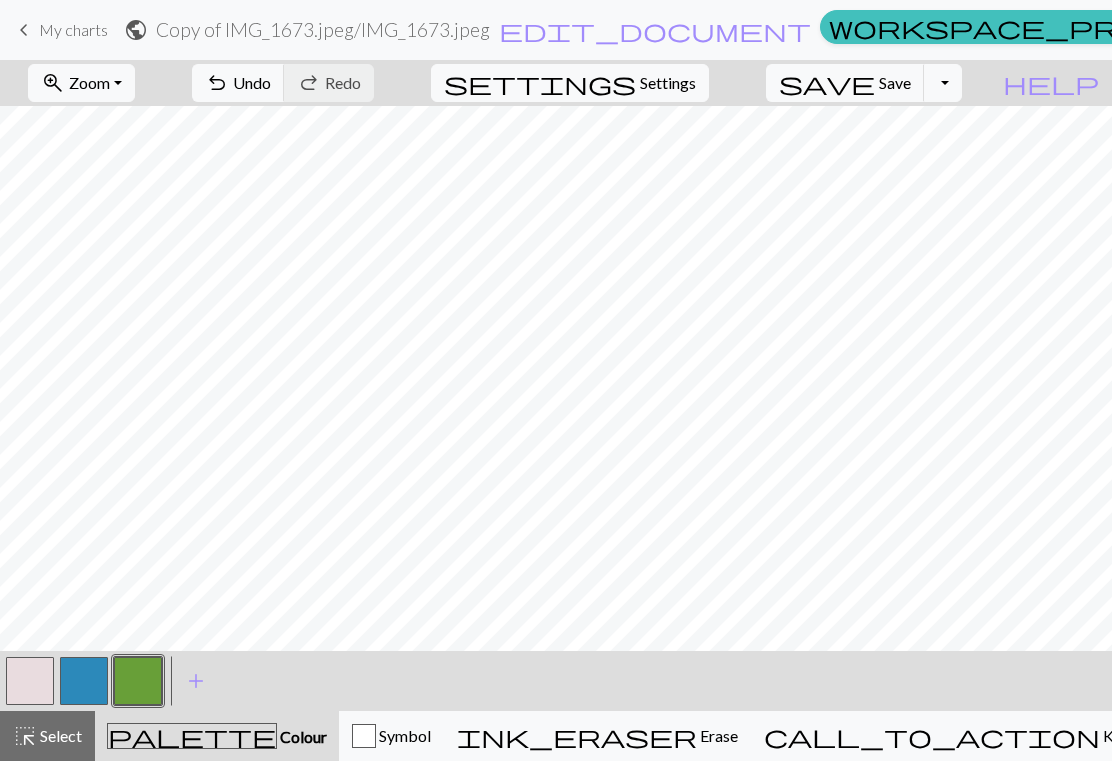 click at bounding box center (138, 681) 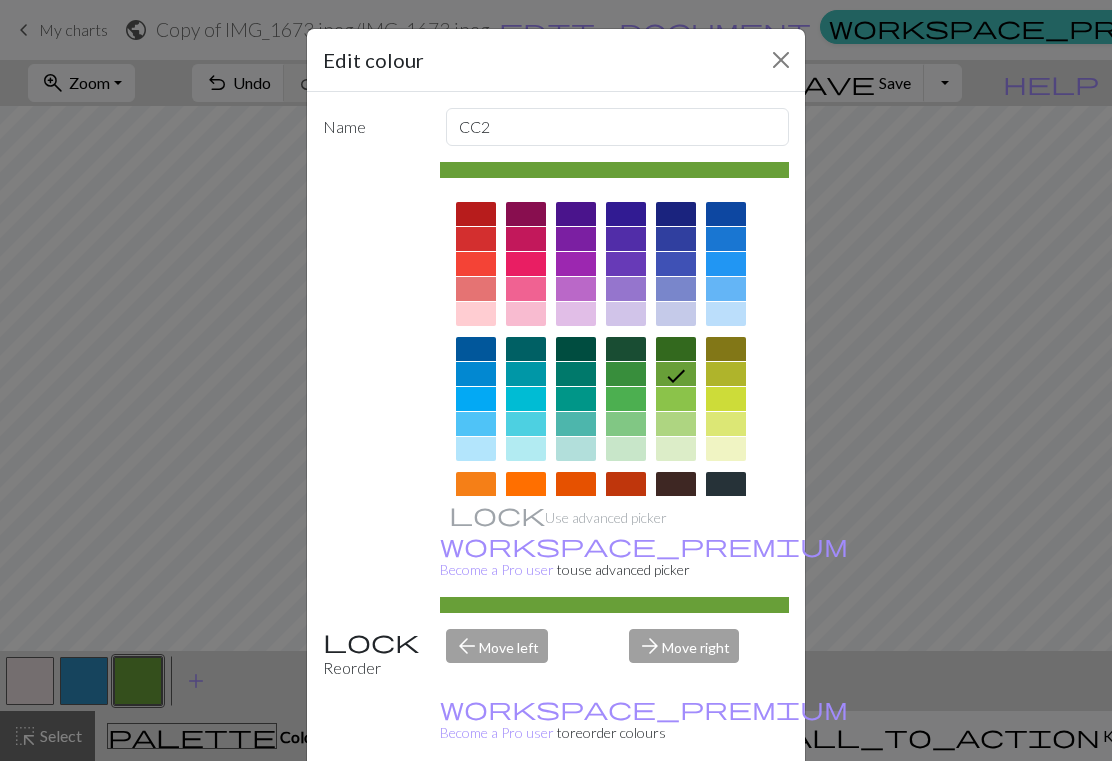 click at bounding box center (476, 509) 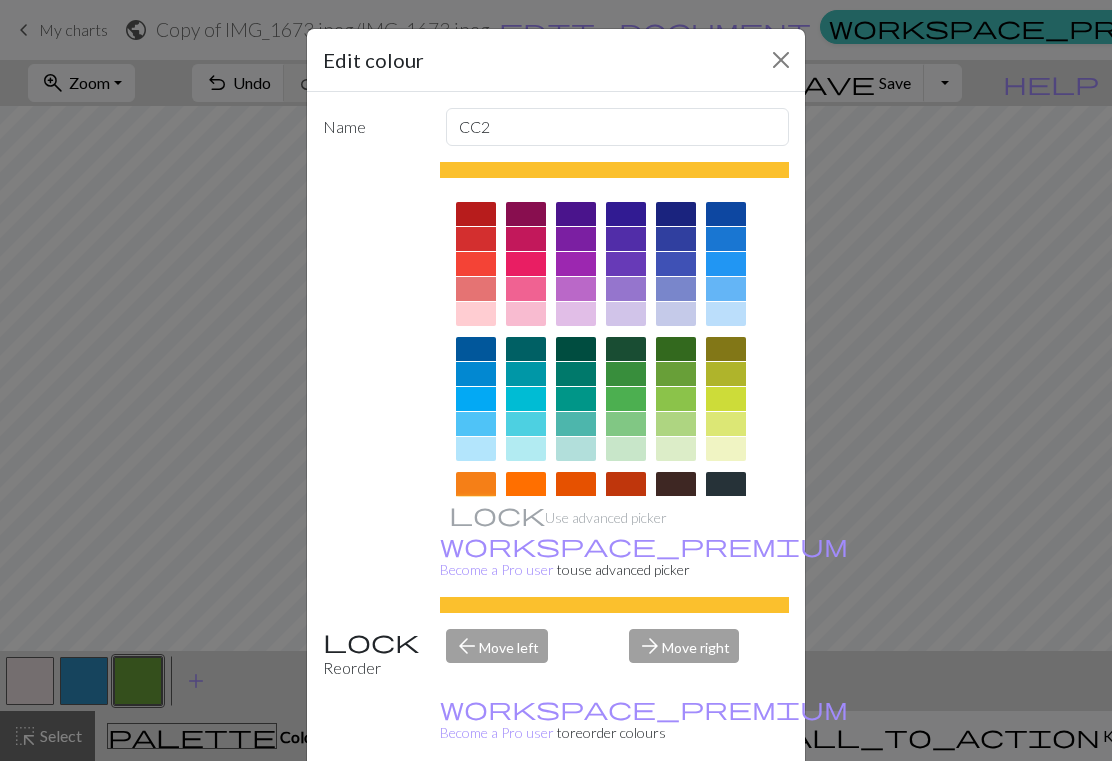 click at bounding box center [781, 60] 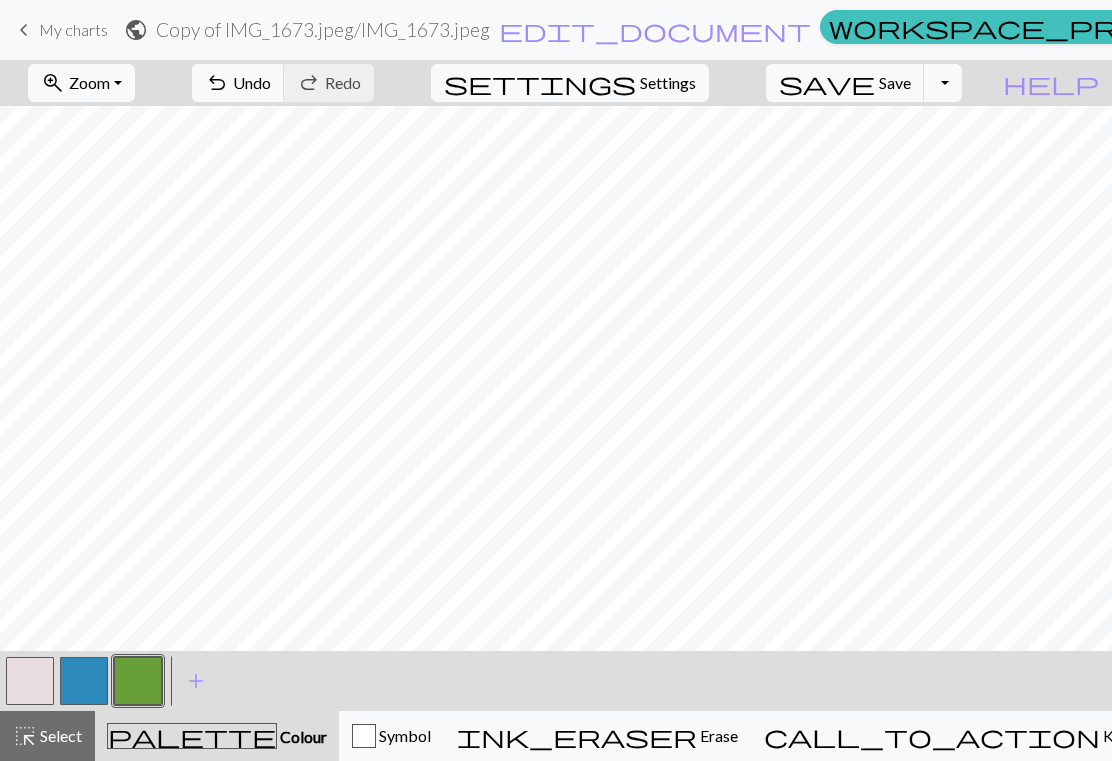 click on "Select" at bounding box center [59, 735] 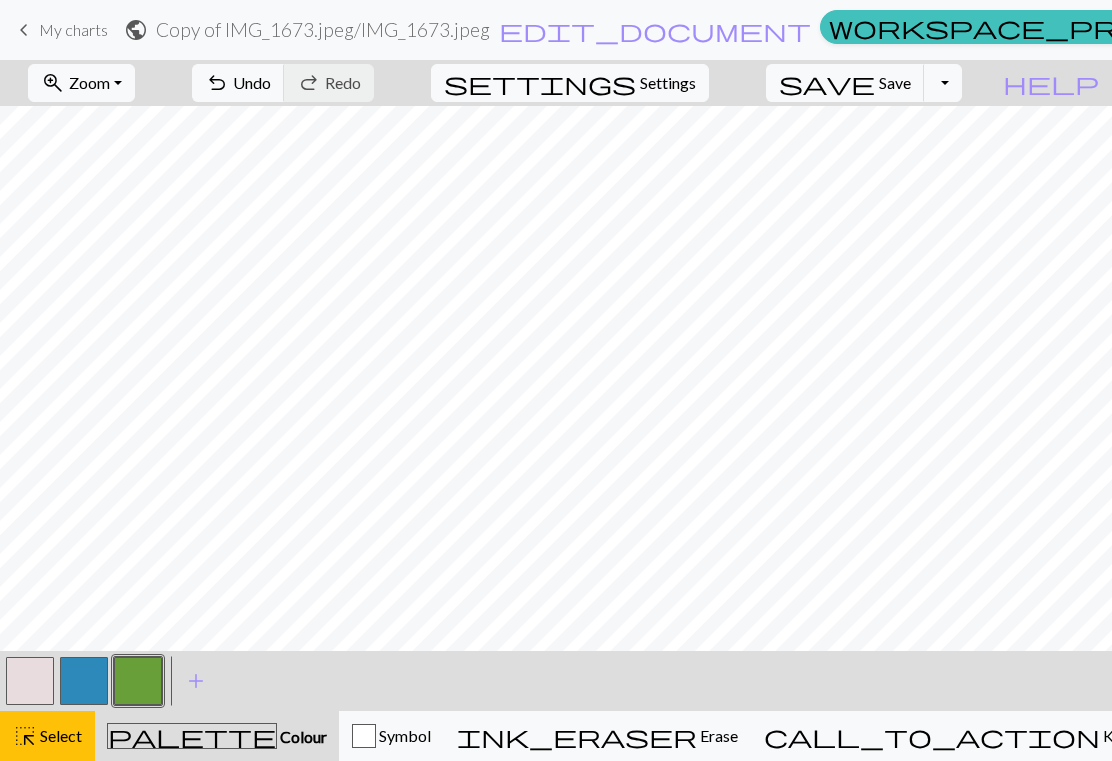 click at bounding box center (138, 681) 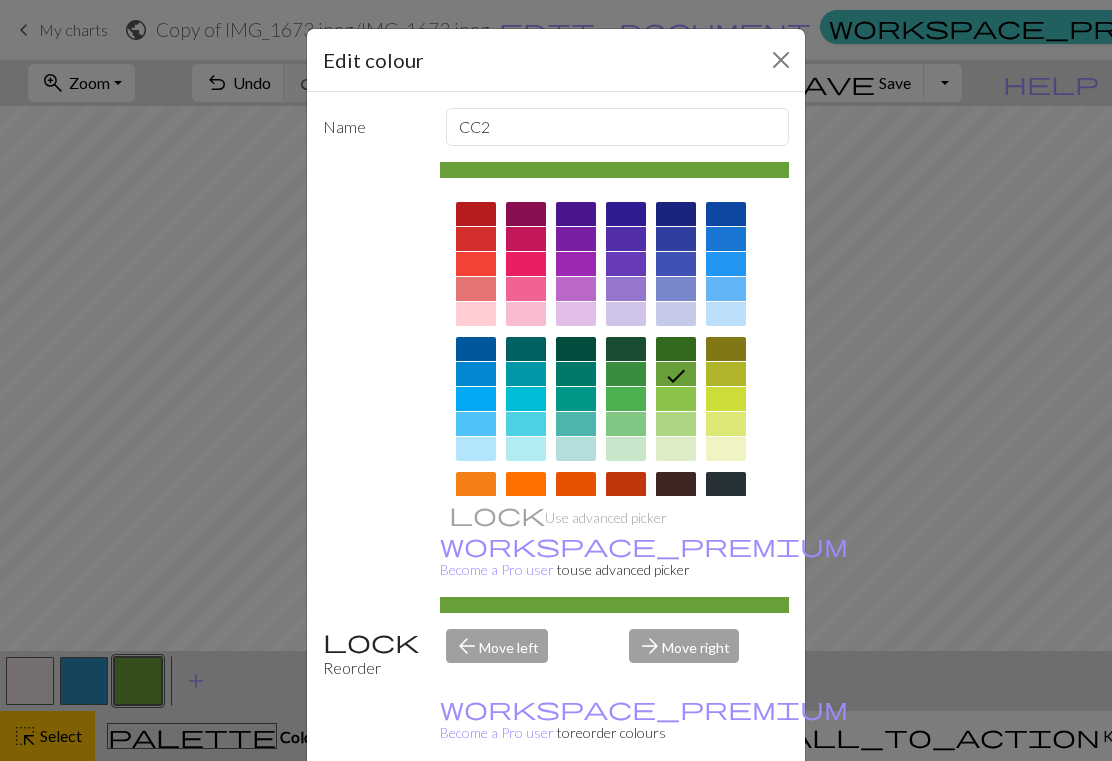 click at bounding box center (476, 509) 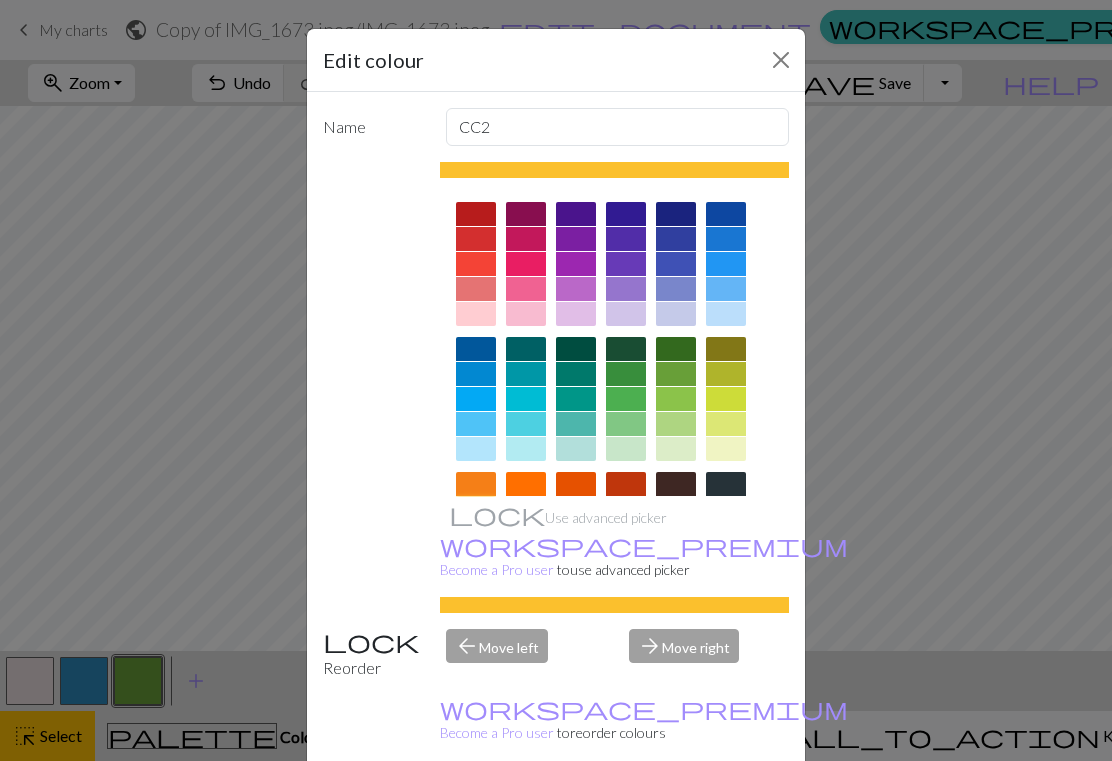click at bounding box center (781, 60) 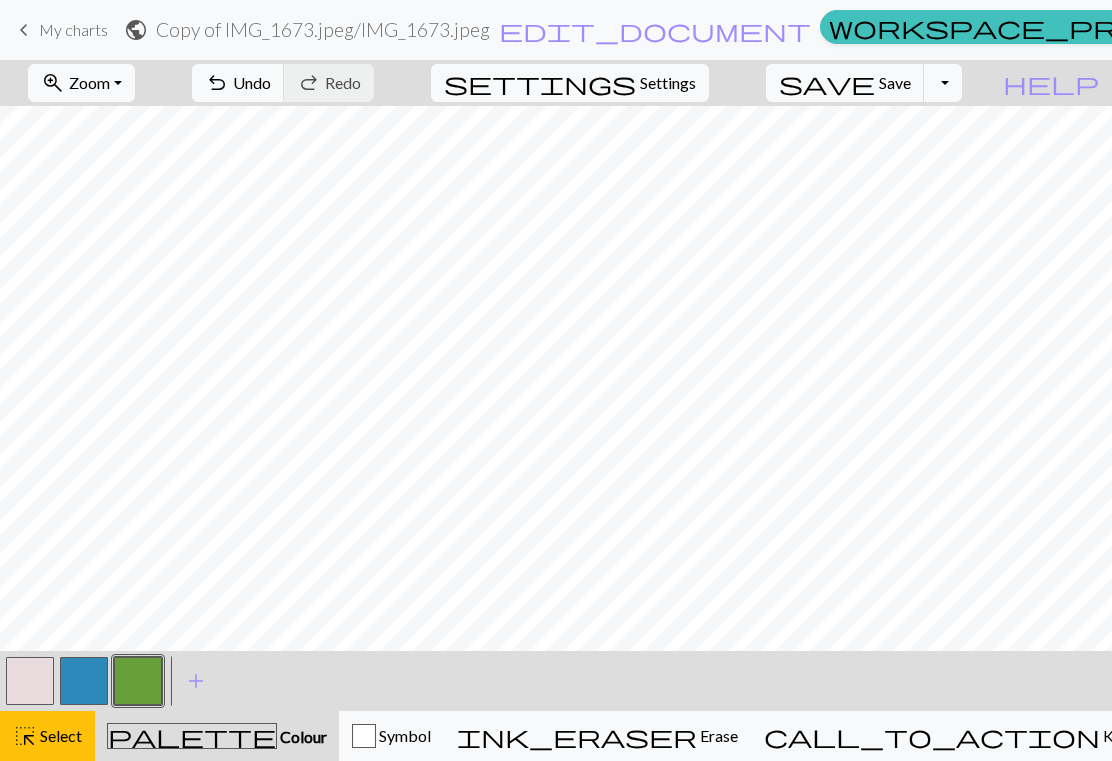 click on "Symbol" at bounding box center (403, 735) 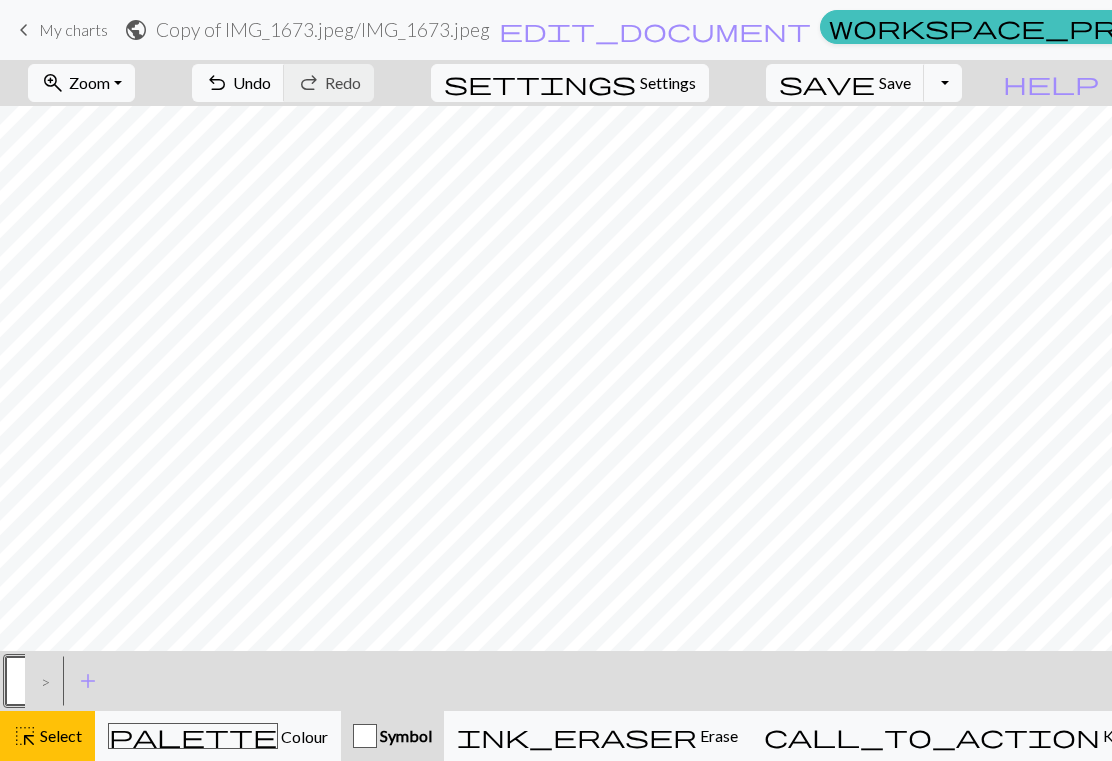 click on ">" at bounding box center (41, 681) 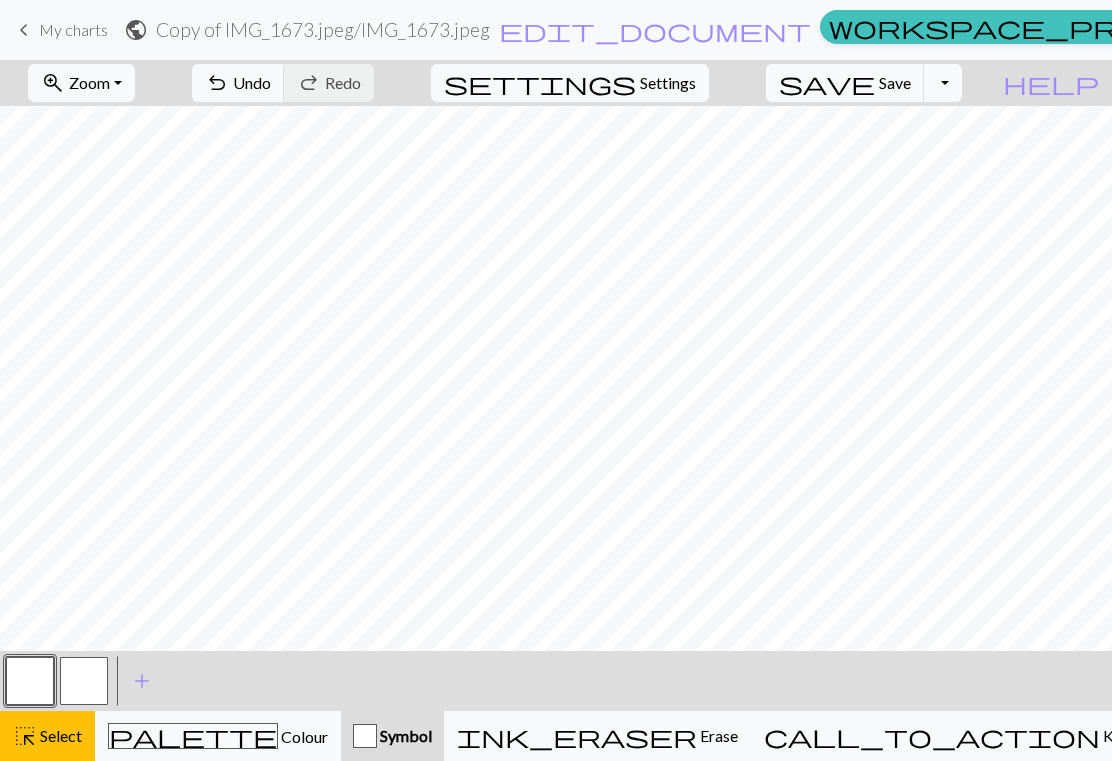 click at bounding box center (30, 681) 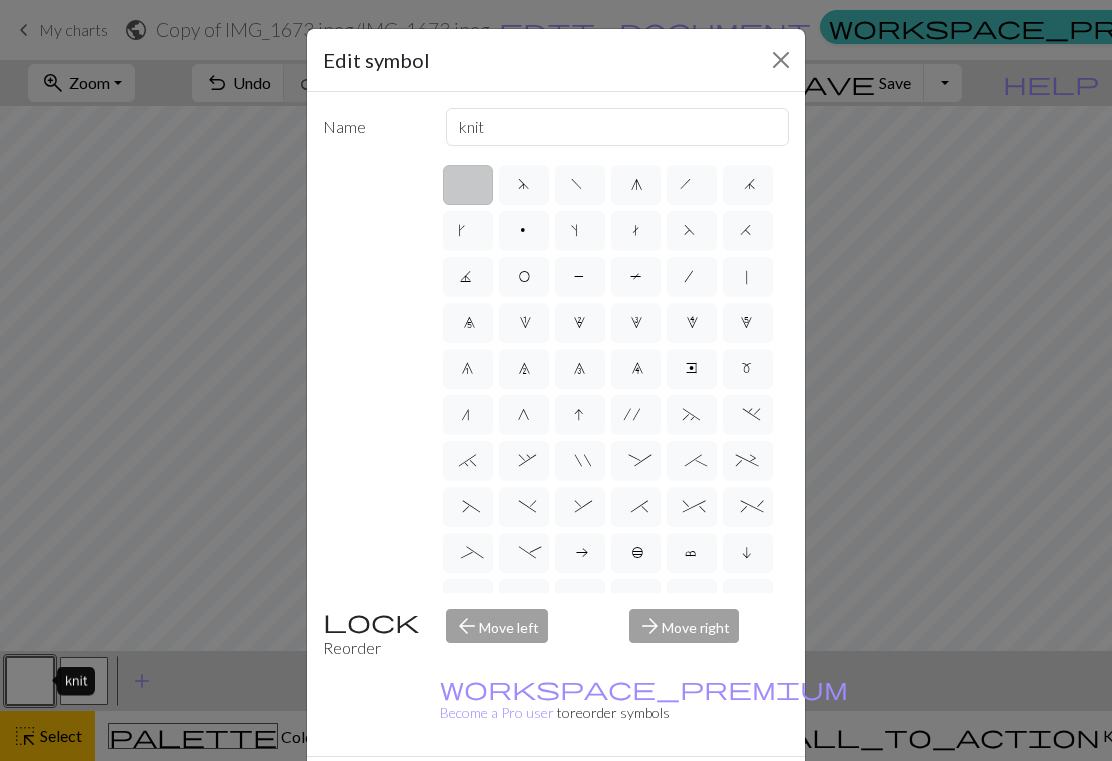 click on "Edit symbol Name knit d f g h j k p s t F H J O P T / | 0 1 2 3 4 5 6 7 8 9 e m n G I ' ~ . ` , " : ; + ( ) & * ^ % _ - a b c i l o r u v w x y z A B C D E K L M N R S U V W X Y < > Reorder arrow_back Move left arrow_forward Move right workspace_premium Become a Pro user to reorder symbols Delete Done Cancel" at bounding box center (556, 380) 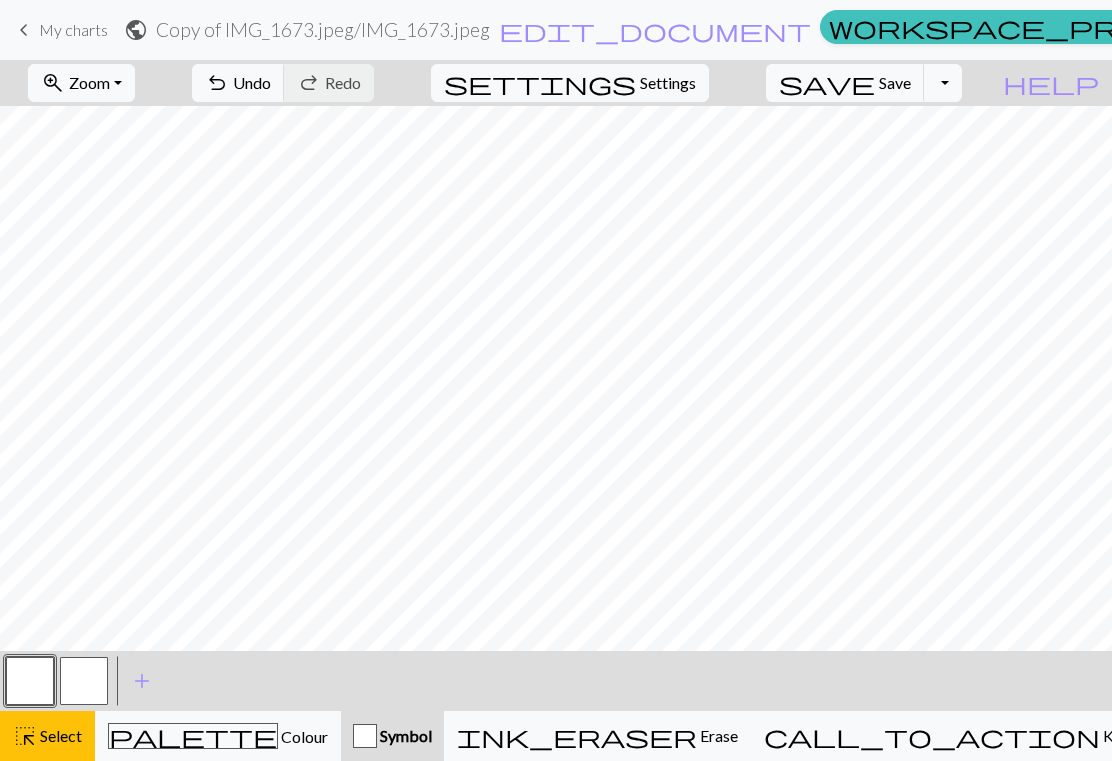 click on "Colour" at bounding box center [303, 736] 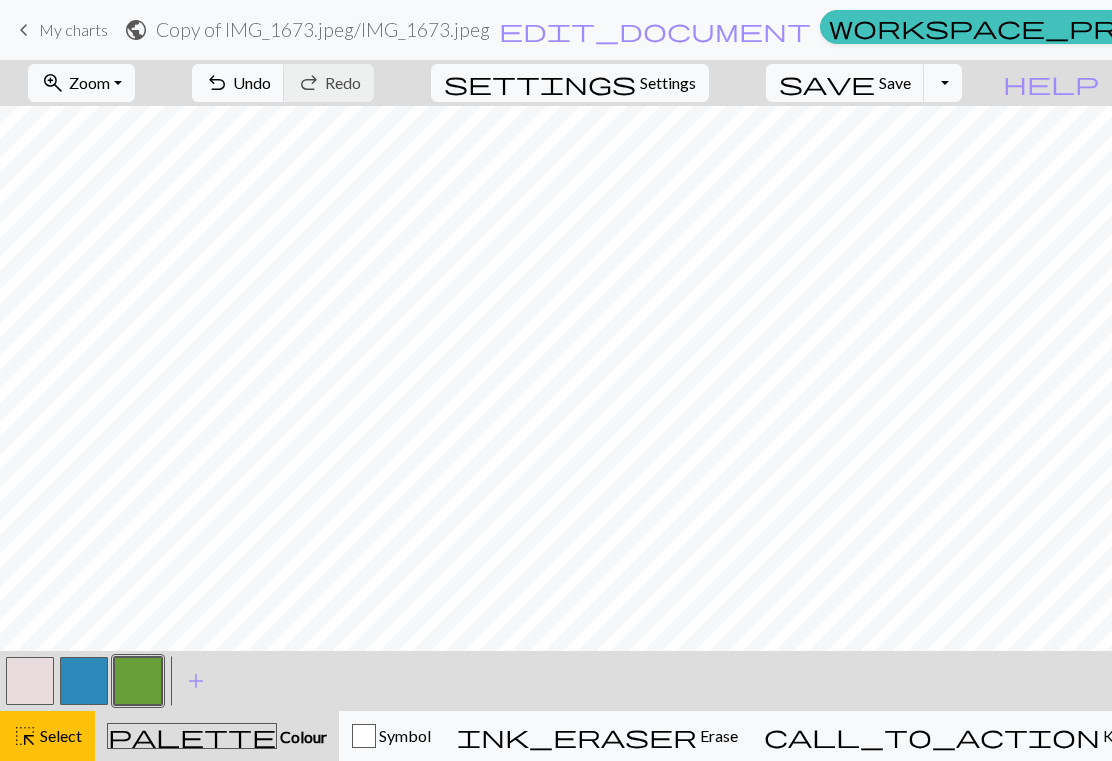 click on "Colour" at bounding box center [302, 736] 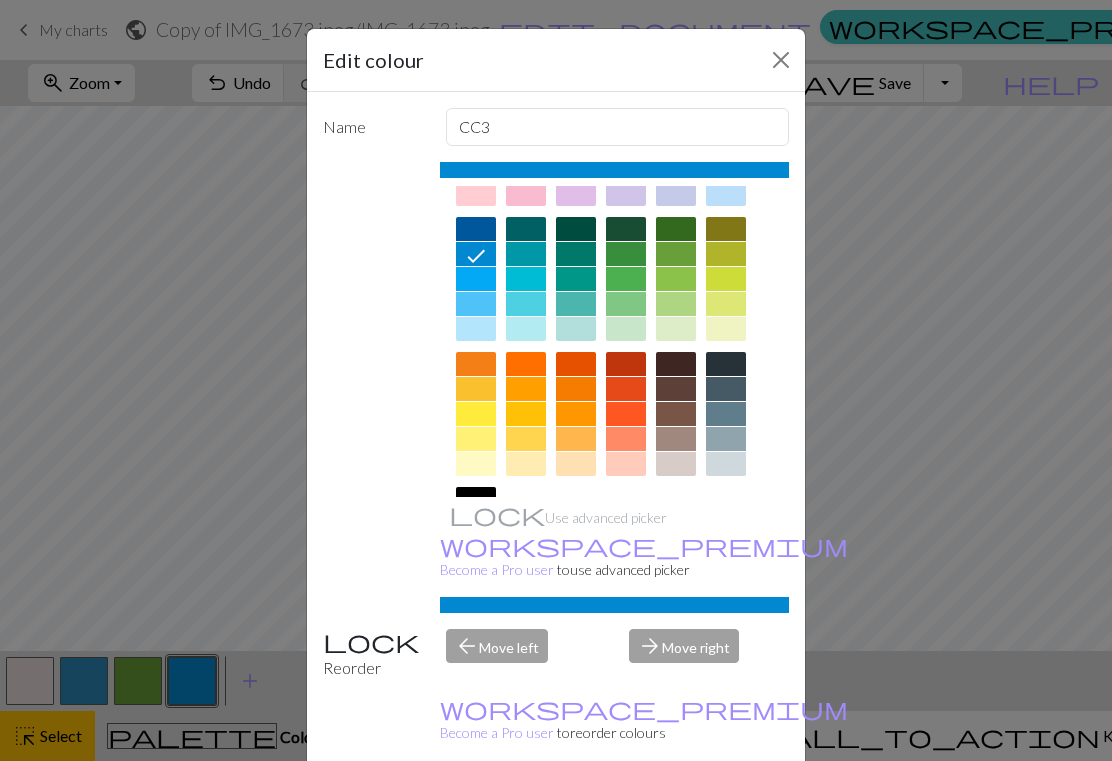 scroll, scrollTop: 119, scrollLeft: 0, axis: vertical 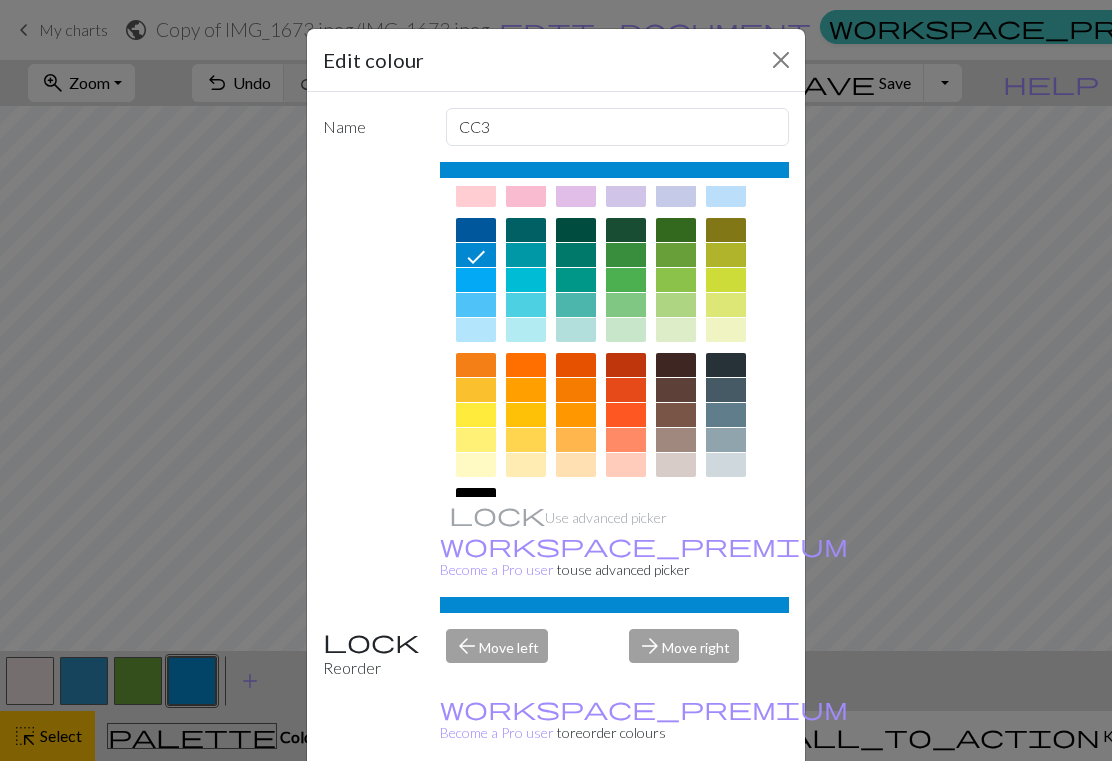 click at bounding box center (526, 415) 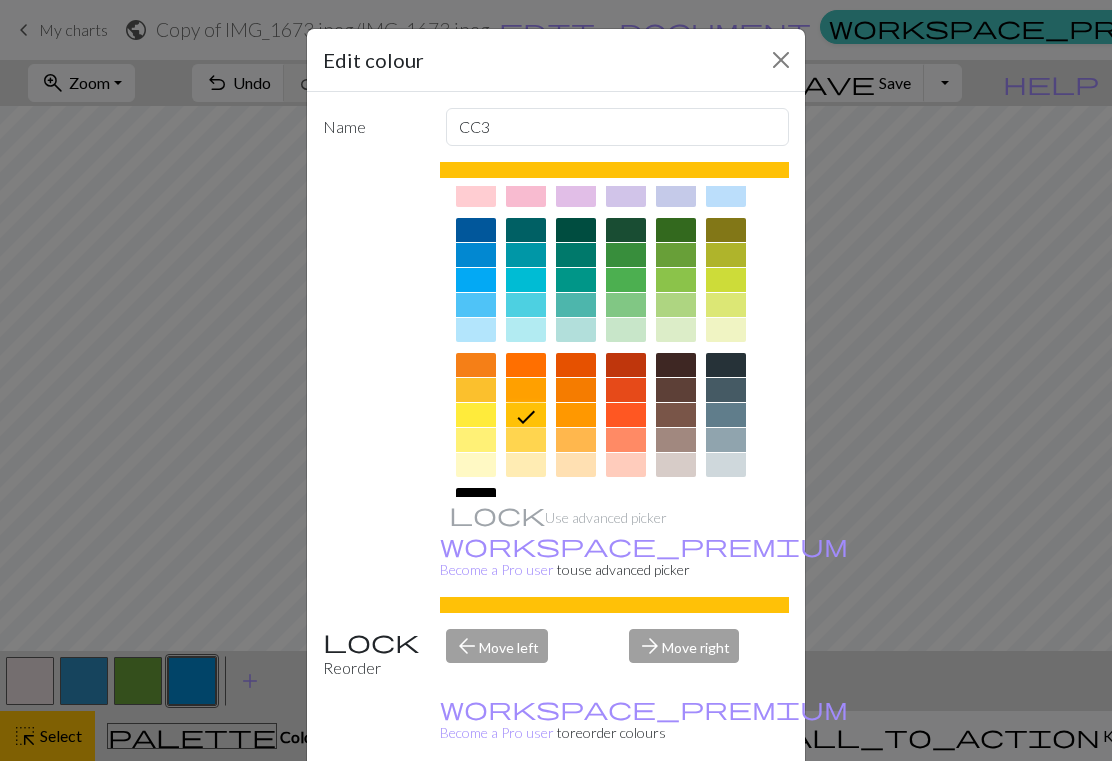 click at bounding box center [476, 500] 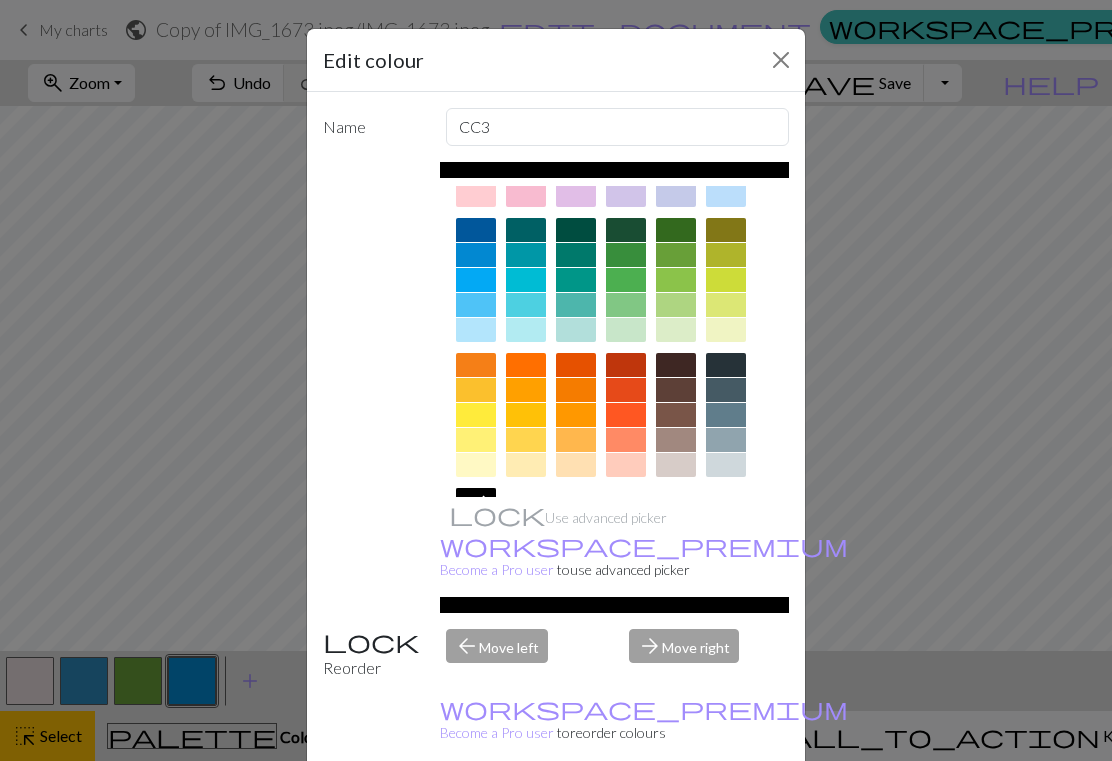 click 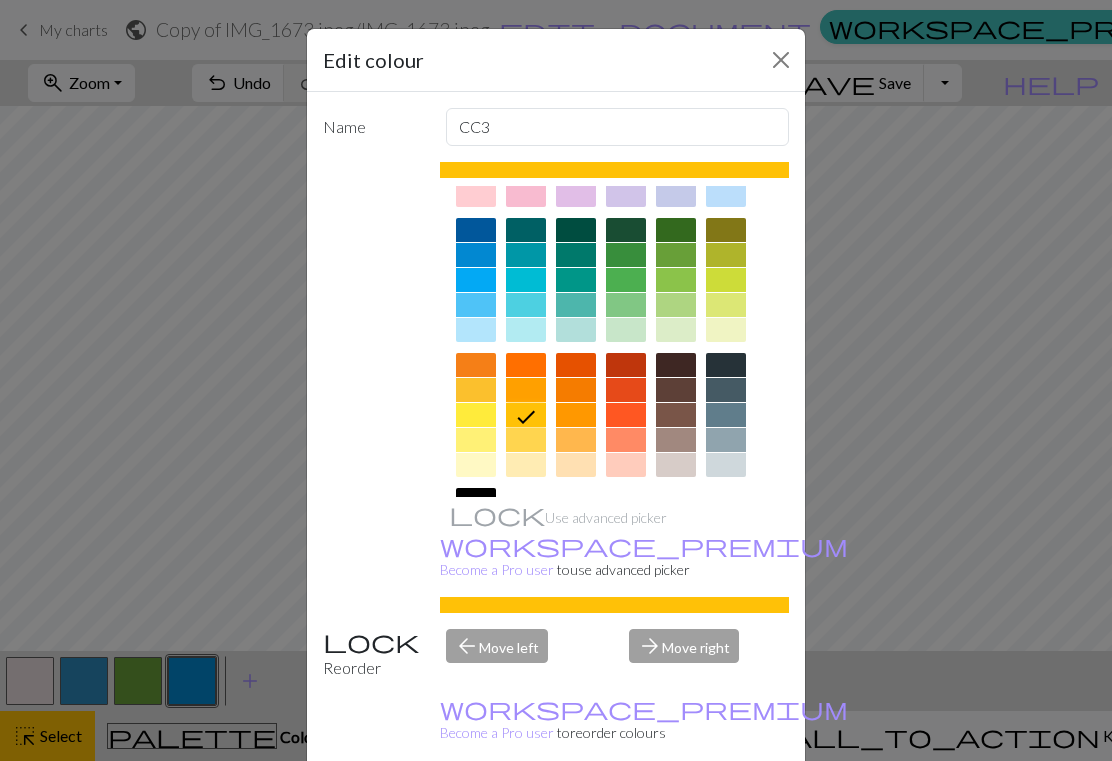 click on "arrow_forward Move right" at bounding box center (709, 654) 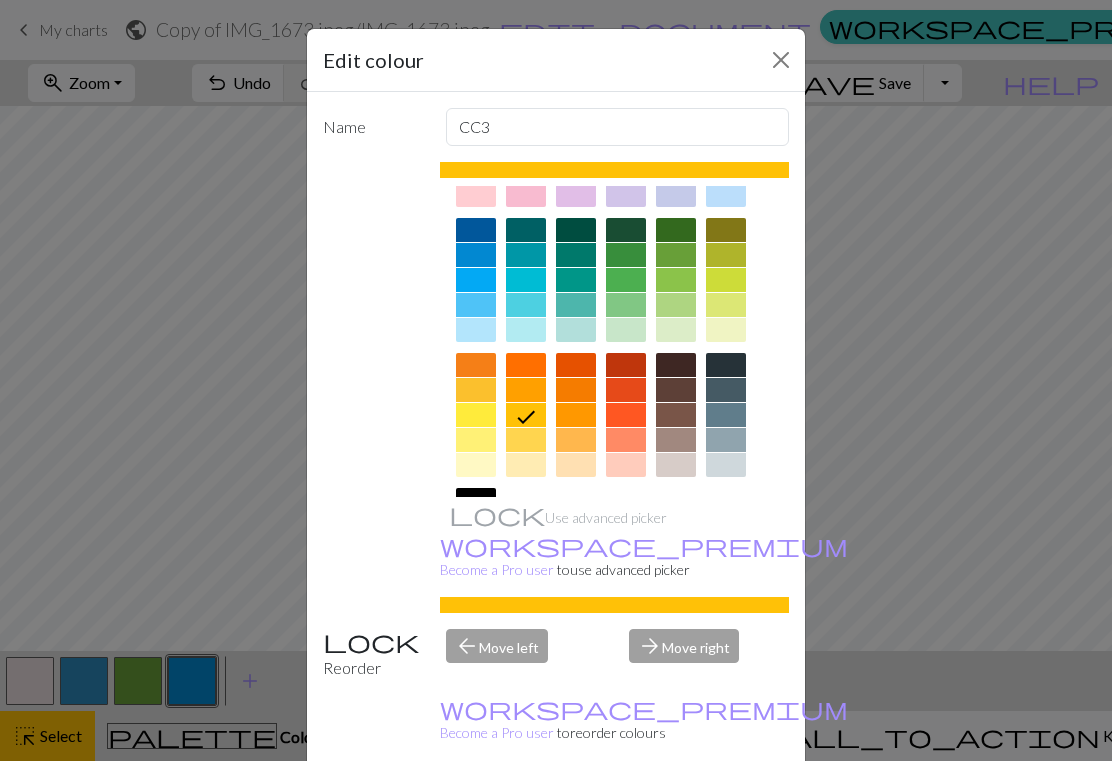 click on "arrow_forward Move right" at bounding box center [709, 654] 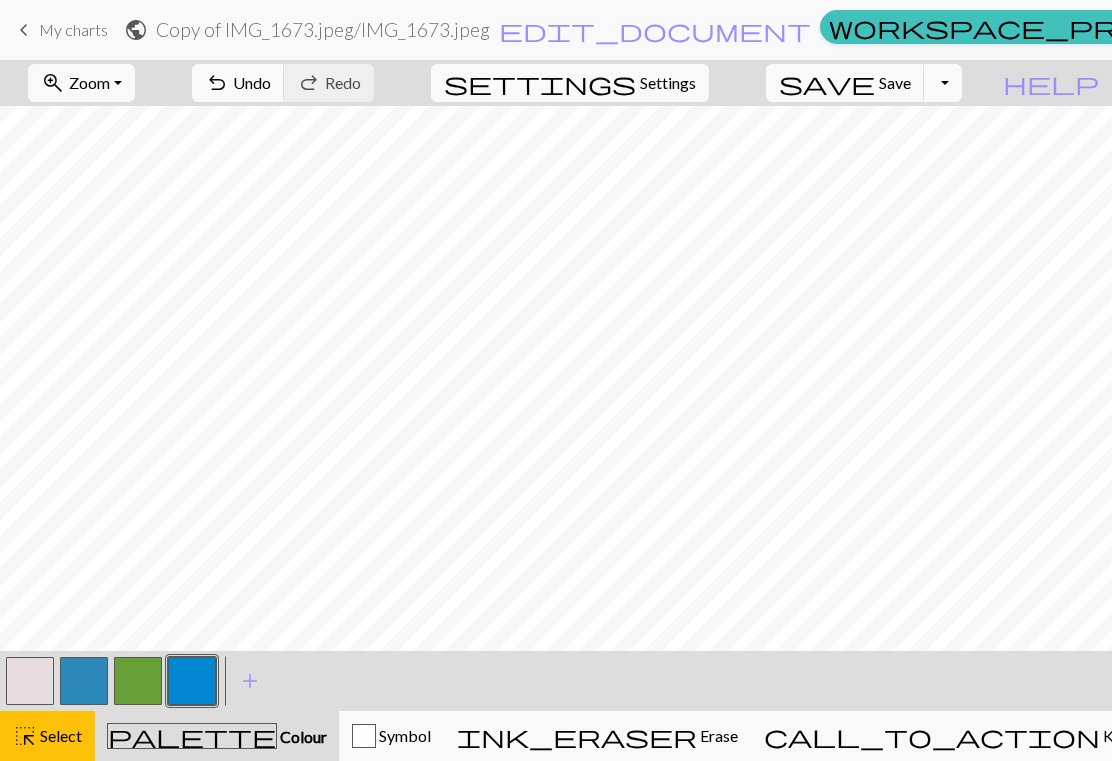 click on "add" at bounding box center [250, 681] 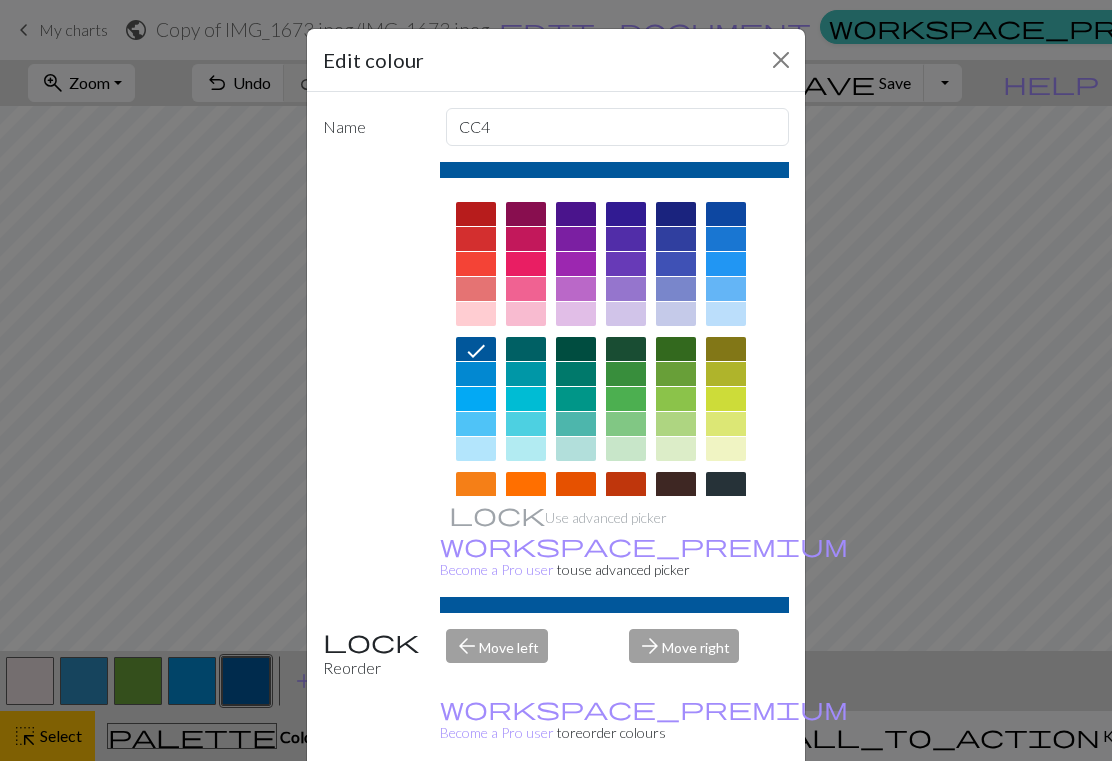 click at bounding box center (781, 60) 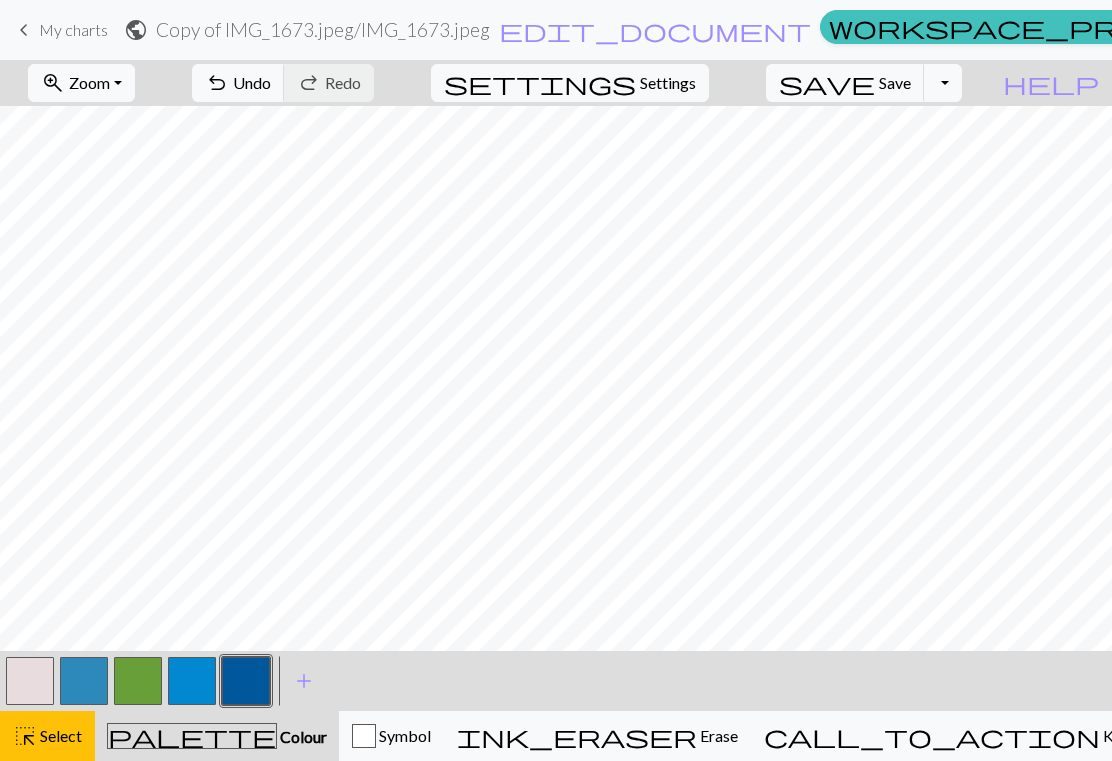 click on "Settings" at bounding box center [668, 83] 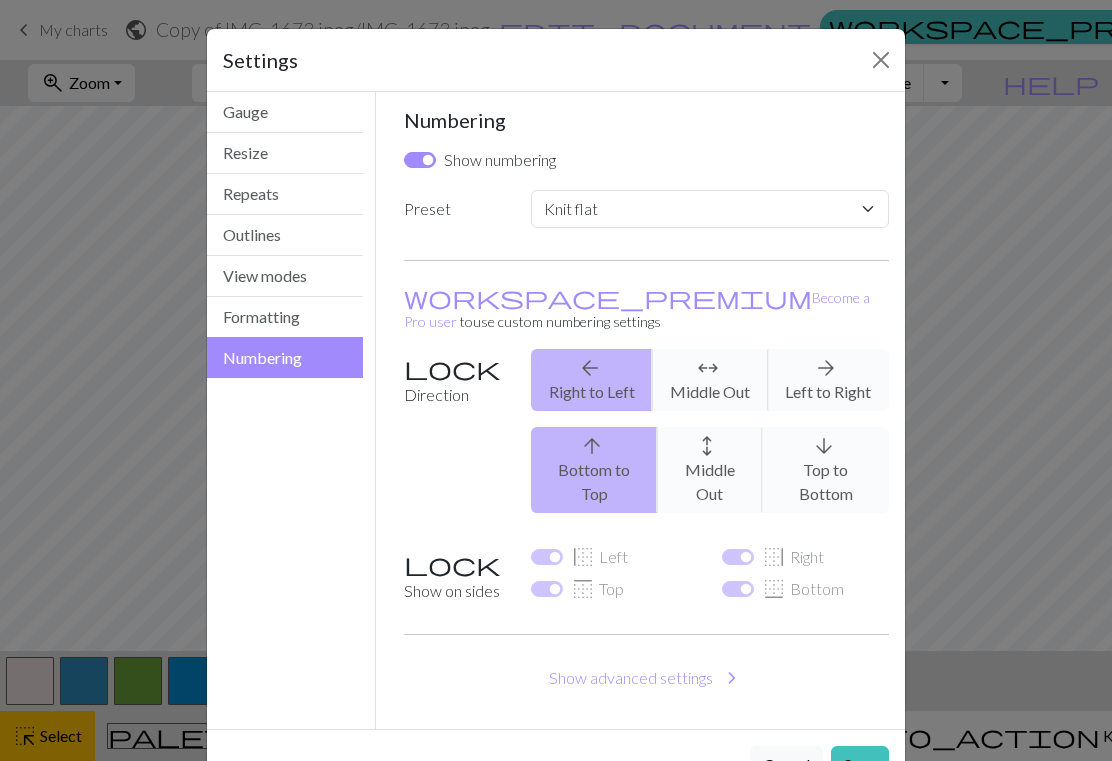 click on "Gauge" at bounding box center [285, 112] 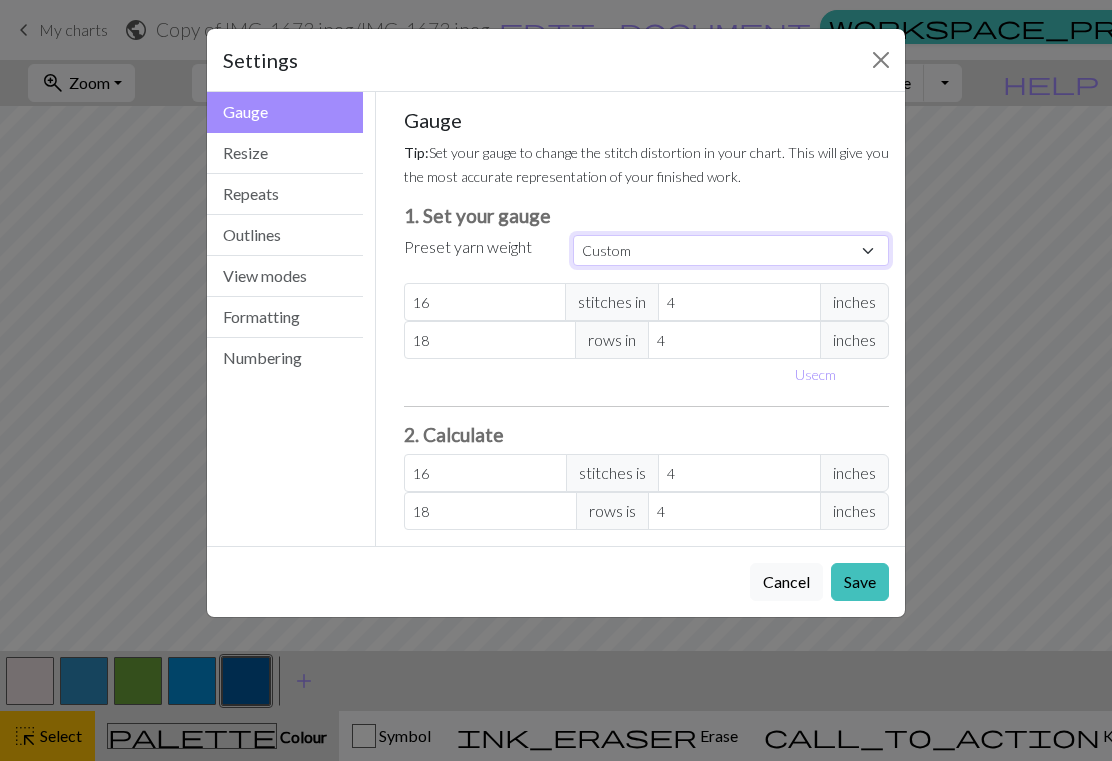 click on "Custom Square Lace Light Fingering Fingering Sport Double knit Worsted Aran Bulky Super Bulky" at bounding box center (731, 250) 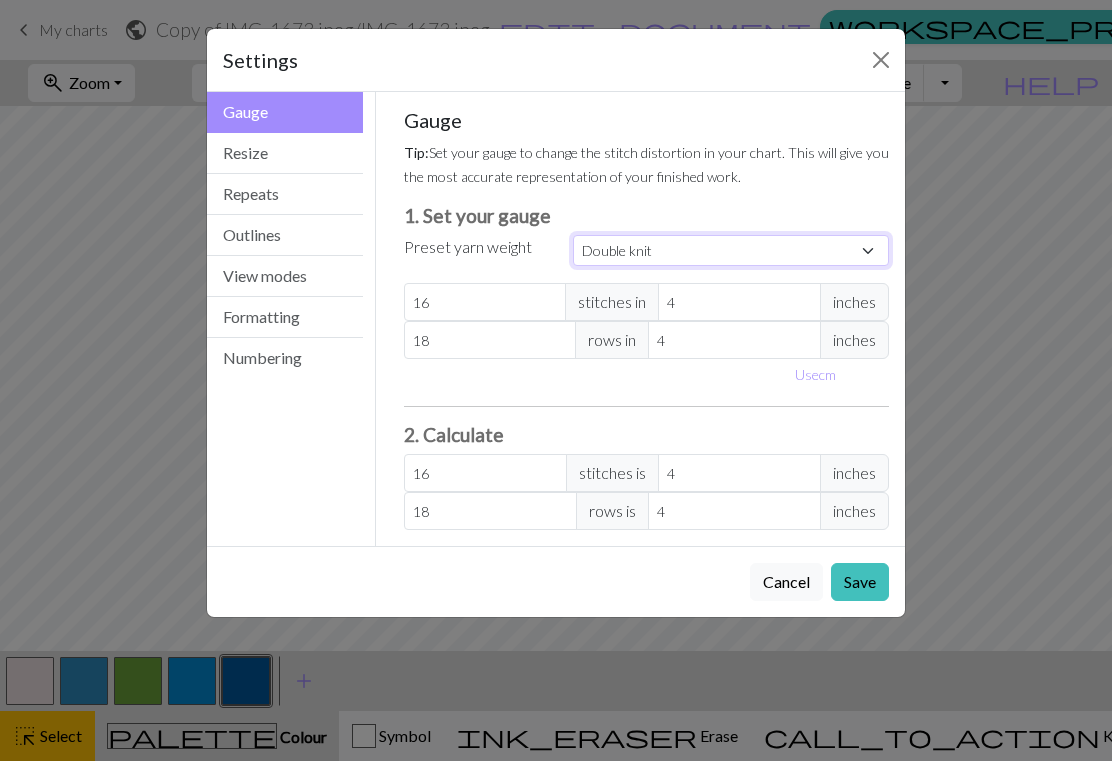 type on "22" 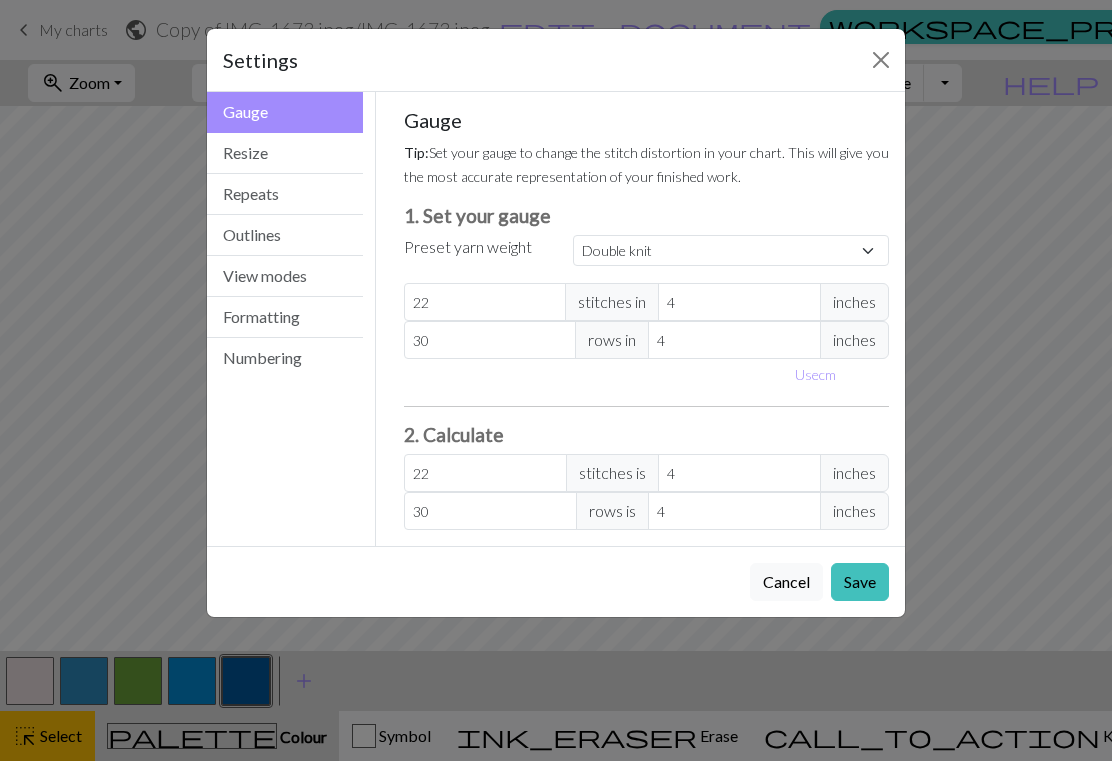 click on "Save" at bounding box center [860, 582] 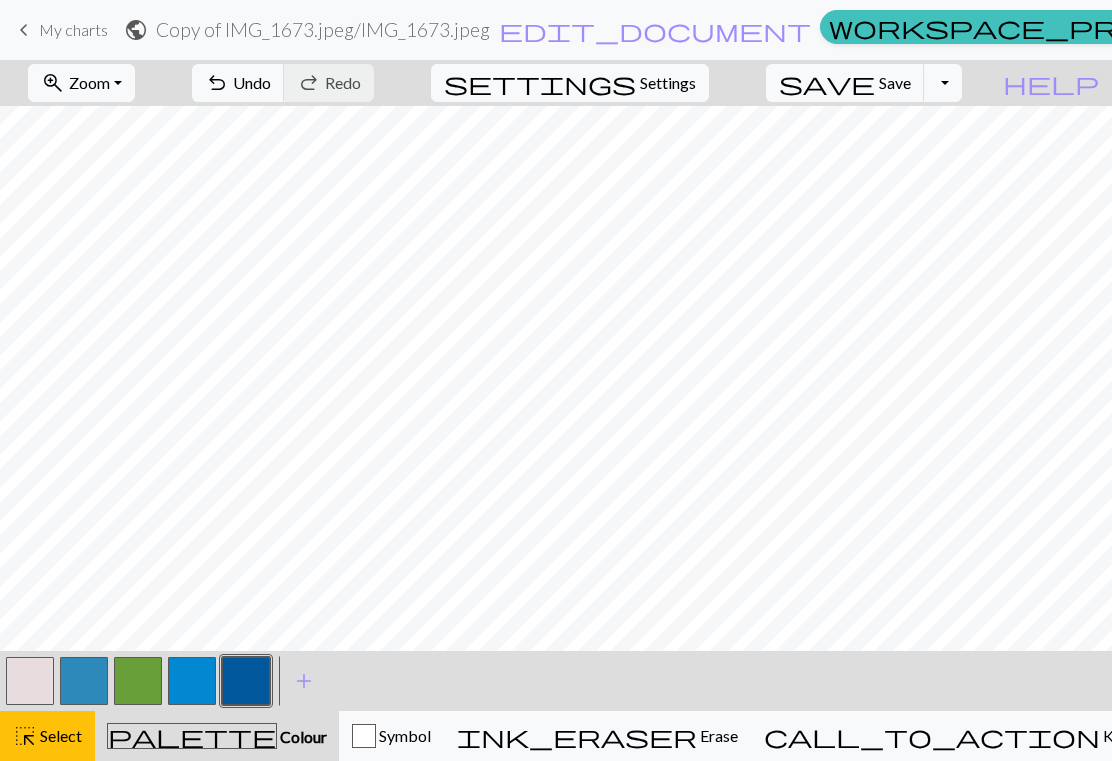 click on "zoom_in Zoom Zoom" at bounding box center (81, 83) 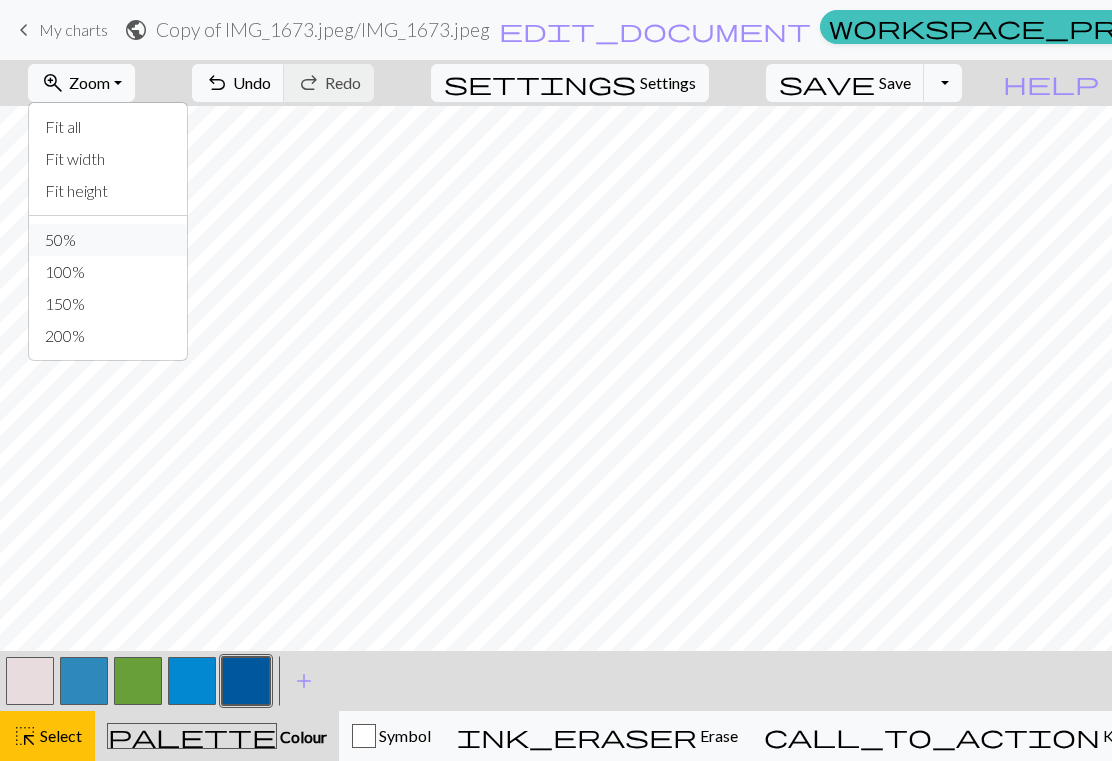 click on "50%" at bounding box center (108, 240) 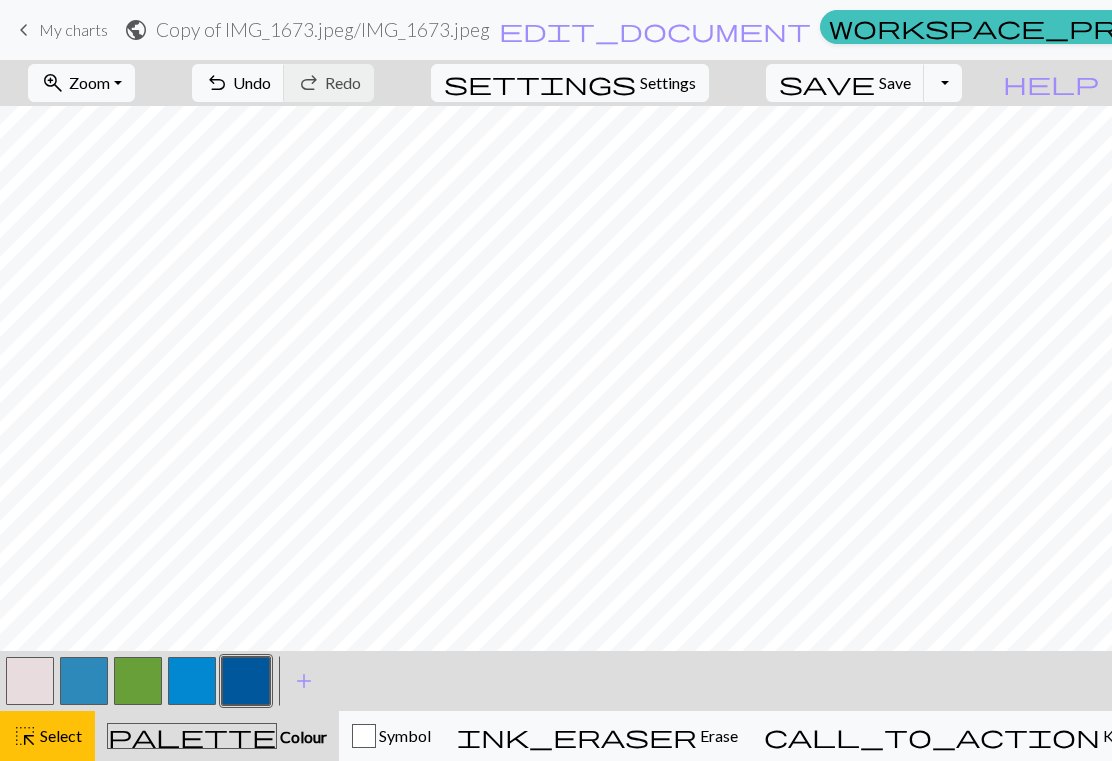 click on "Settings" at bounding box center [668, 83] 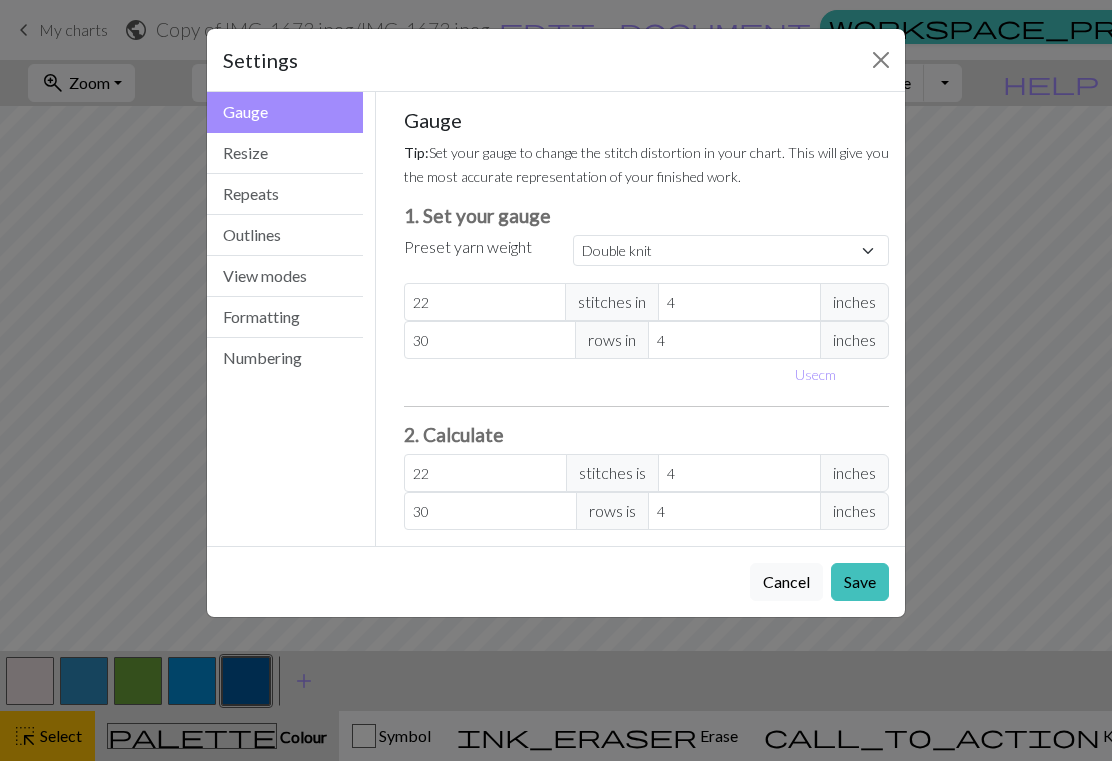 click on "Resize" at bounding box center [285, 153] 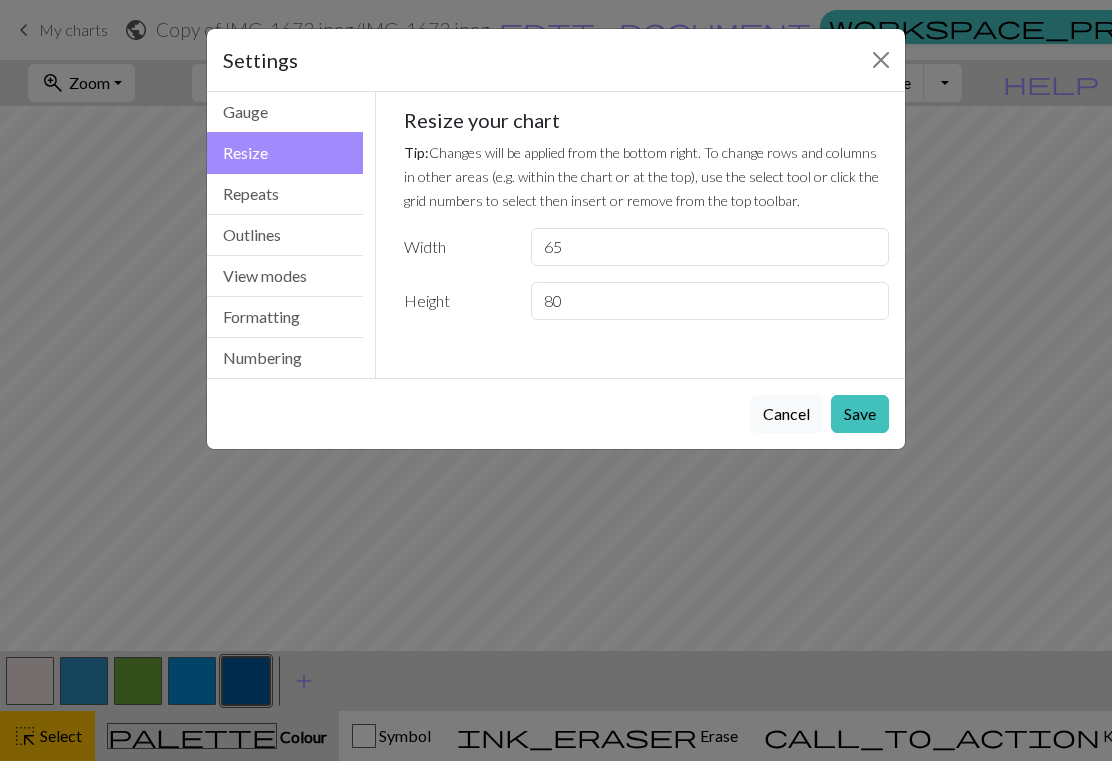 click on "Save" at bounding box center [860, 414] 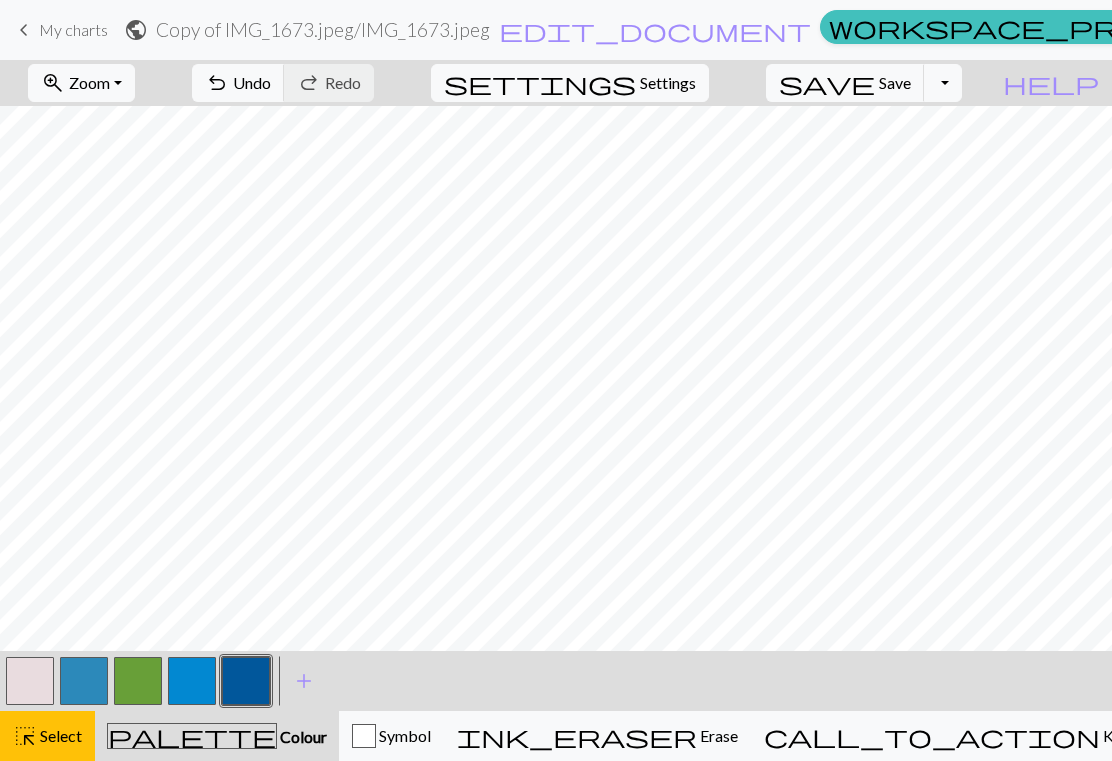click on "Settings" at bounding box center [668, 83] 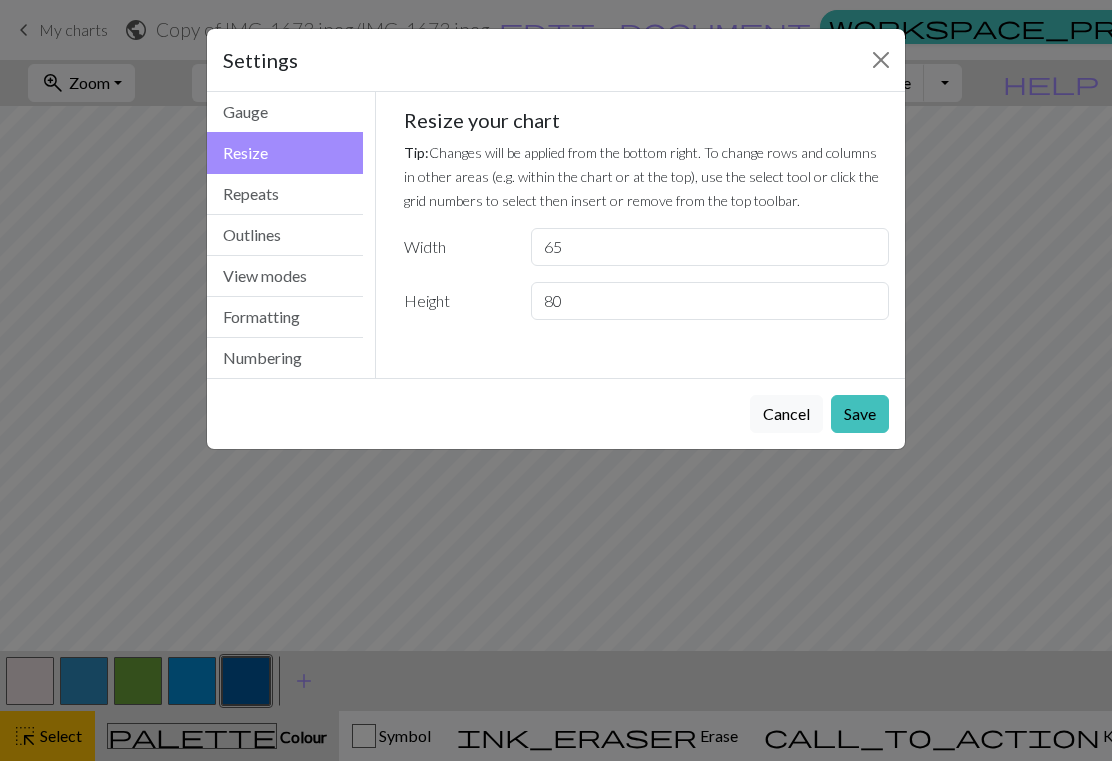click at bounding box center (881, 60) 